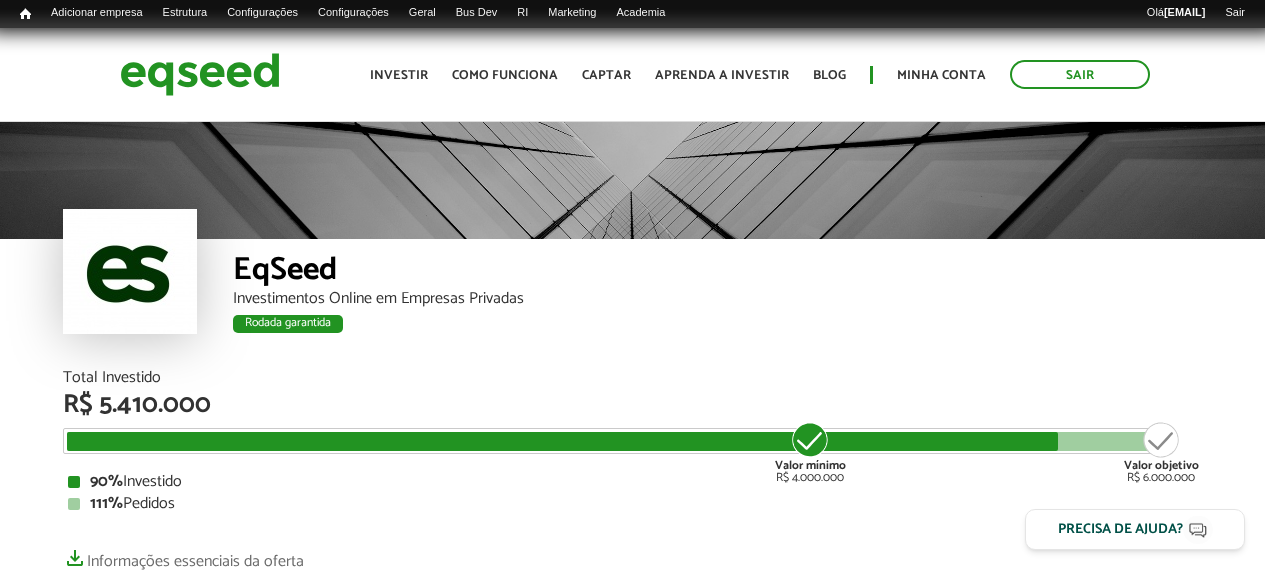 scroll, scrollTop: 0, scrollLeft: 0, axis: both 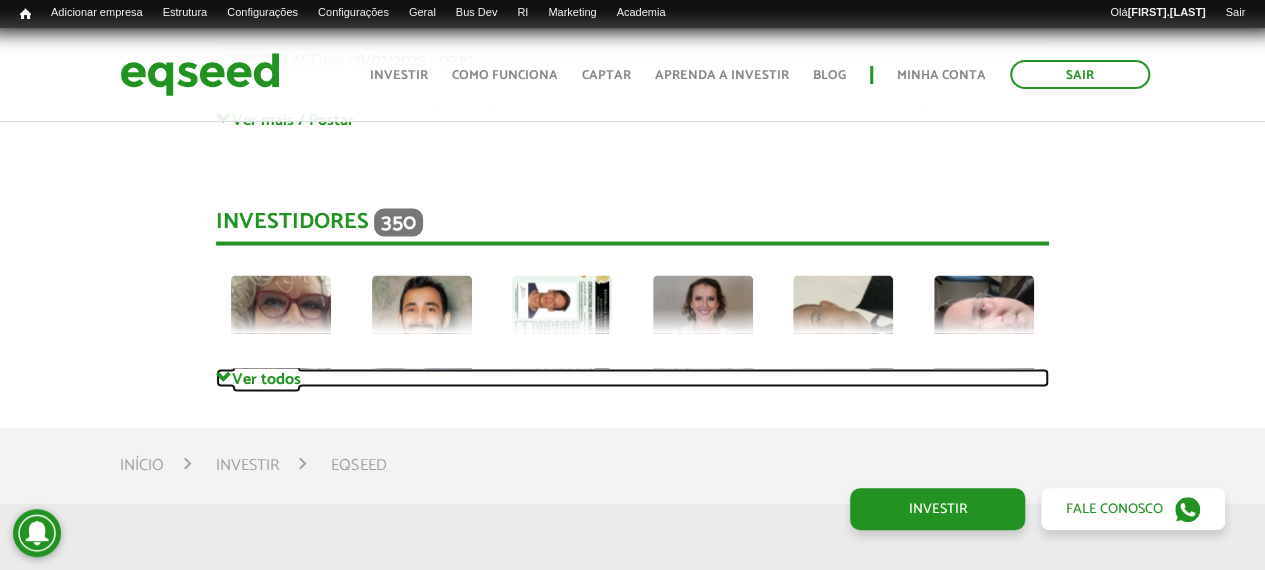 click on "Ver todos" at bounding box center (632, 377) 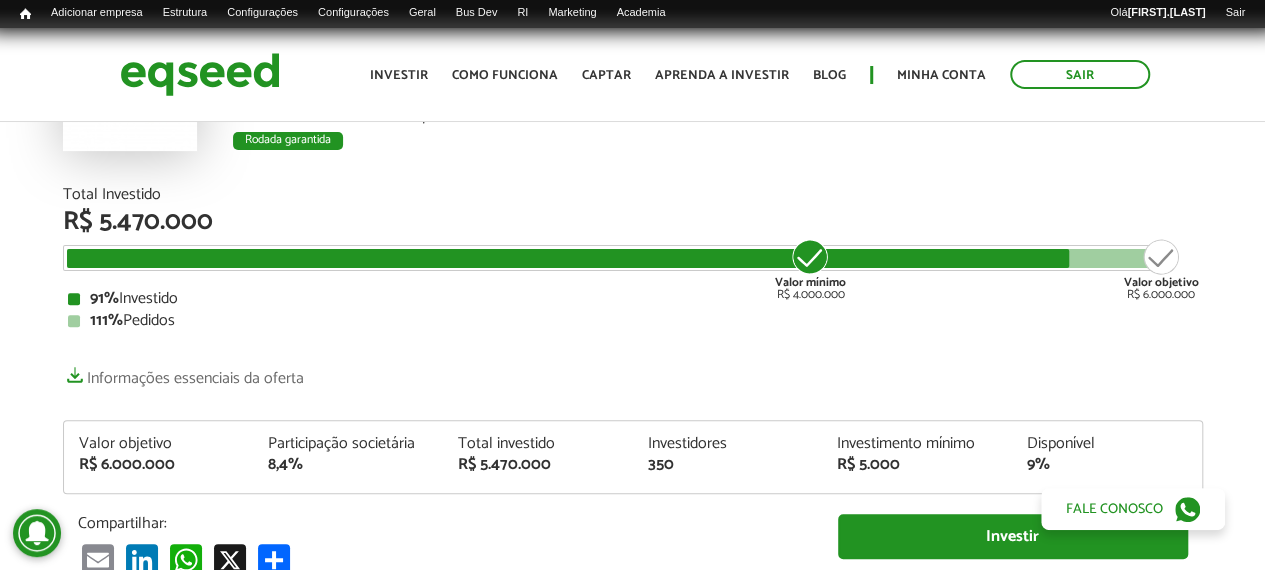 scroll, scrollTop: 0, scrollLeft: 0, axis: both 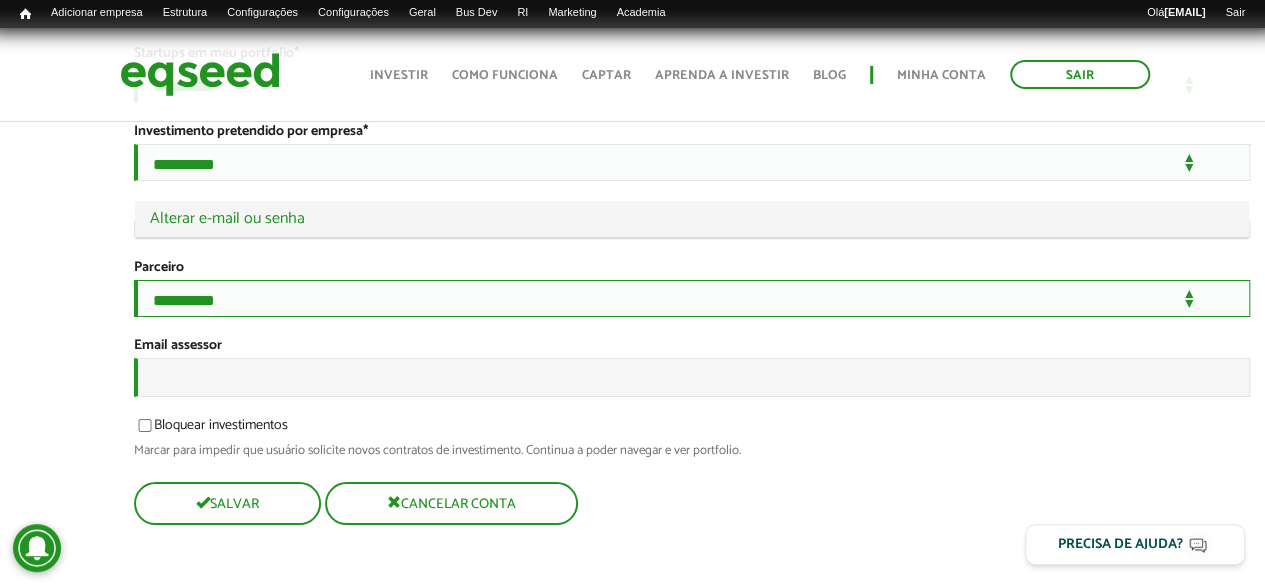click on "**********" at bounding box center (692, 298) 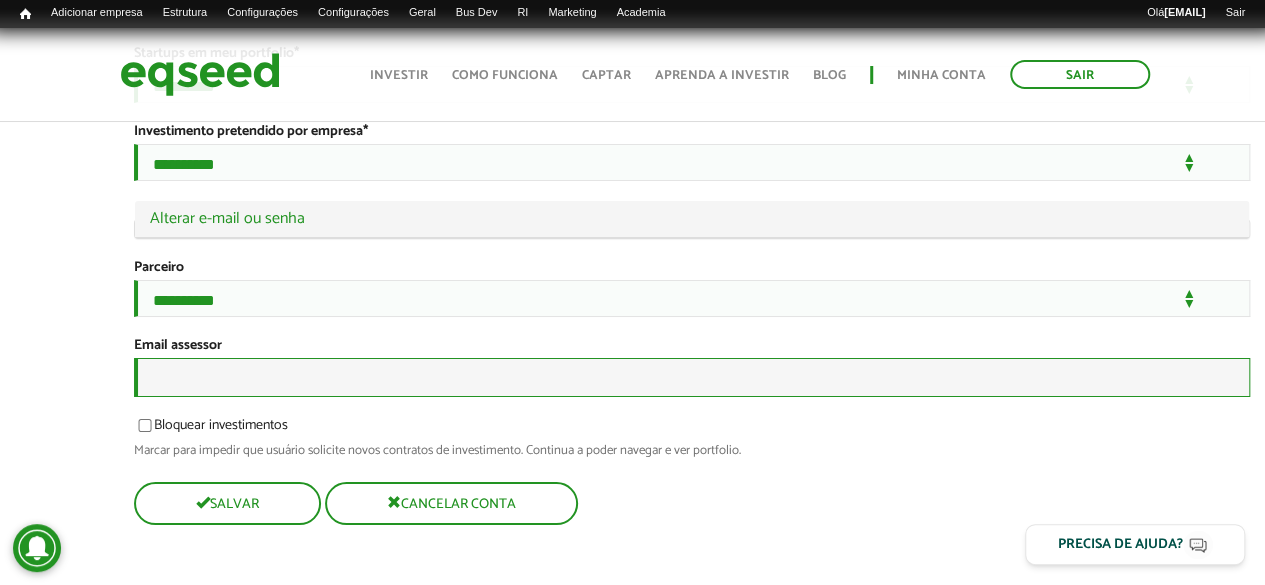 click on "Email assessor" at bounding box center (692, 377) 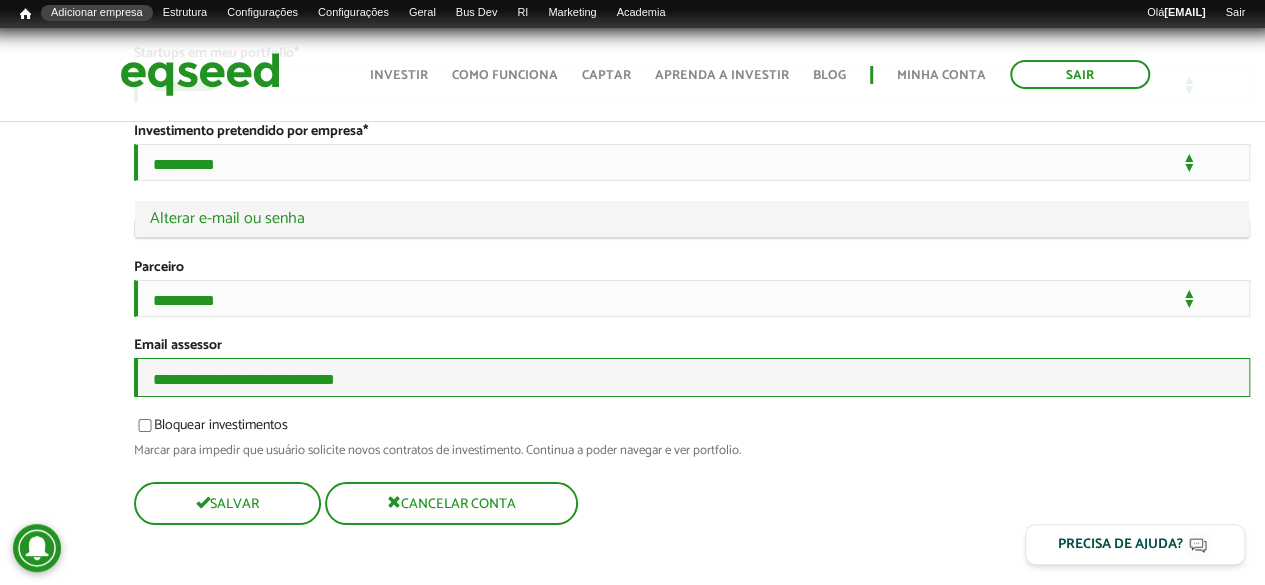 type on "**********" 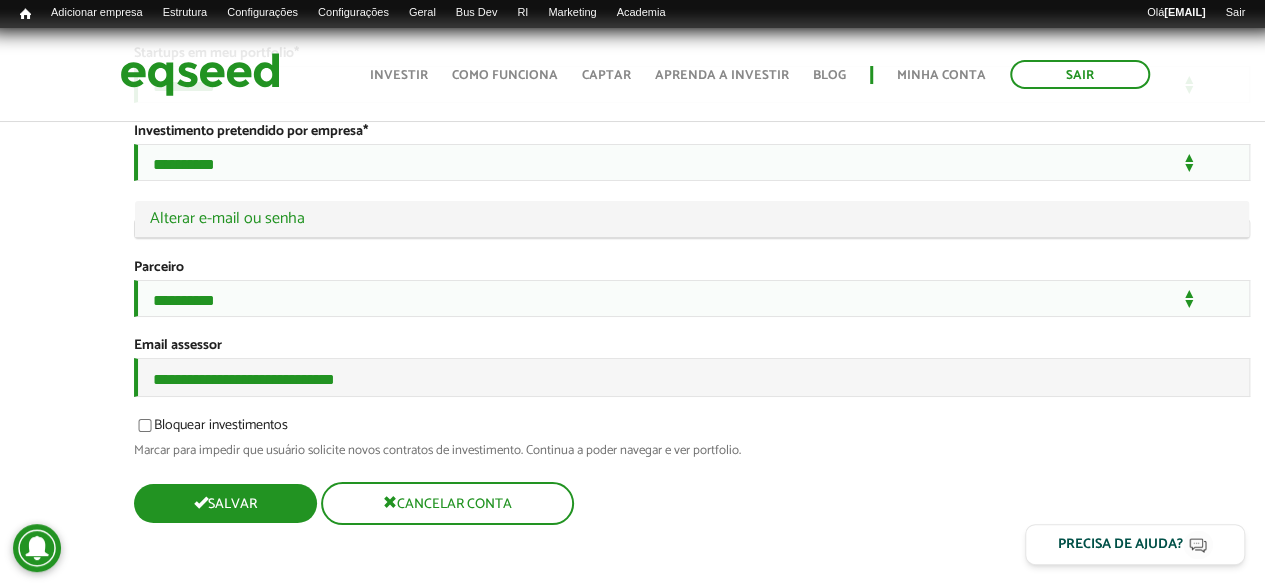 click on "Salvar" at bounding box center (225, 503) 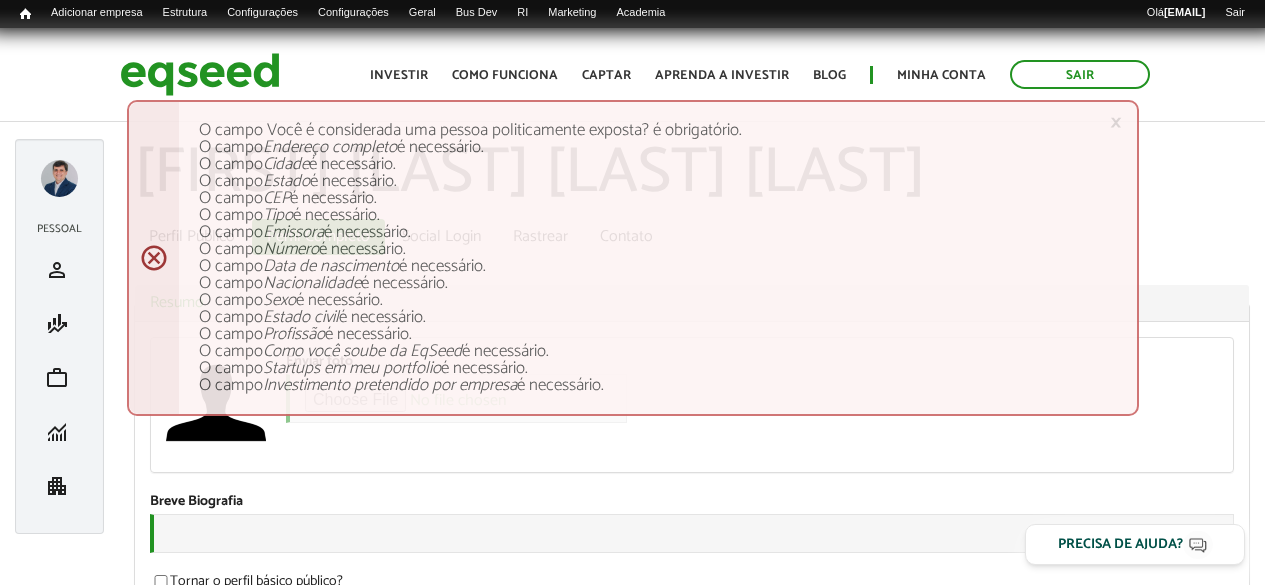 scroll, scrollTop: 0, scrollLeft: 0, axis: both 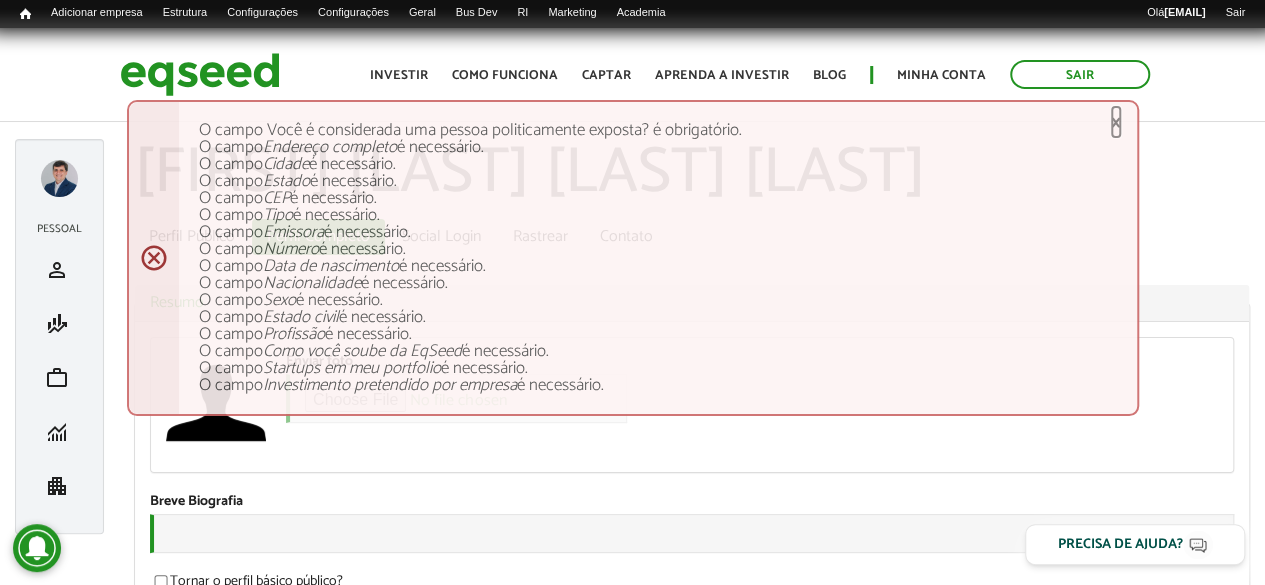 click on "×" at bounding box center [1116, 122] 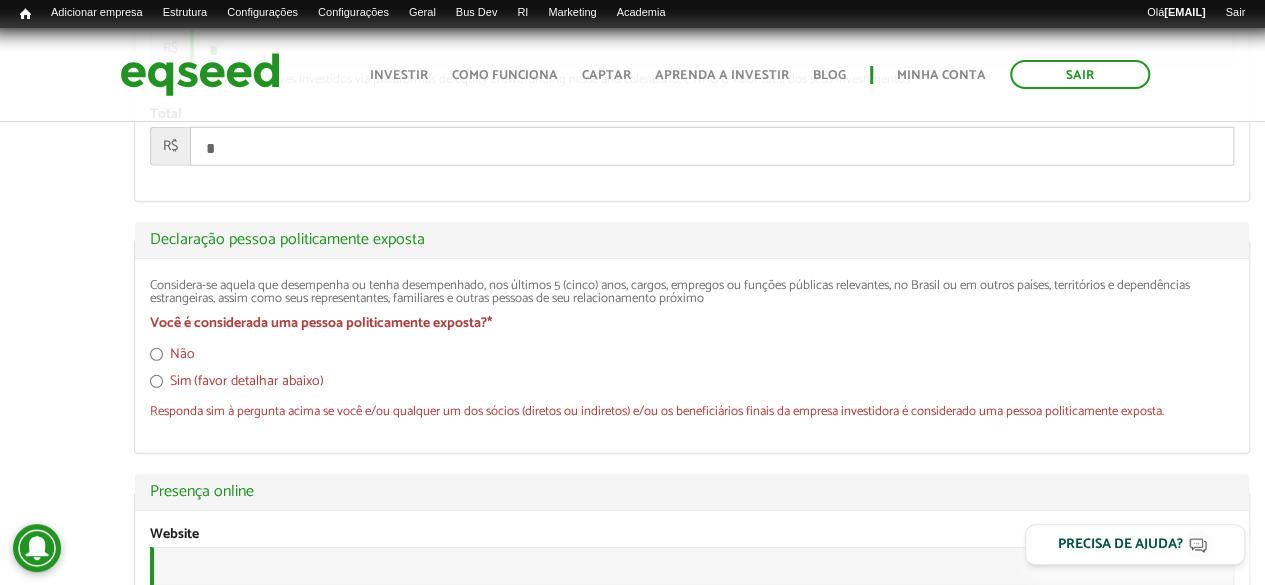 scroll, scrollTop: 2826, scrollLeft: 0, axis: vertical 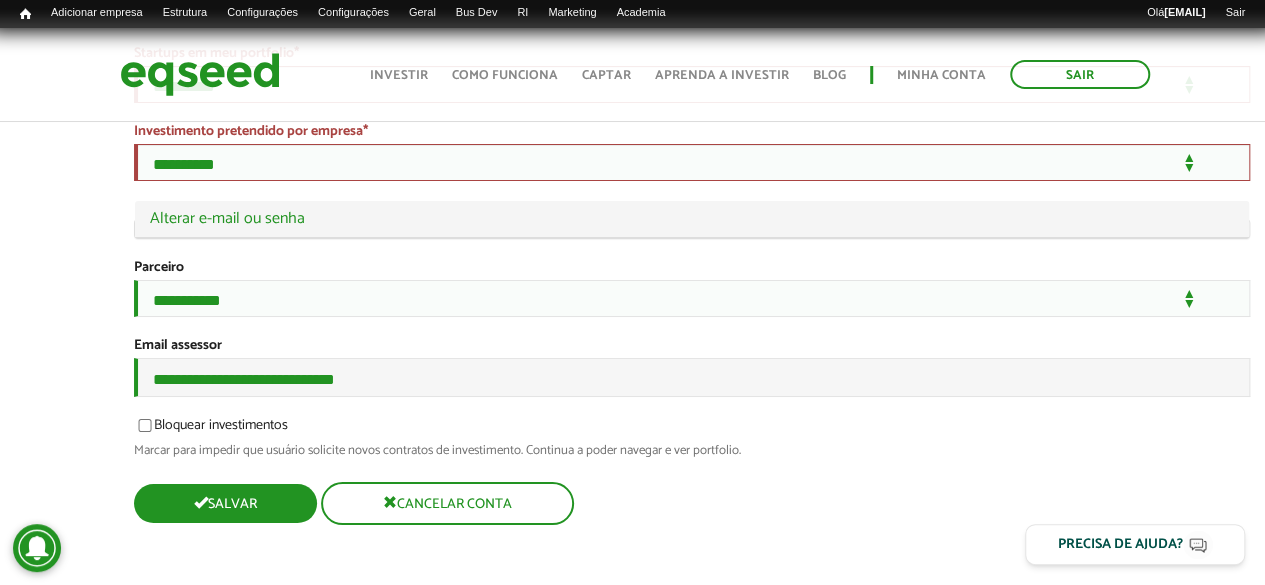 click on "Salvar" at bounding box center [225, 503] 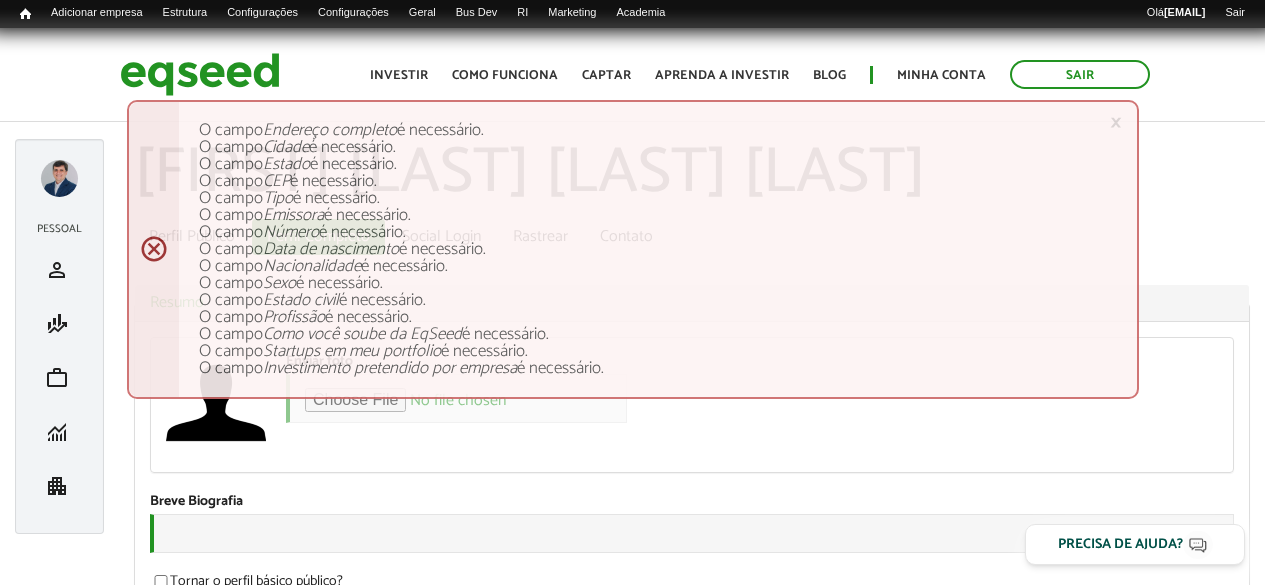 scroll, scrollTop: 0, scrollLeft: 0, axis: both 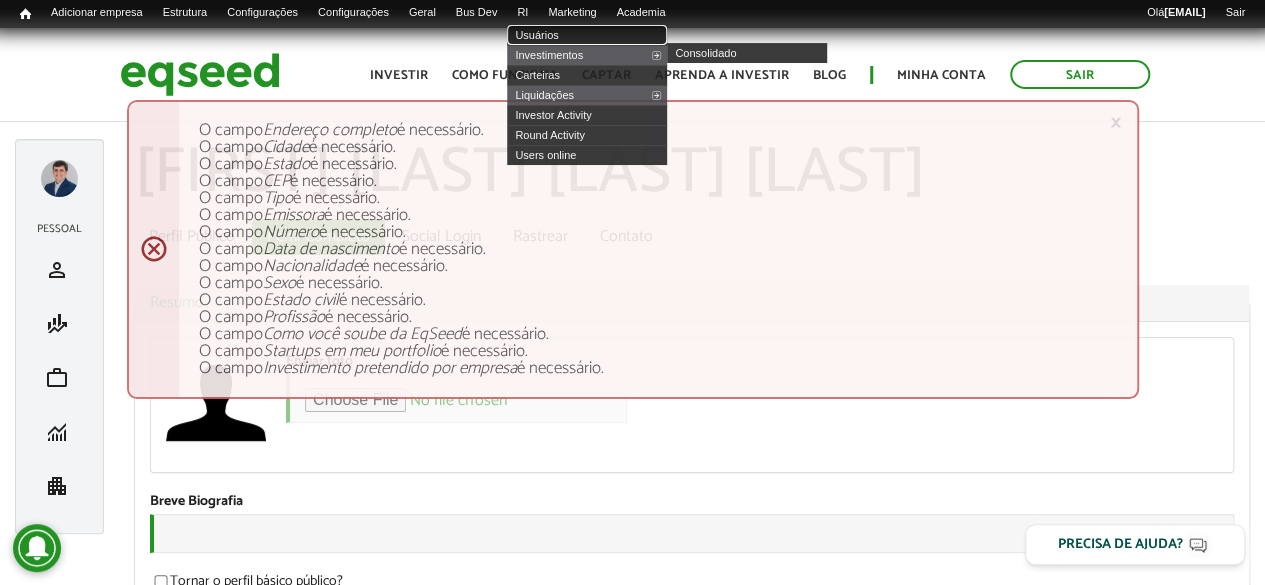 click on "Usuários" at bounding box center [587, 35] 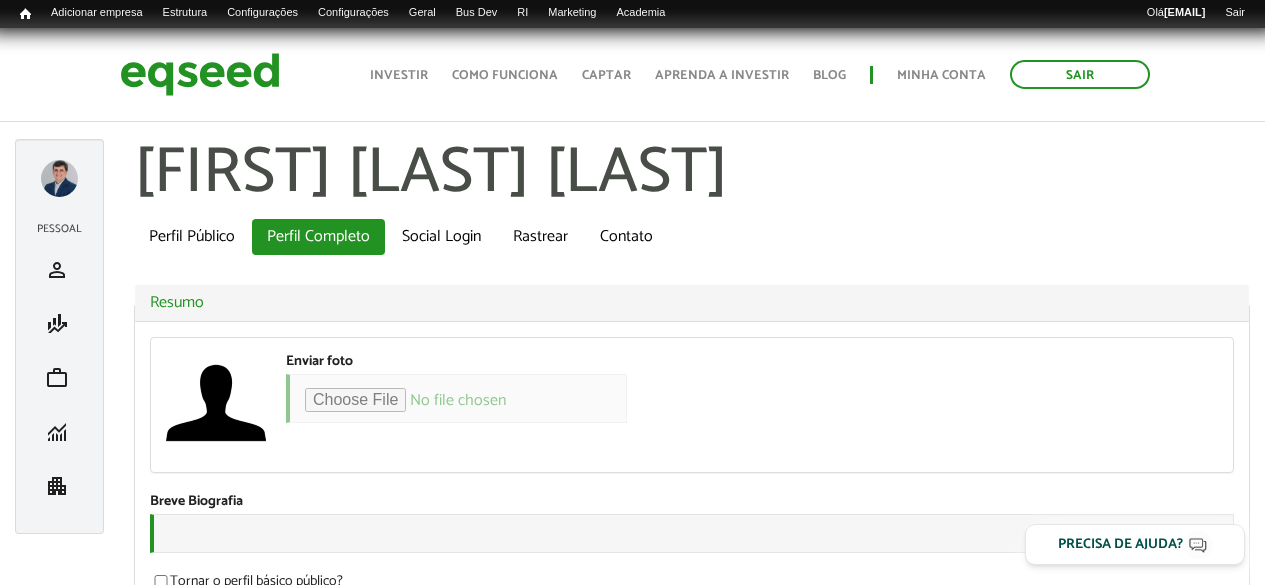 scroll, scrollTop: 400, scrollLeft: 0, axis: vertical 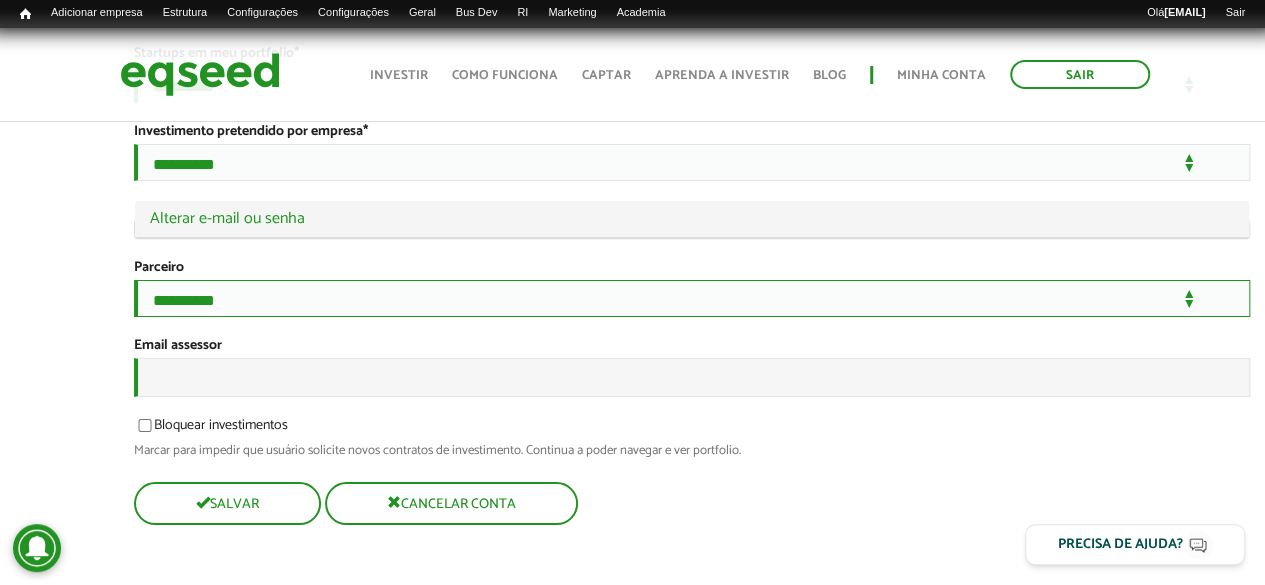 click on "**********" at bounding box center (692, 298) 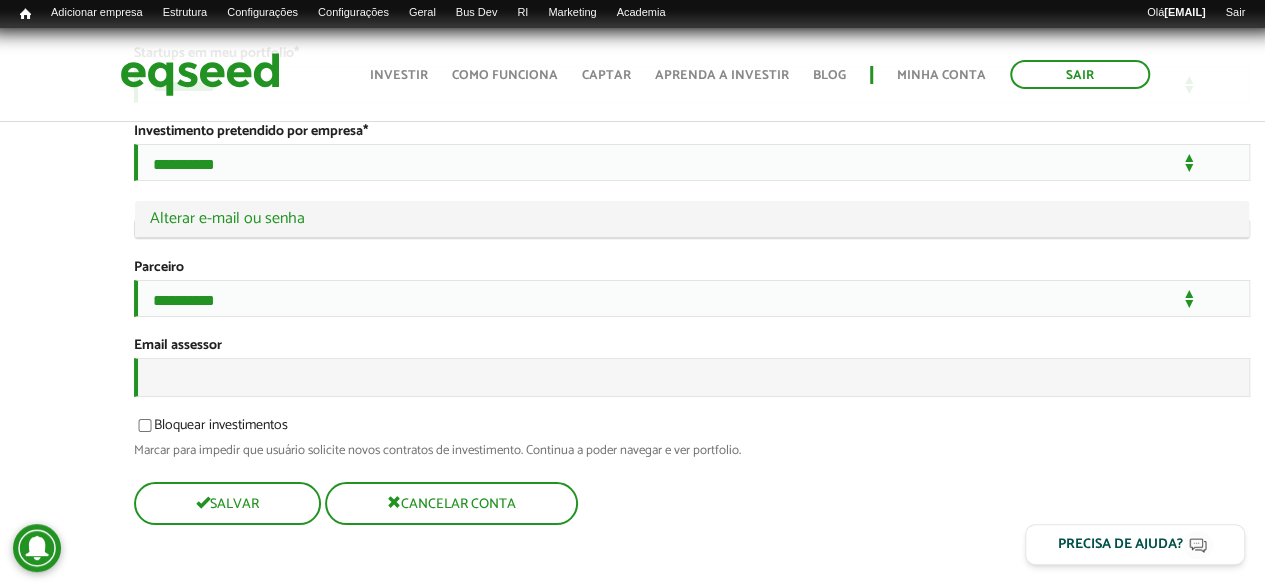 click on "**********" at bounding box center (692, -1406) 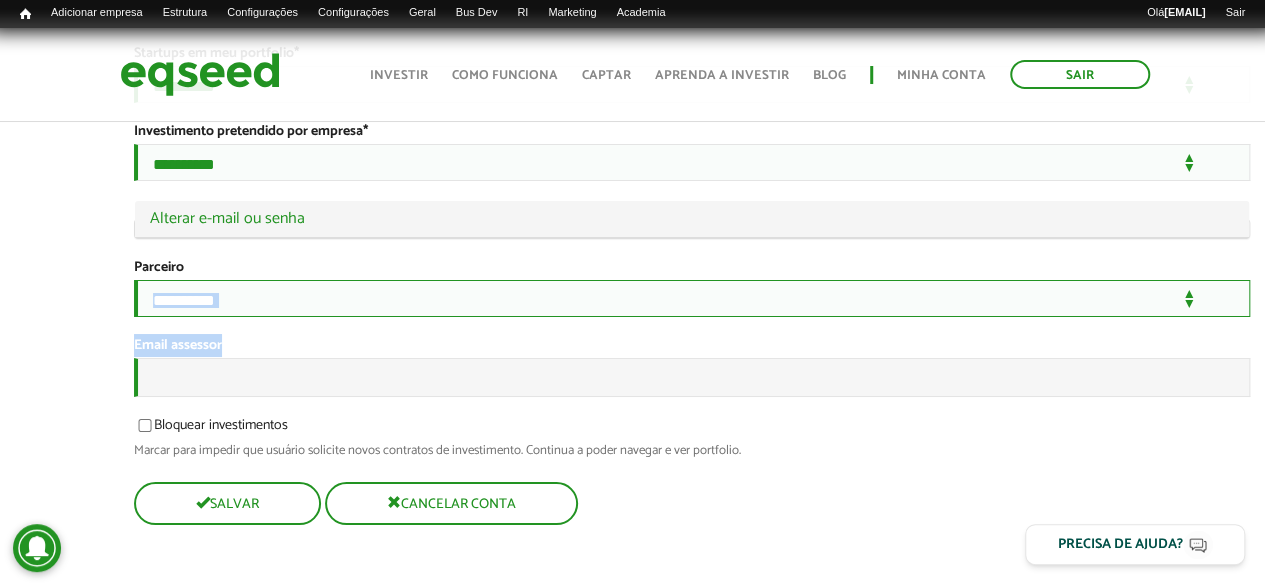 click on "**********" at bounding box center [692, 298] 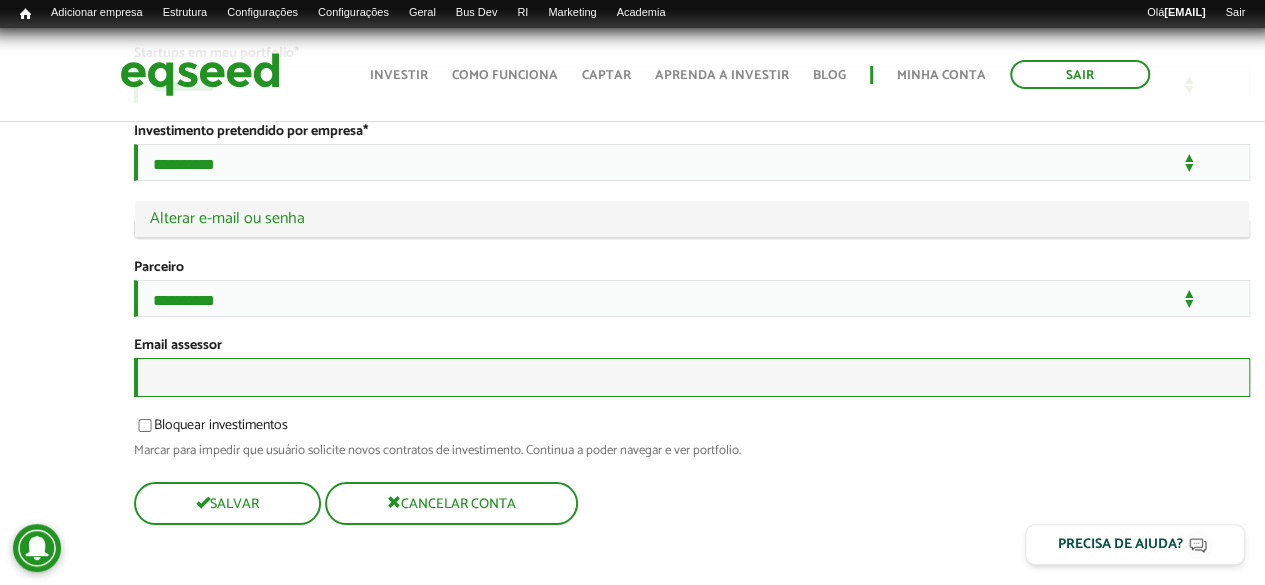 click on "Email assessor" at bounding box center (692, 377) 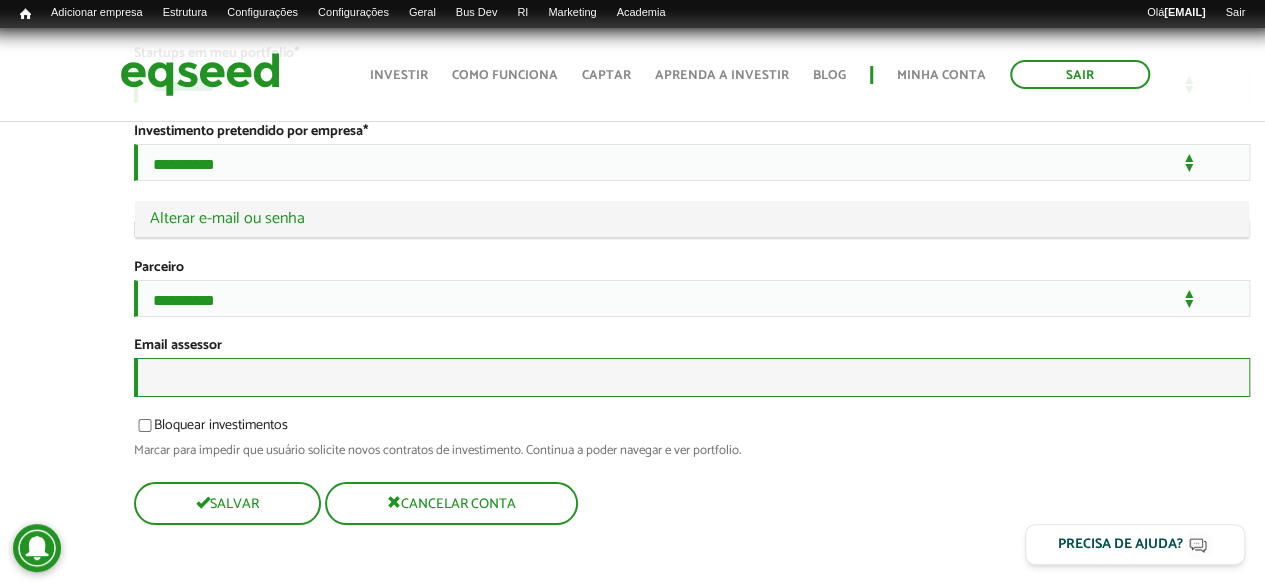 paste on "**********" 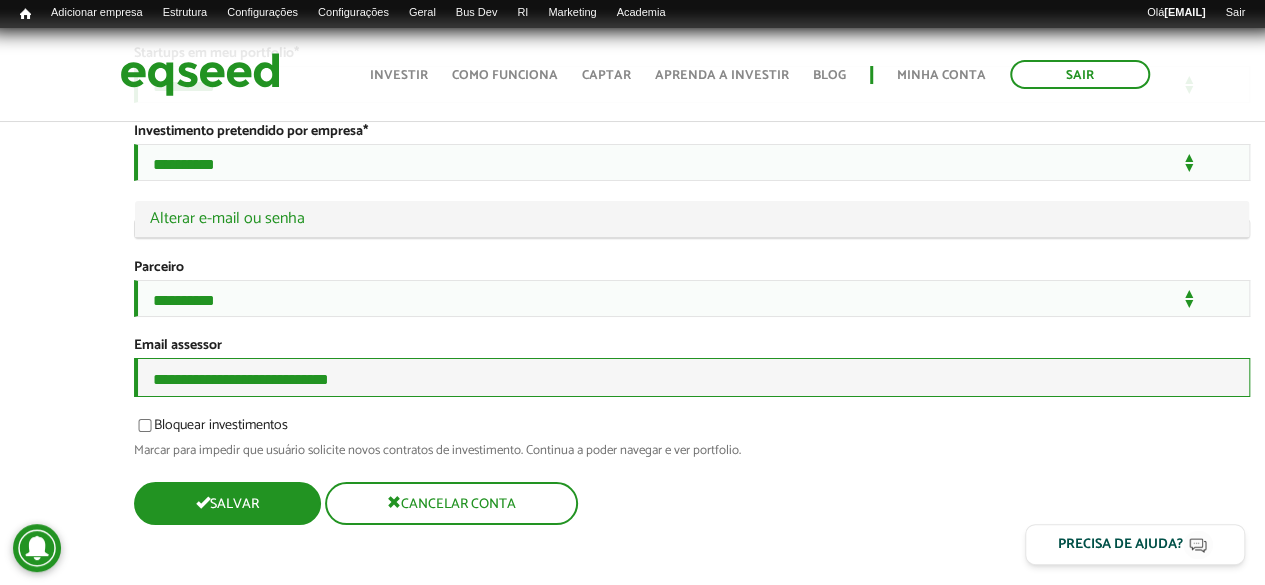 type on "**********" 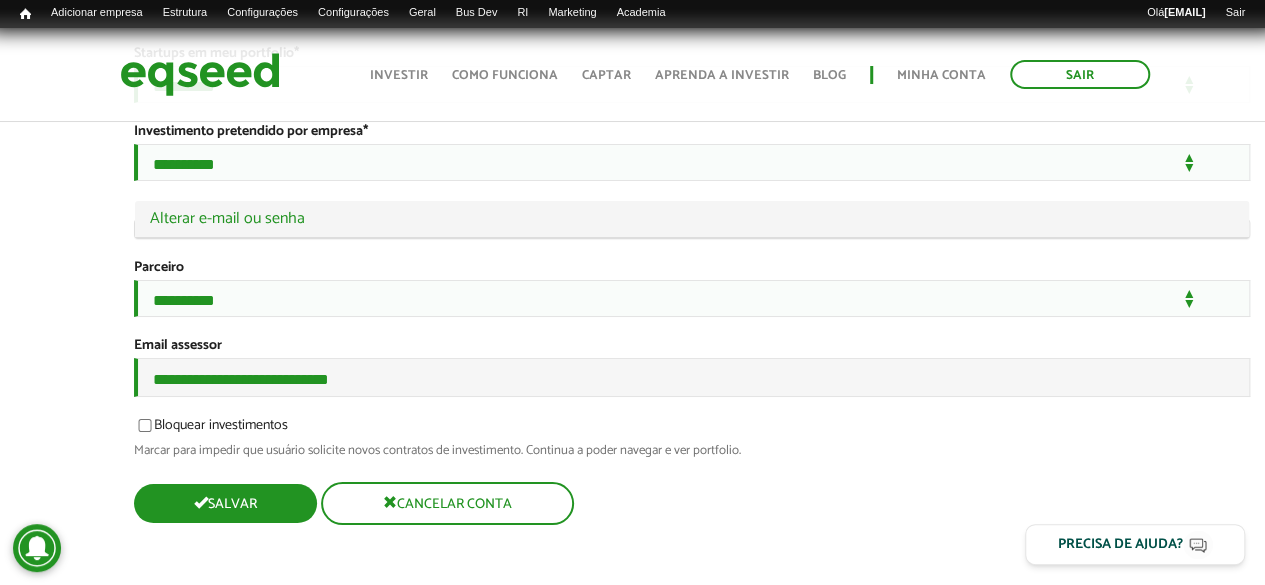 click on "Salvar" at bounding box center [225, 503] 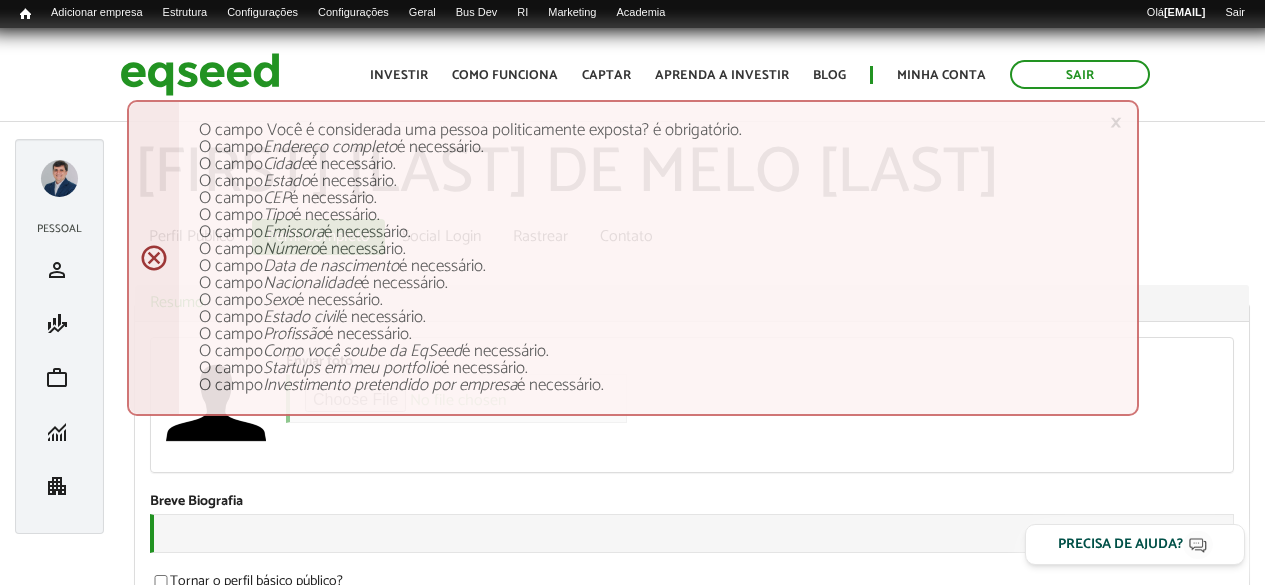 scroll, scrollTop: 0, scrollLeft: 0, axis: both 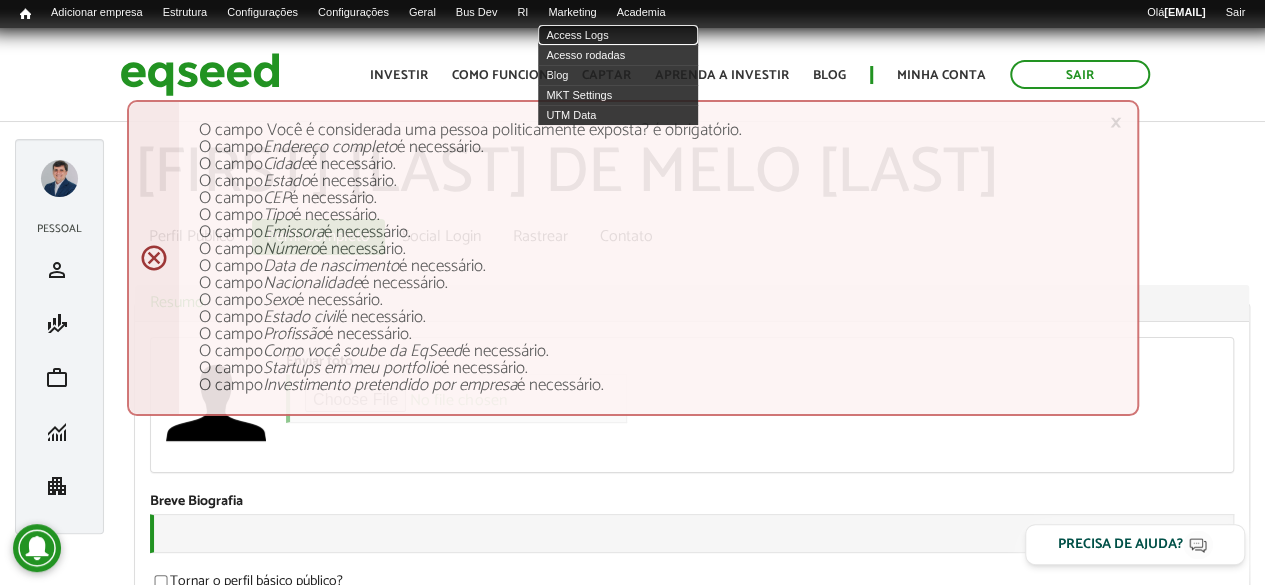 click on "Access Logs" at bounding box center [618, 35] 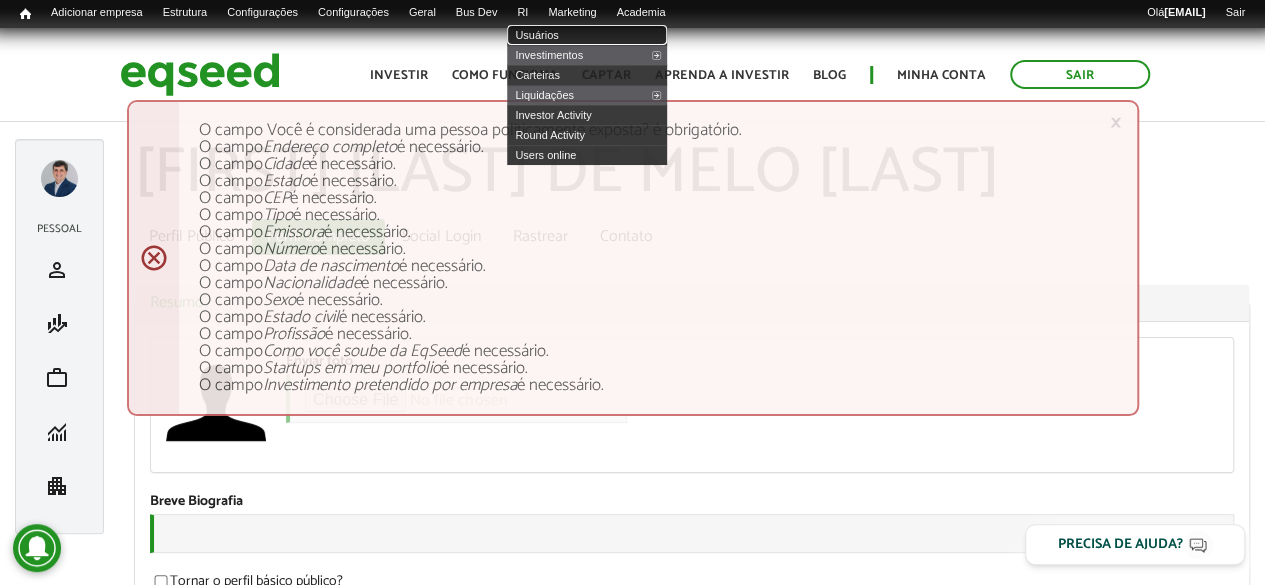 click on "Usuários" at bounding box center (587, 35) 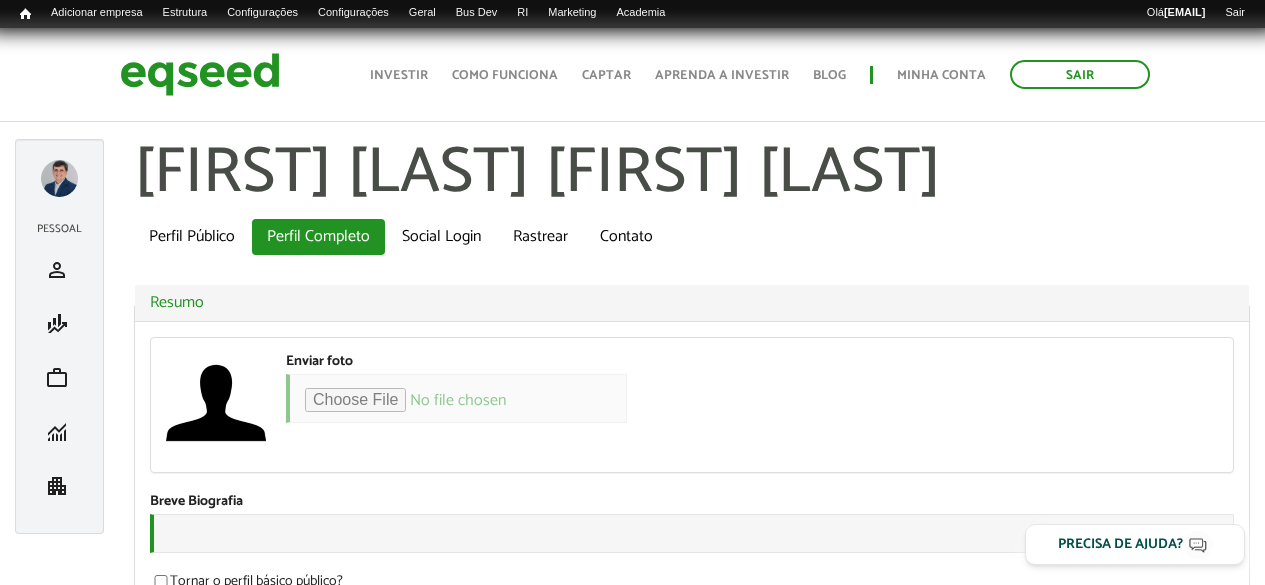 scroll, scrollTop: 452, scrollLeft: 0, axis: vertical 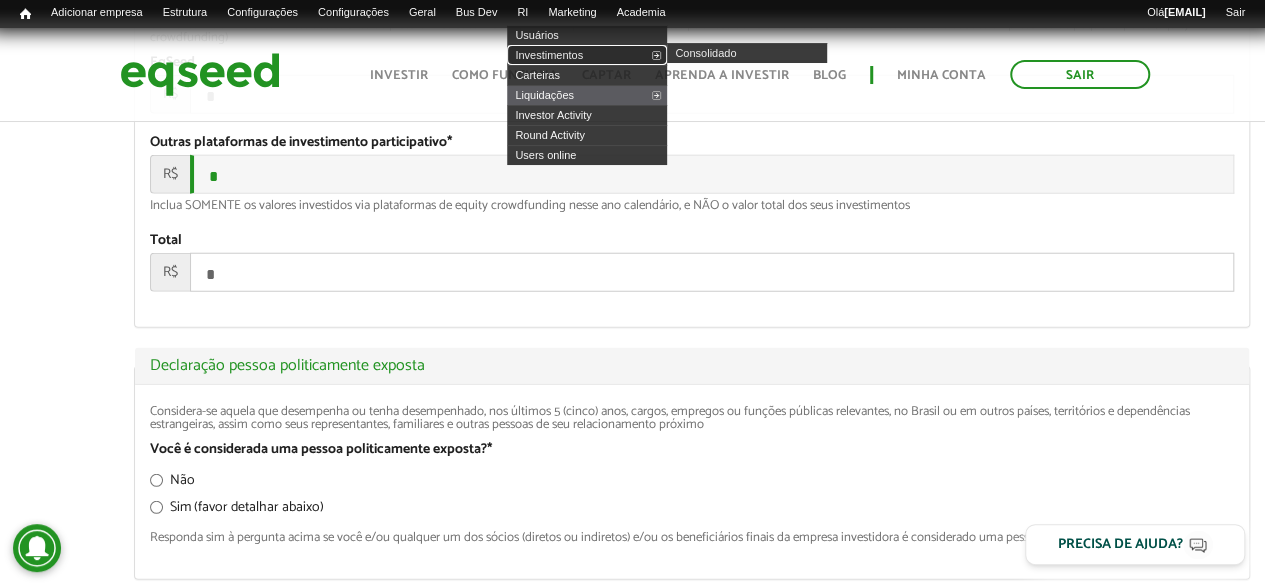 click on "Investimentos" at bounding box center (587, 55) 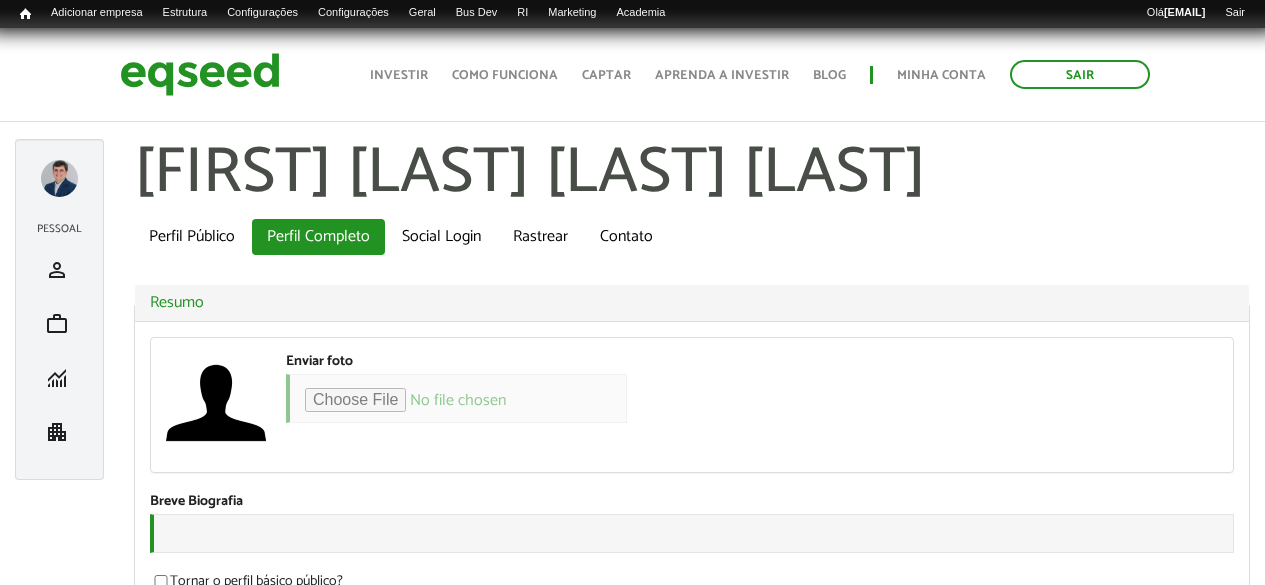 scroll, scrollTop: 300, scrollLeft: 0, axis: vertical 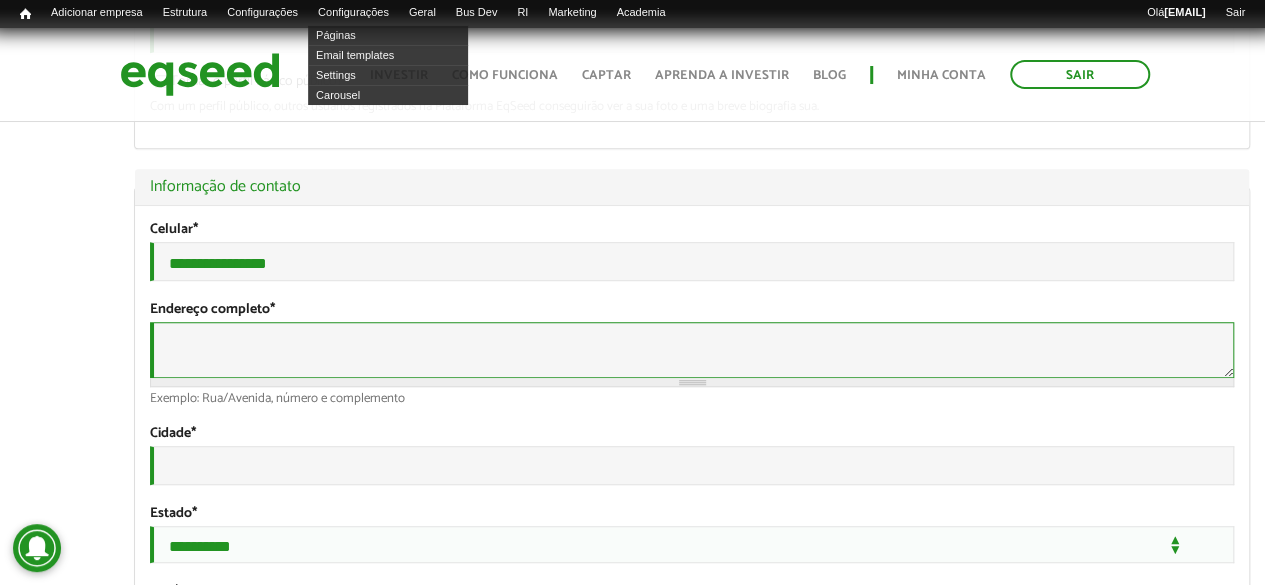 click on "Endereço completo  *" at bounding box center (692, 350) 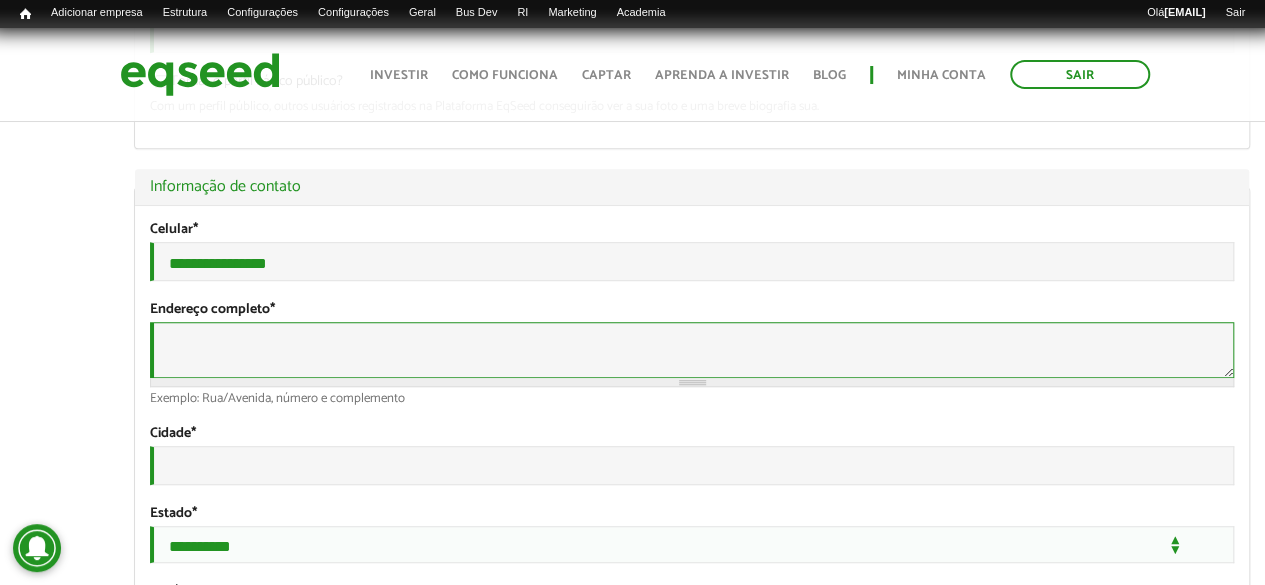 paste on "**********" 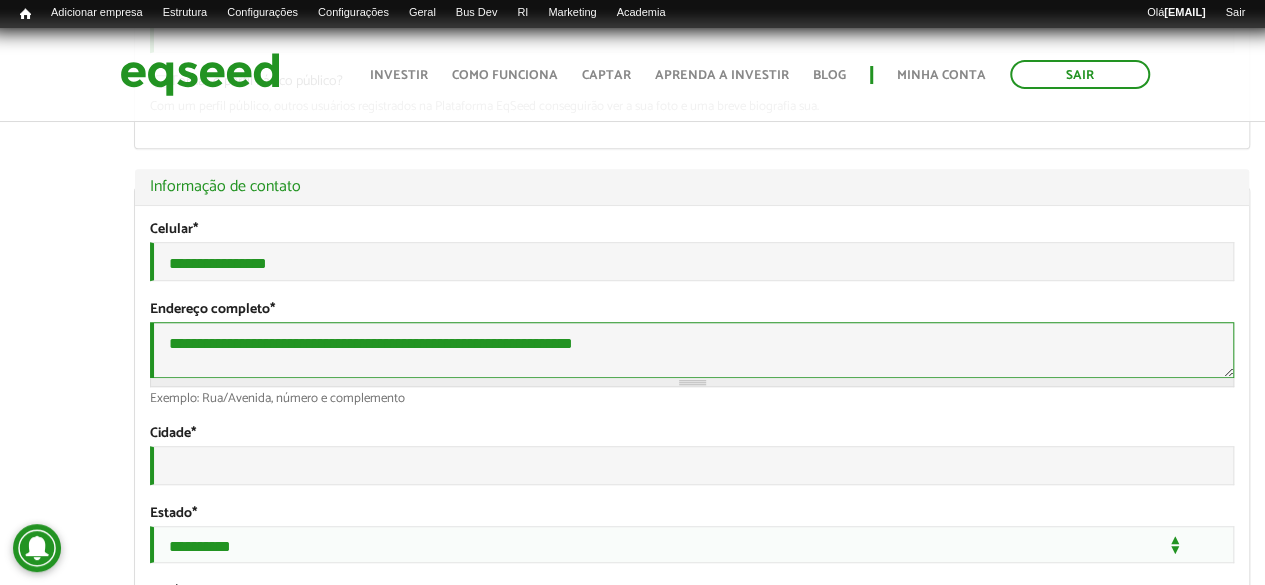 type on "**********" 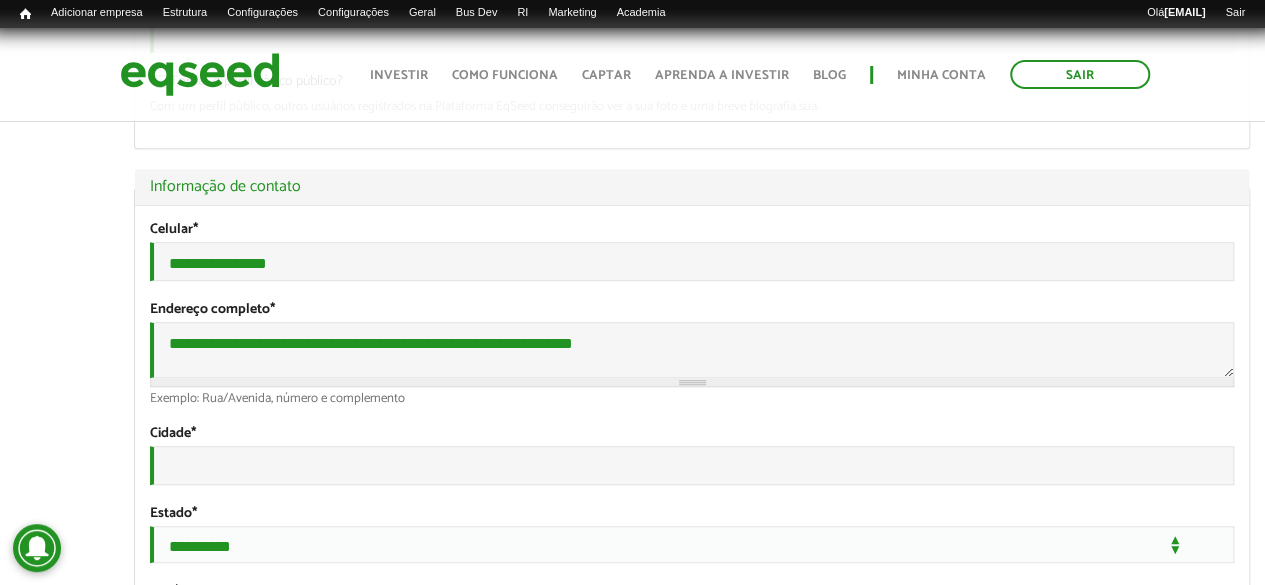 click on "Igor Swinerd Monteiro
left_panel_close
Pessoal
Configurar Listar links
Editar menu
Configurar
person Meu perfil
finance_mode Minha simulação
work Meu portfólio
monitoring Minhas rodadas de investimento
apartment Minha empresa" at bounding box center (59, 1652) 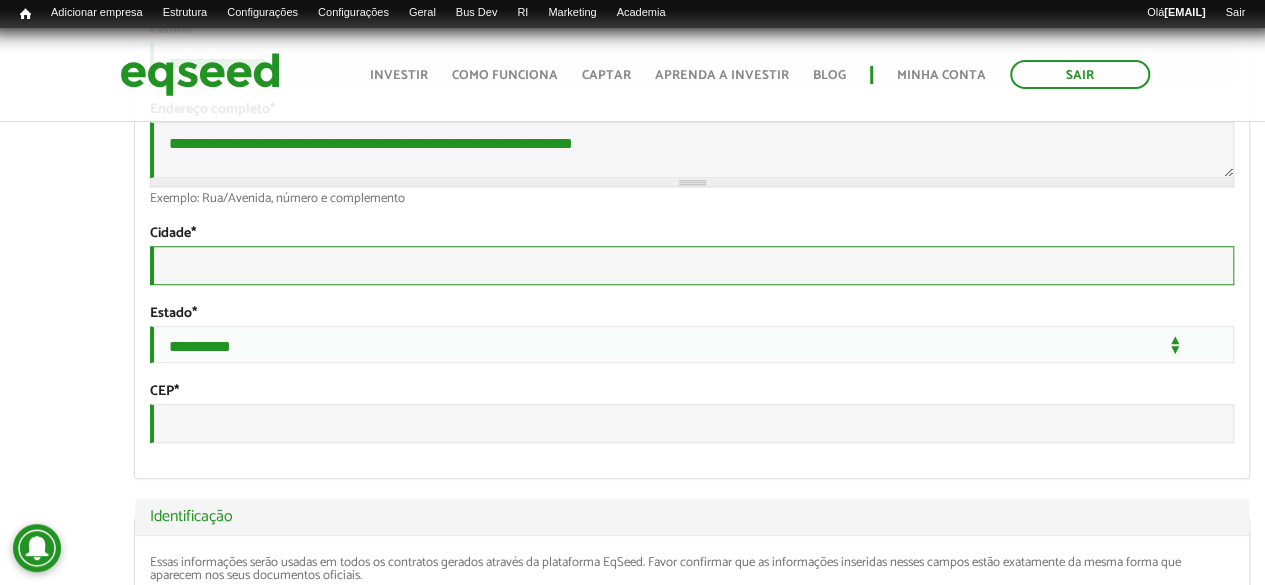 click on "Cidade  *" at bounding box center [692, 265] 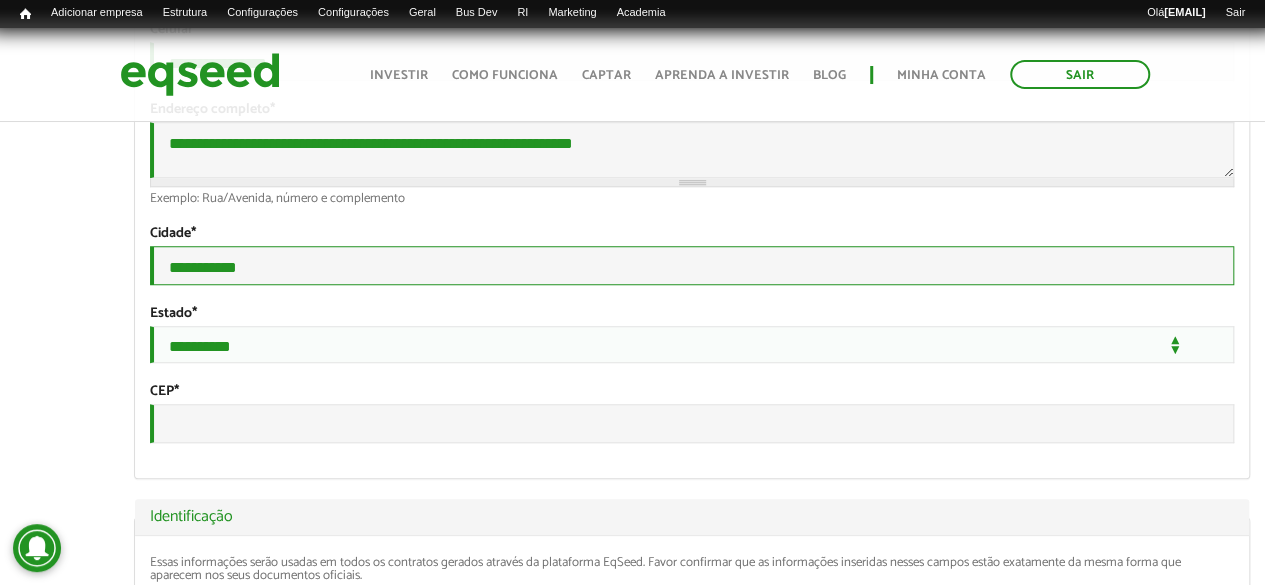 type on "**********" 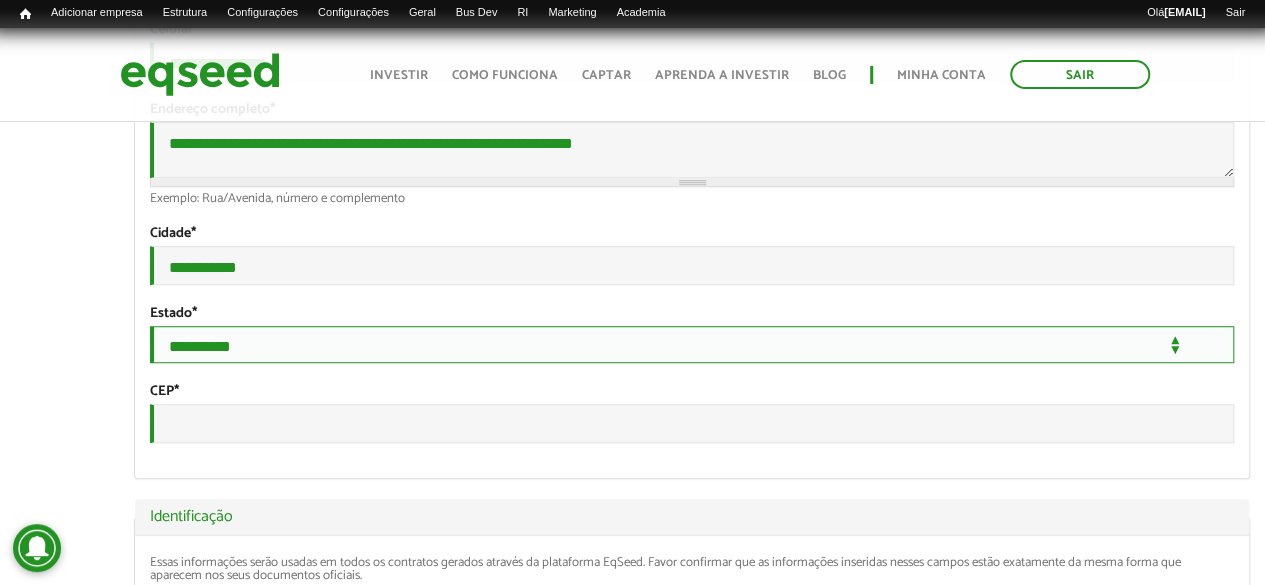 click on "**********" at bounding box center [692, 344] 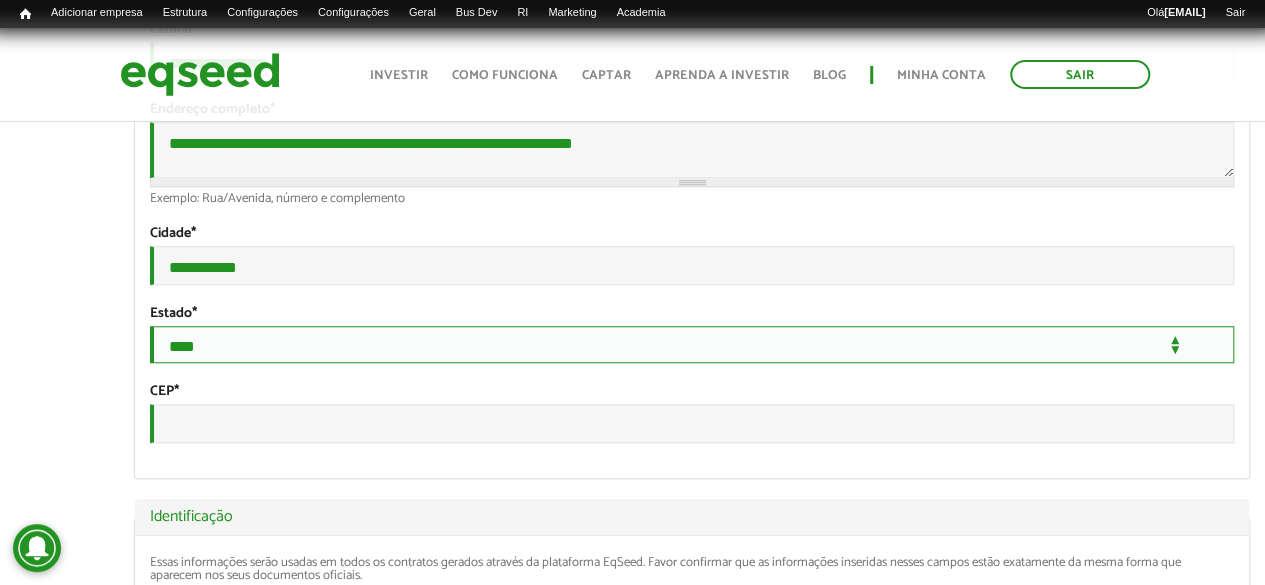 click on "**********" at bounding box center (692, 344) 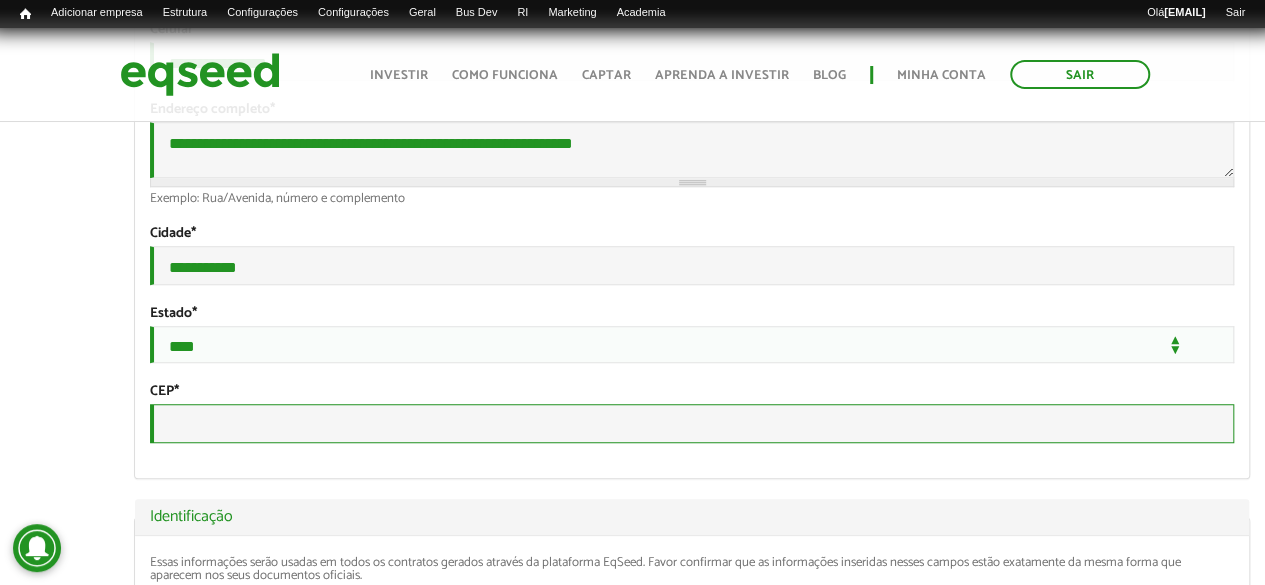 click on "CEP  *" at bounding box center (692, 423) 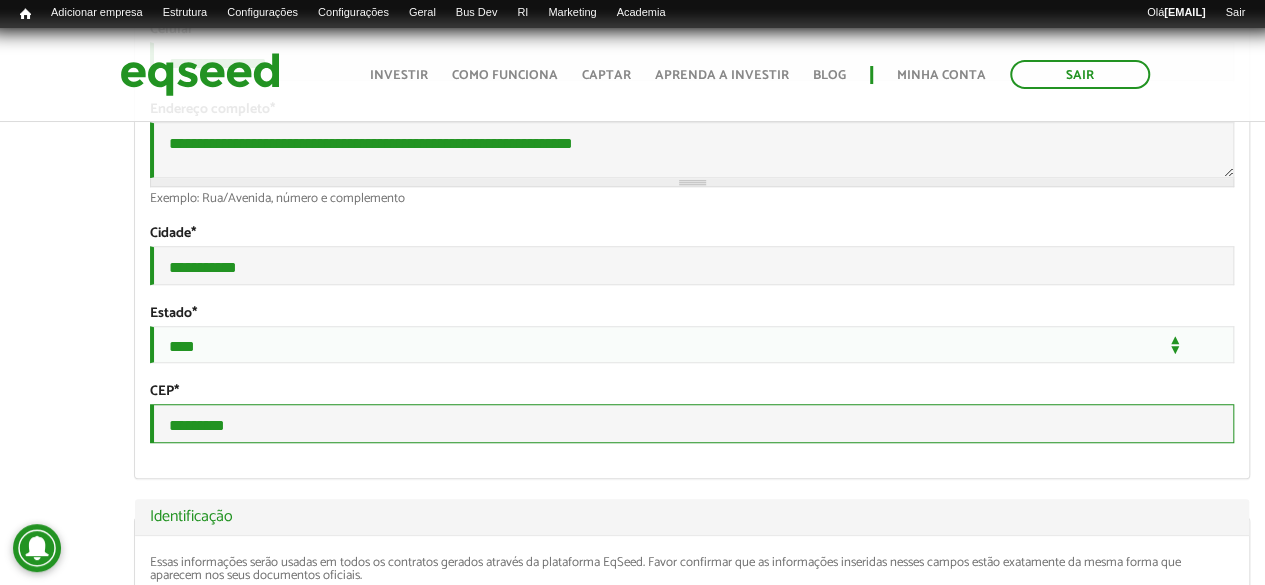 type on "*********" 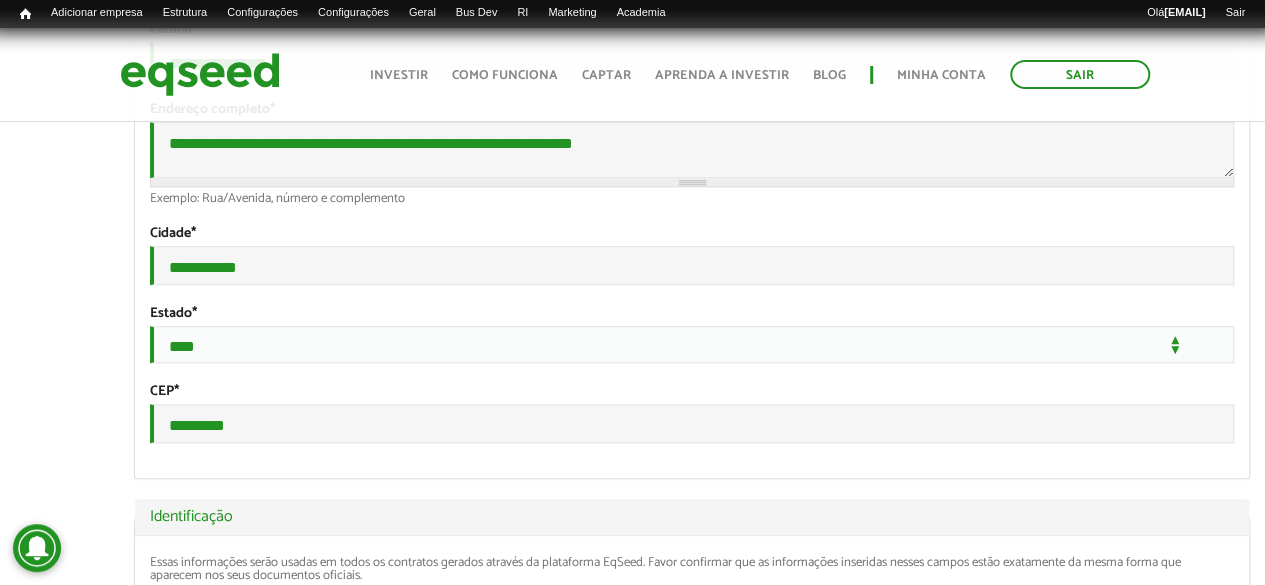 click on "Igor Swinerd Monteiro
left_panel_close
Pessoal
Configurar Listar links
Editar menu
Configurar
person Meu perfil
finance_mode Minha simulação
work Meu portfólio
monitoring Minhas rodadas de investimento
apartment Minha empresa" at bounding box center [59, 1452] 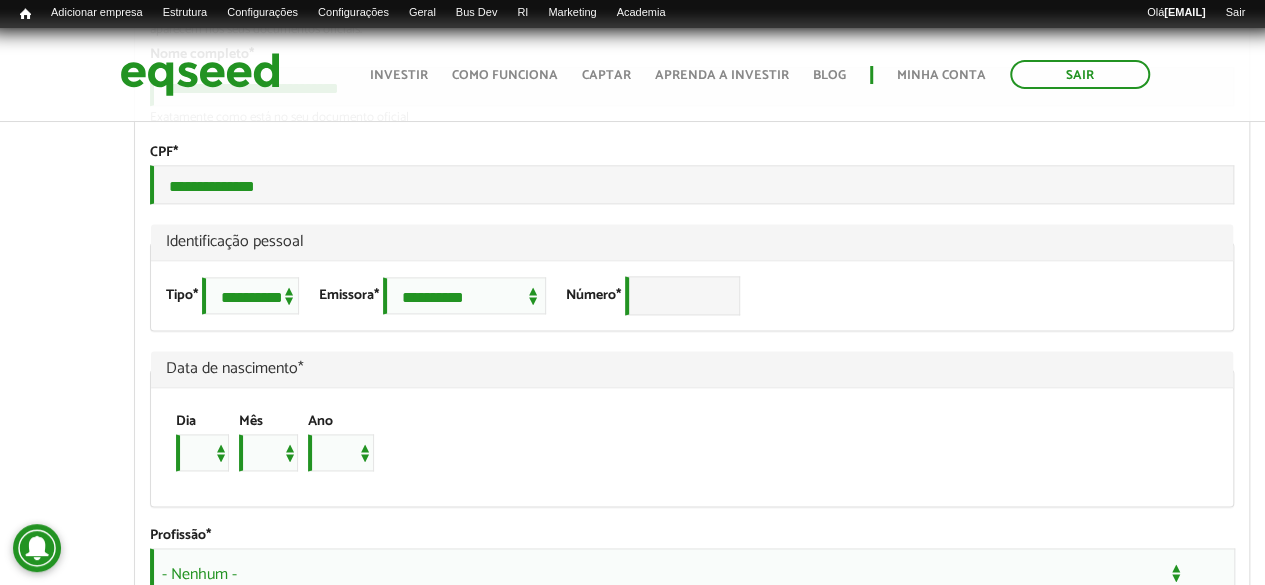 scroll, scrollTop: 1400, scrollLeft: 0, axis: vertical 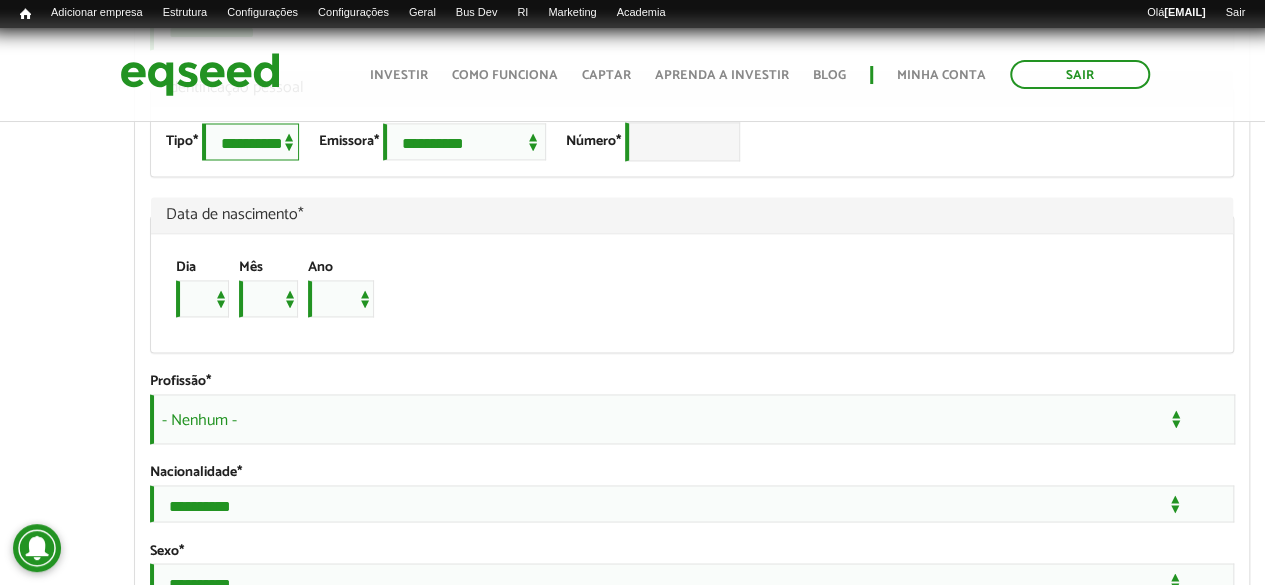 click on "**********" at bounding box center (250, 141) 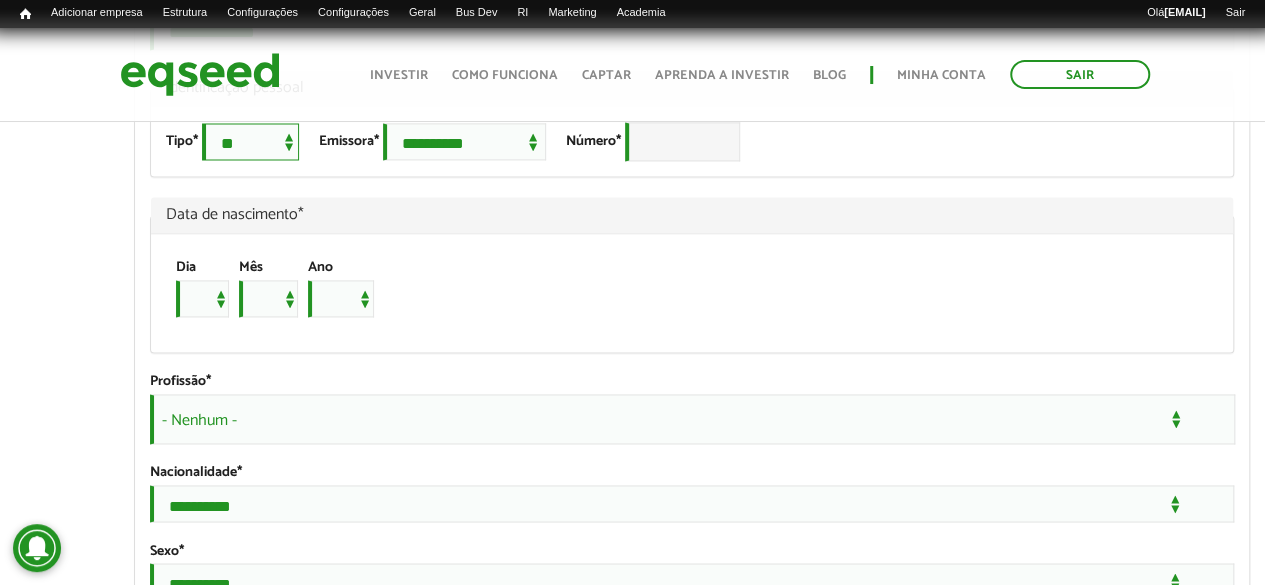 click on "**********" at bounding box center [250, 141] 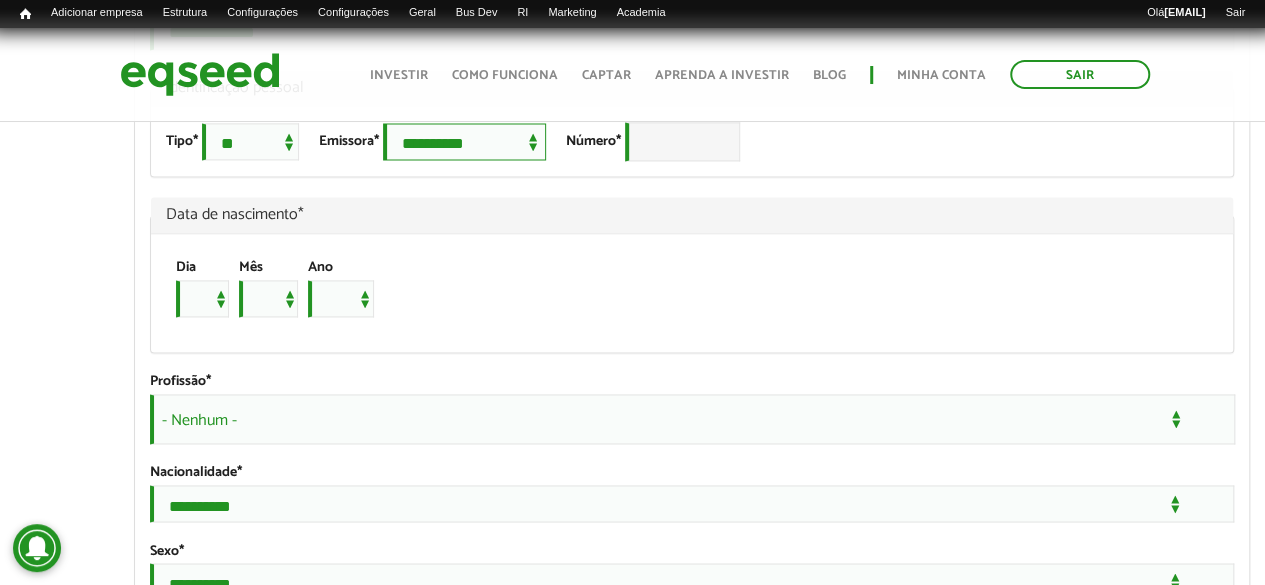 click on "**********" at bounding box center [464, 141] 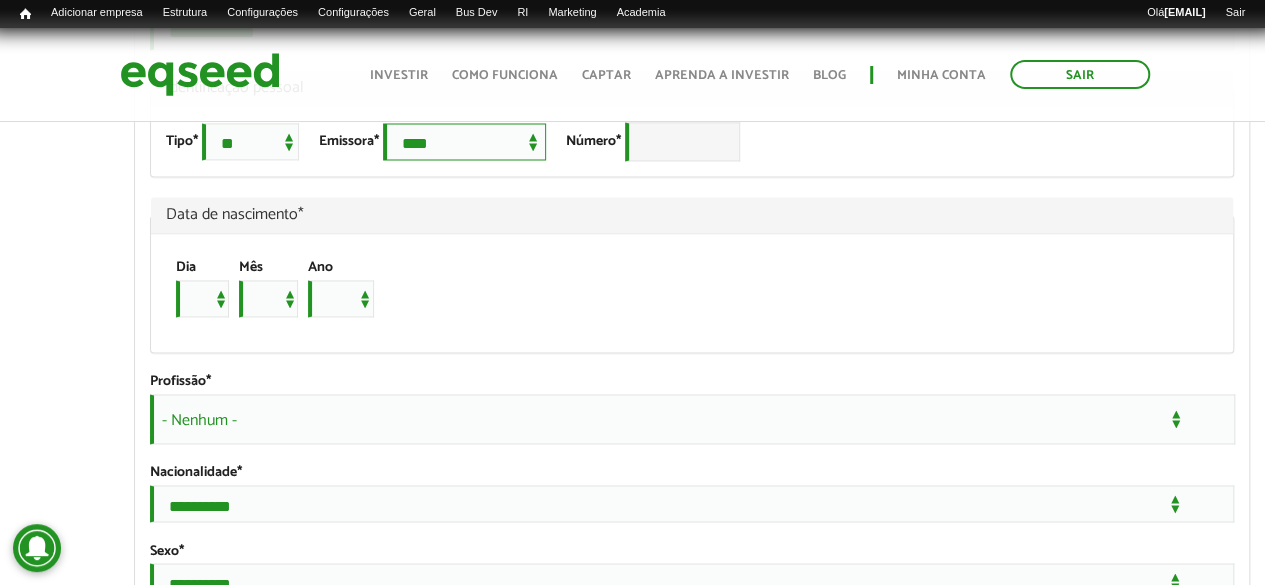 click on "**********" at bounding box center (464, 141) 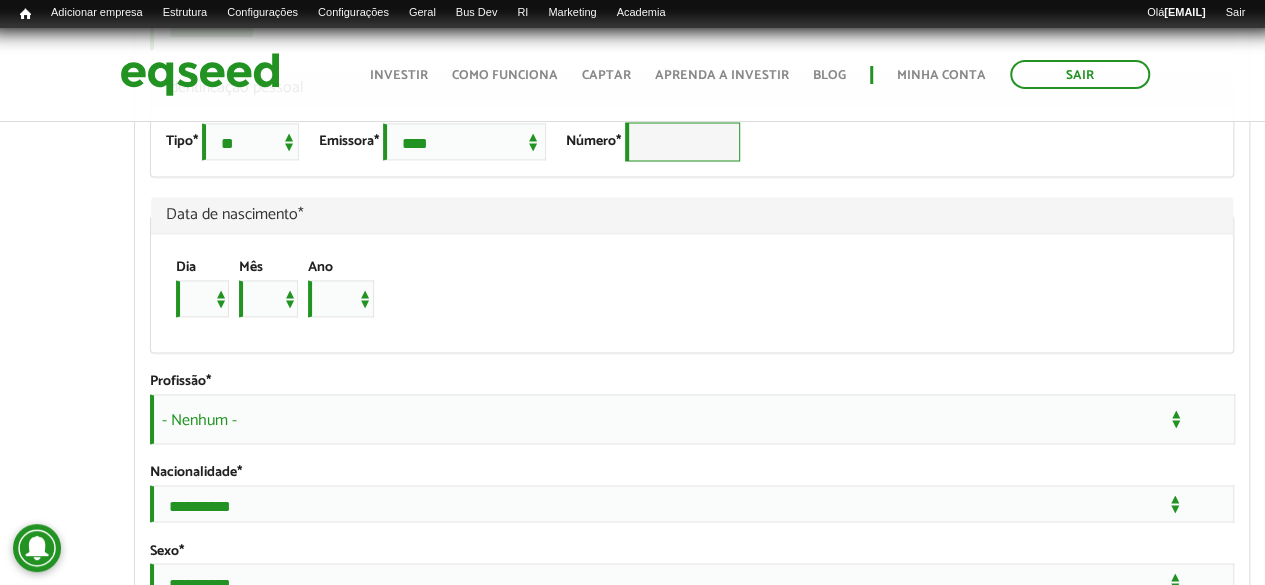 click on "Número  *" at bounding box center (682, 141) 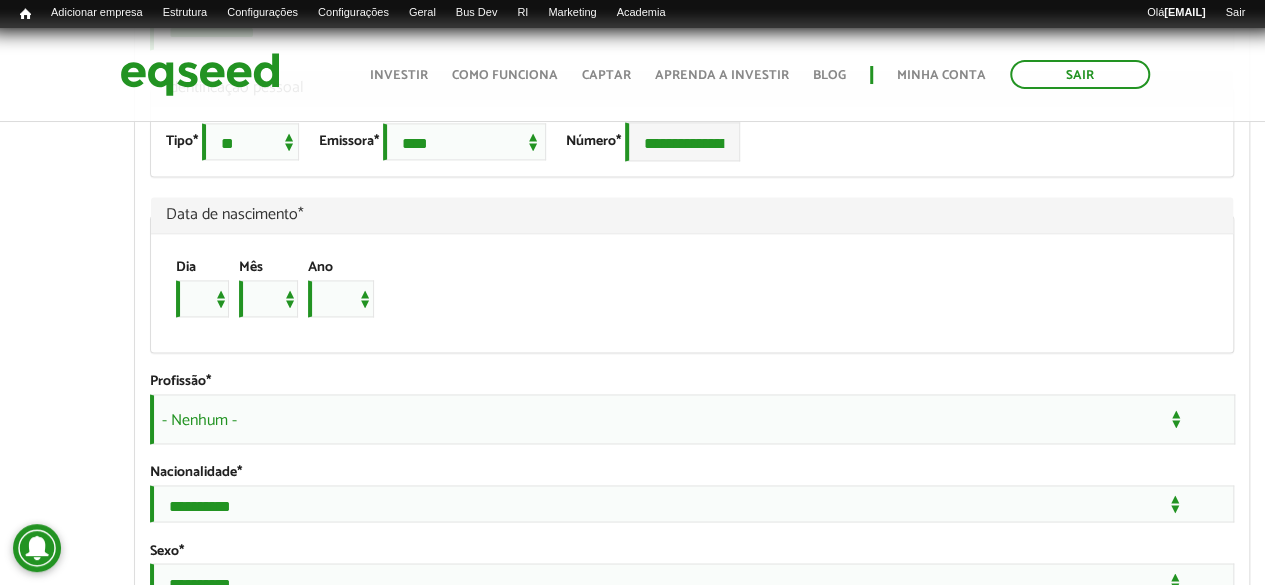 click on "**********" at bounding box center (692, 141) 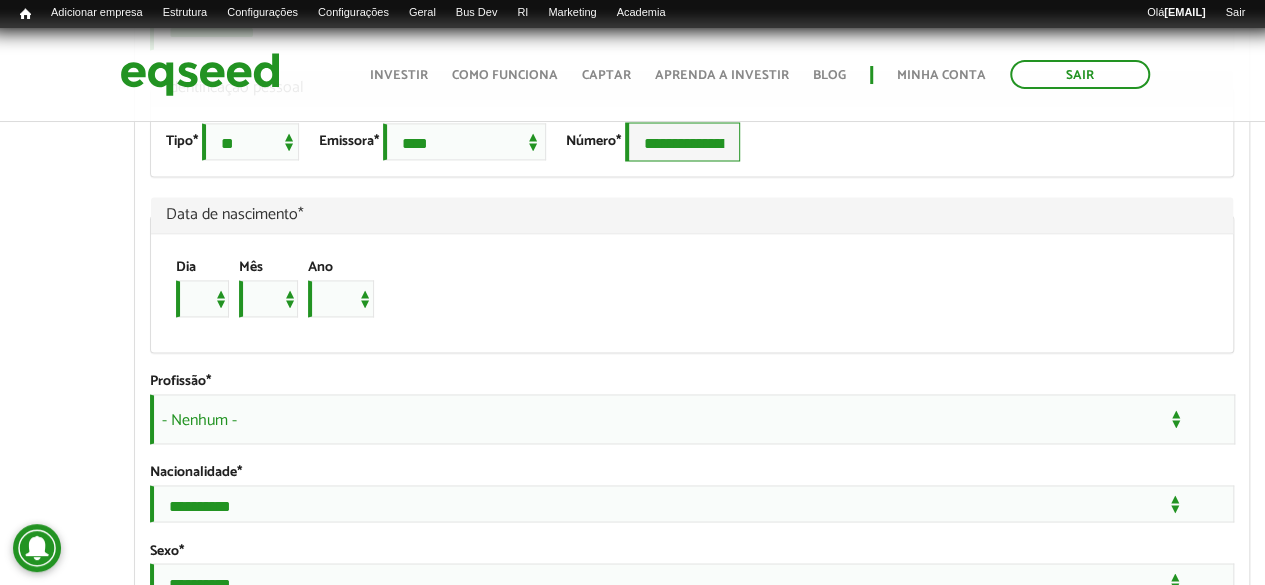 drag, startPoint x: 746, startPoint y: 215, endPoint x: 942, endPoint y: 212, distance: 196.02296 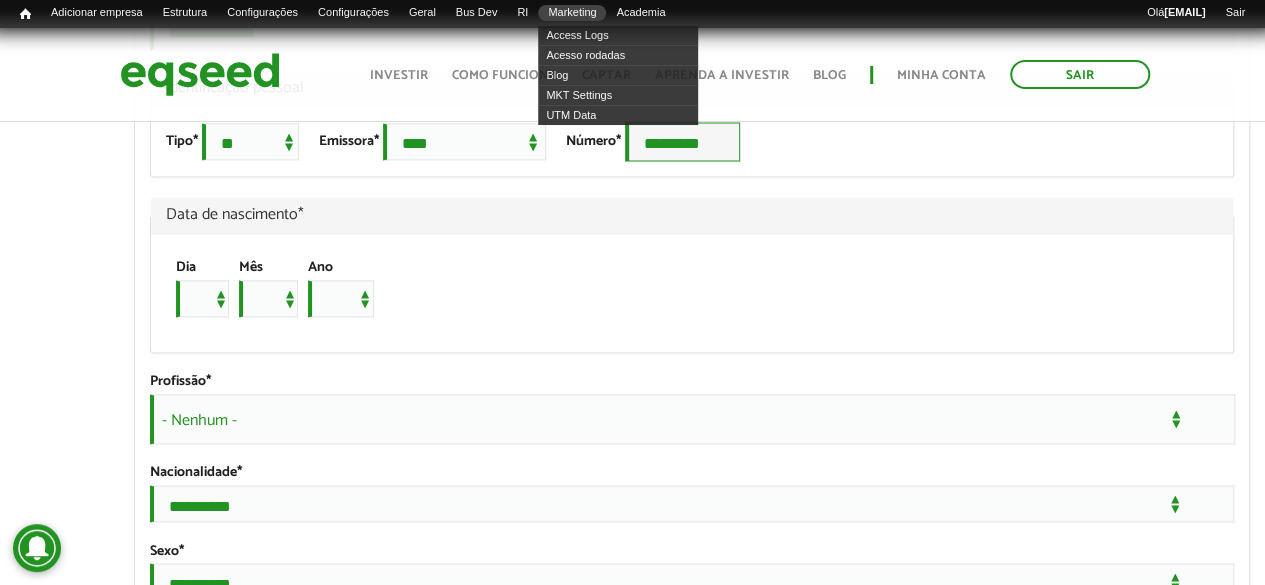 type on "********" 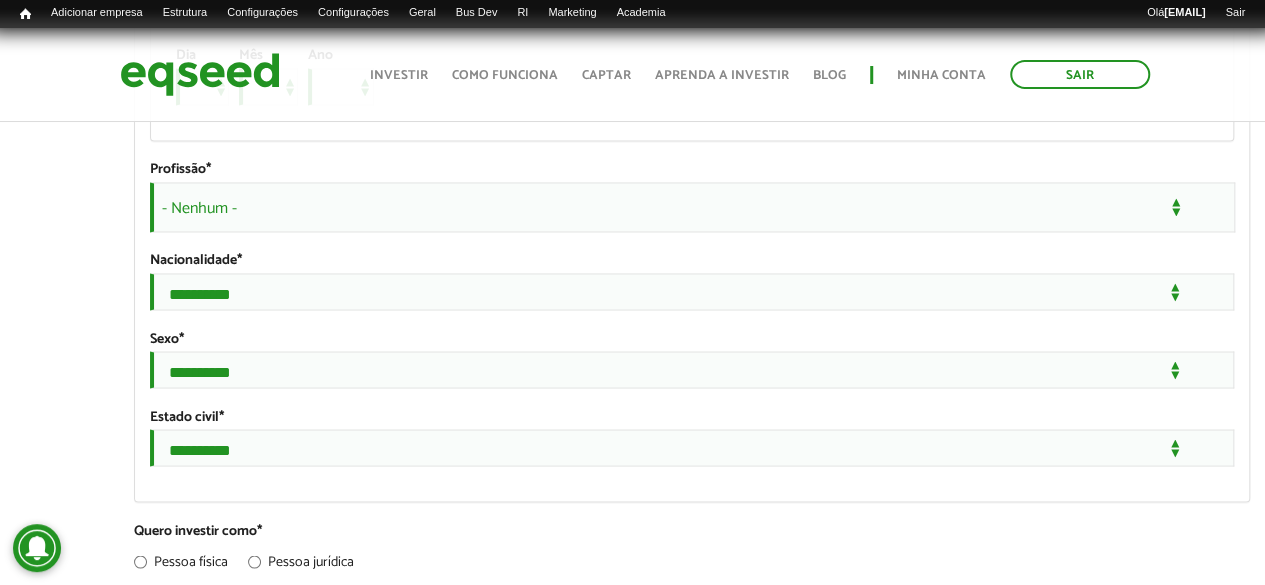 scroll, scrollTop: 1700, scrollLeft: 0, axis: vertical 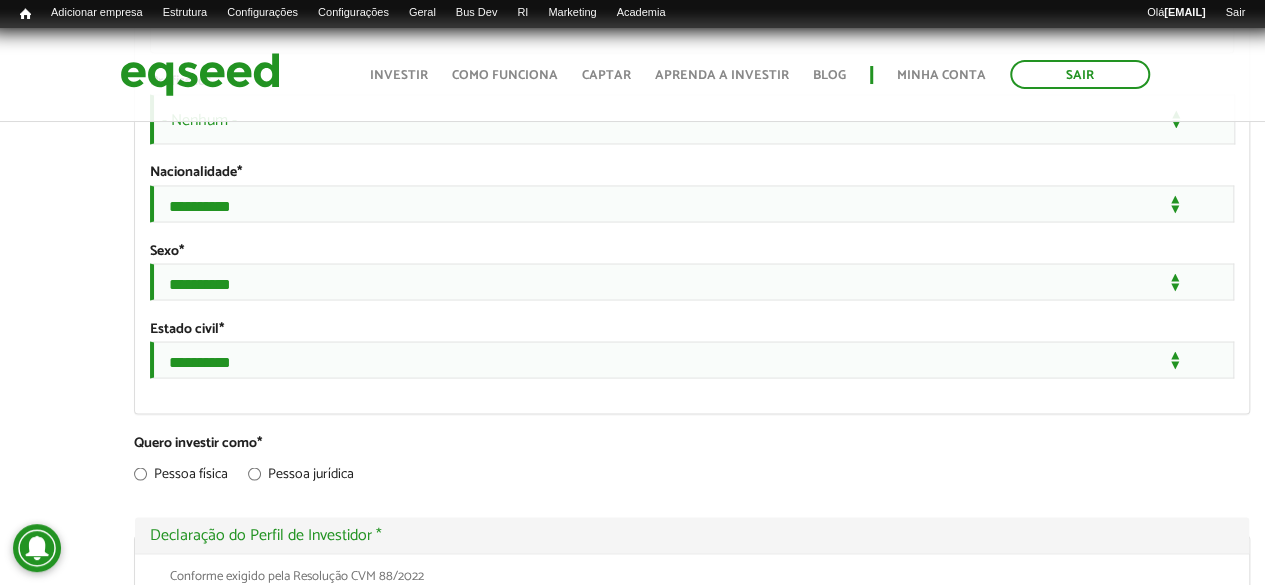 click on "- Nenhum -" at bounding box center (692, 119) 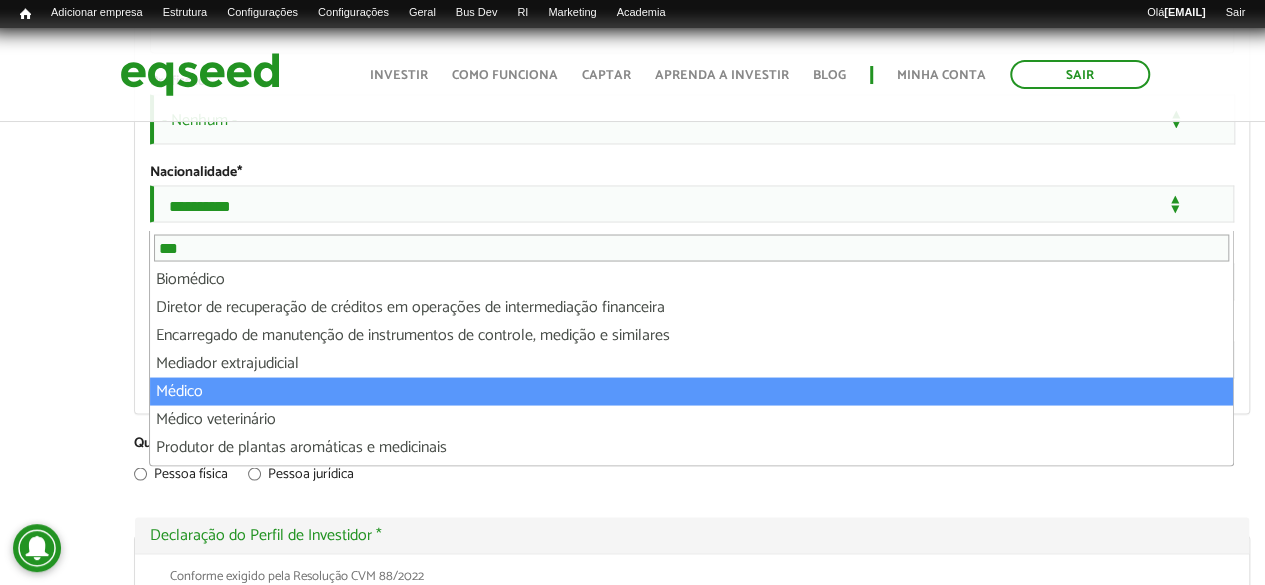 type on "***" 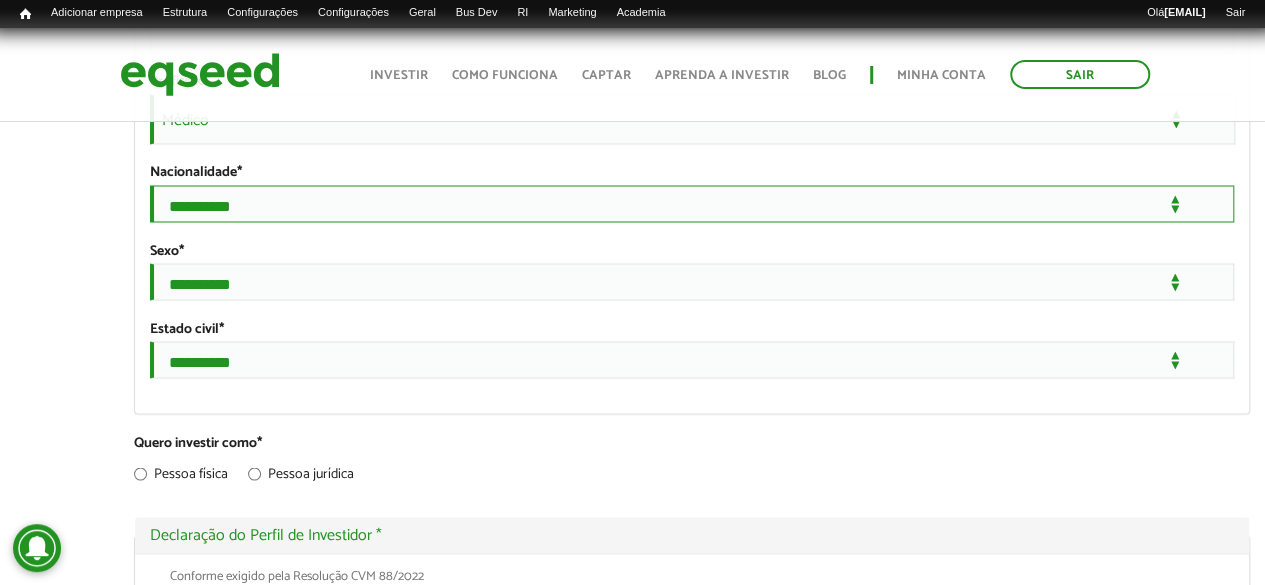 click on "**********" at bounding box center [692, 203] 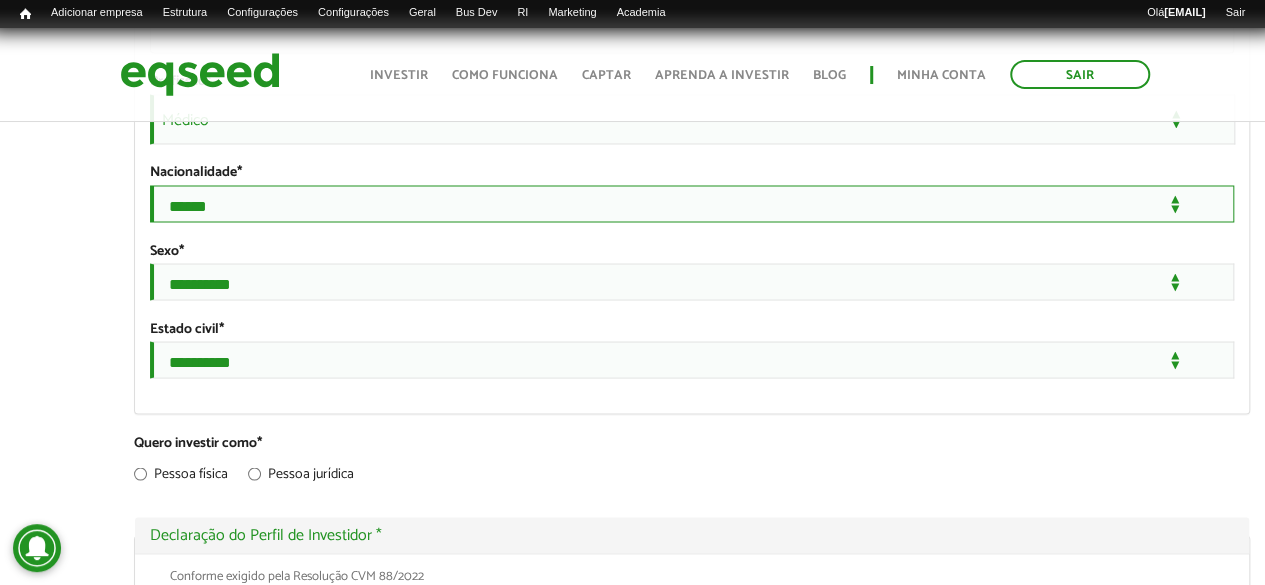 click on "**********" at bounding box center [692, 203] 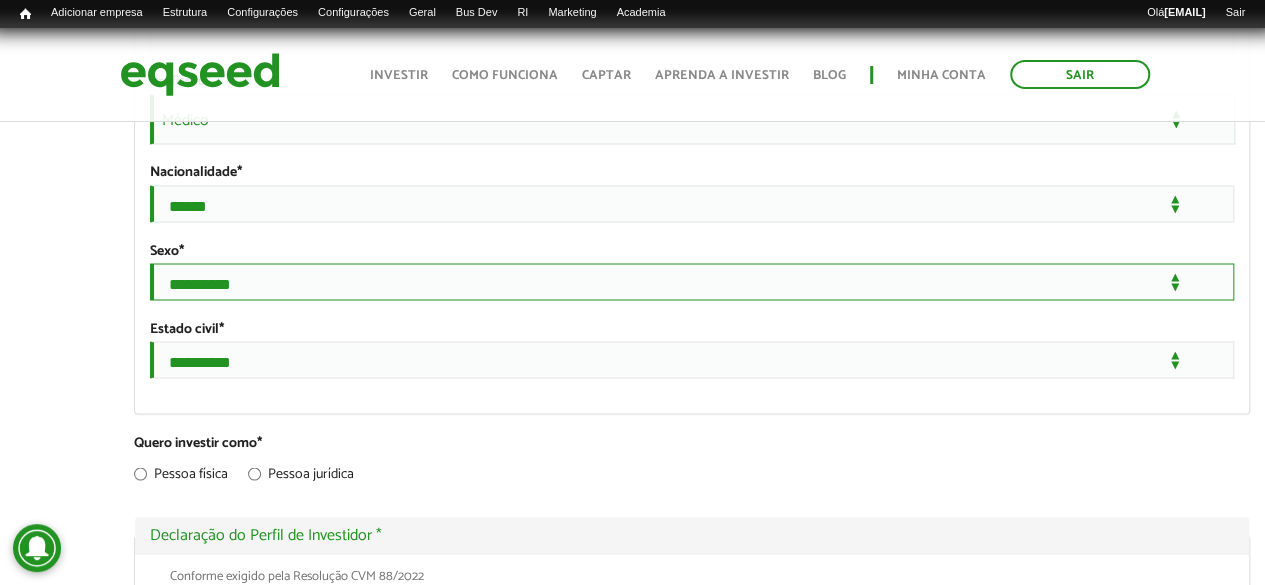 click on "**********" at bounding box center (692, 281) 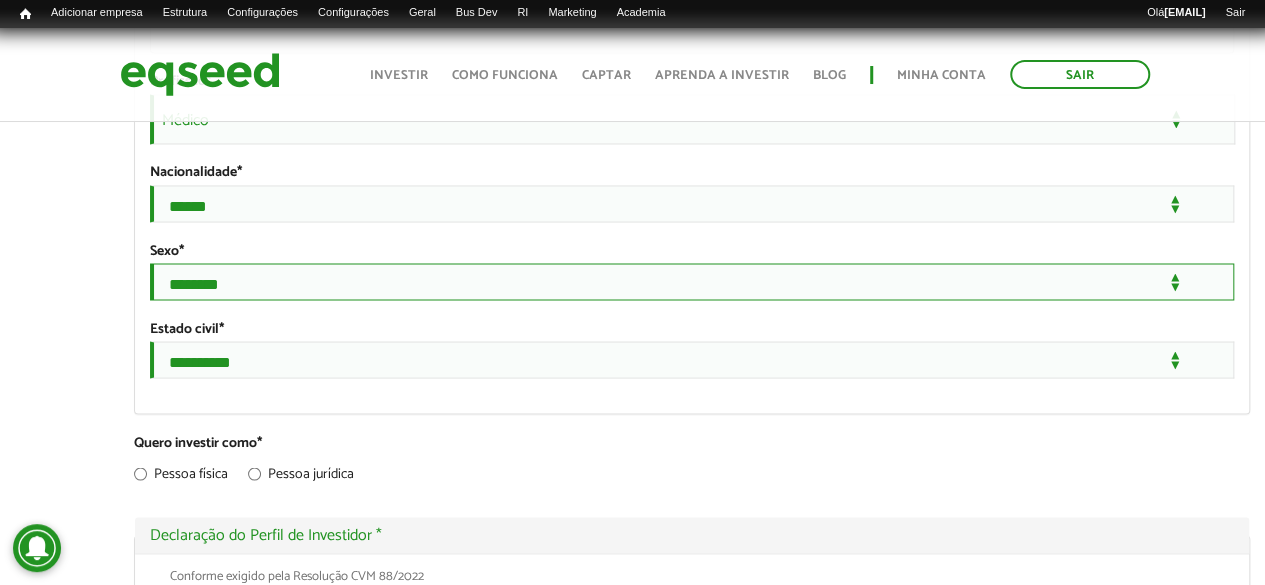 click on "**********" at bounding box center [692, 281] 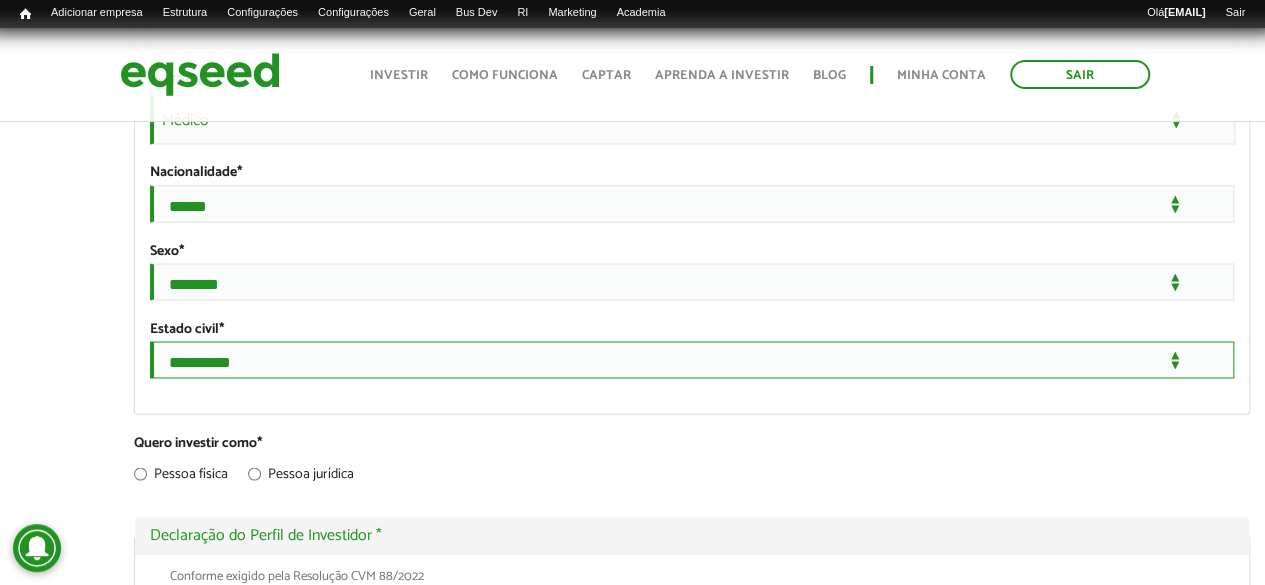 click on "**********" at bounding box center (692, 359) 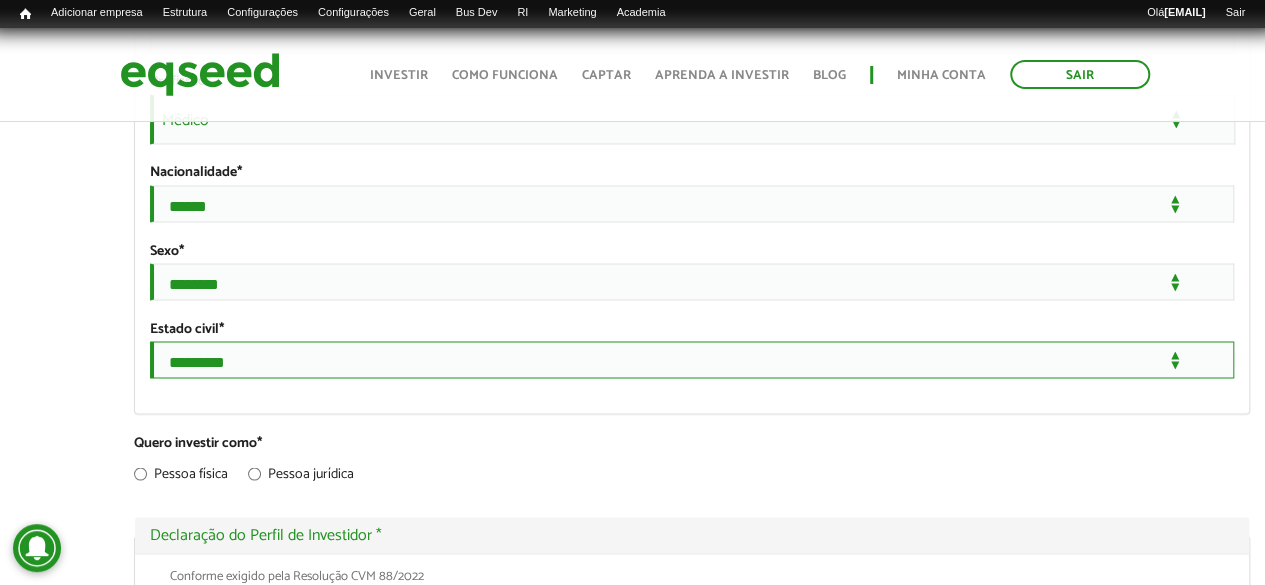 click on "**********" at bounding box center [692, 359] 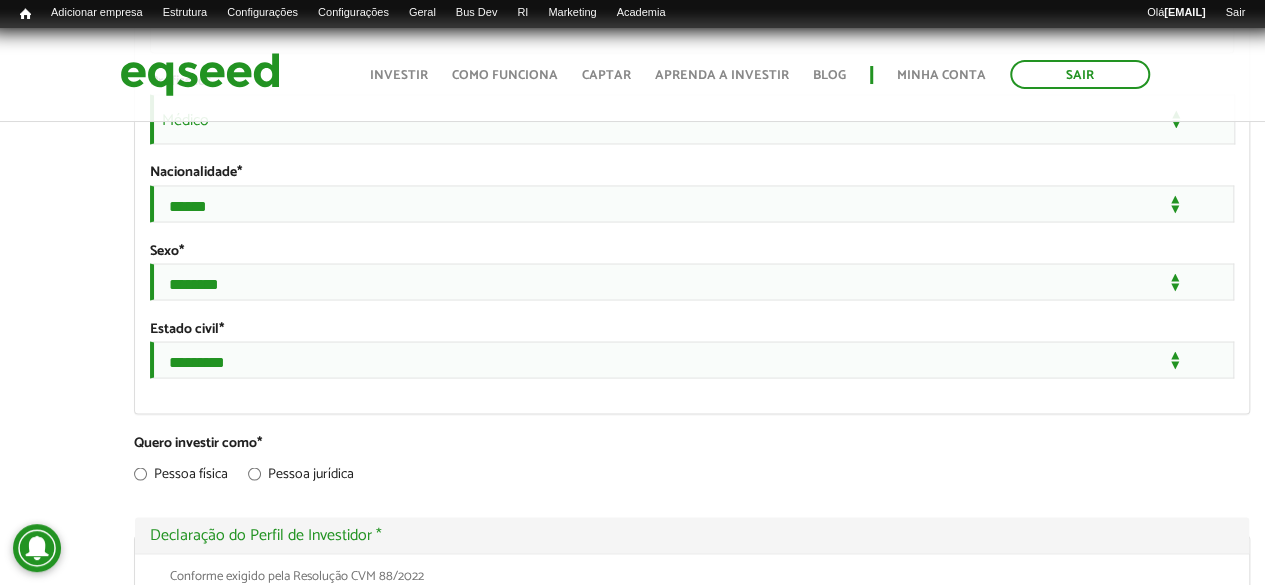 click on "Igor Swinerd Monteiro
left_panel_close
Pessoal
Configurar Listar links
Editar menu
Configurar
person Meu perfil
finance_mode Minha simulação
work Meu portfólio
monitoring Minhas rodadas de investimento
apartment Minha empresa" at bounding box center [59, 452] 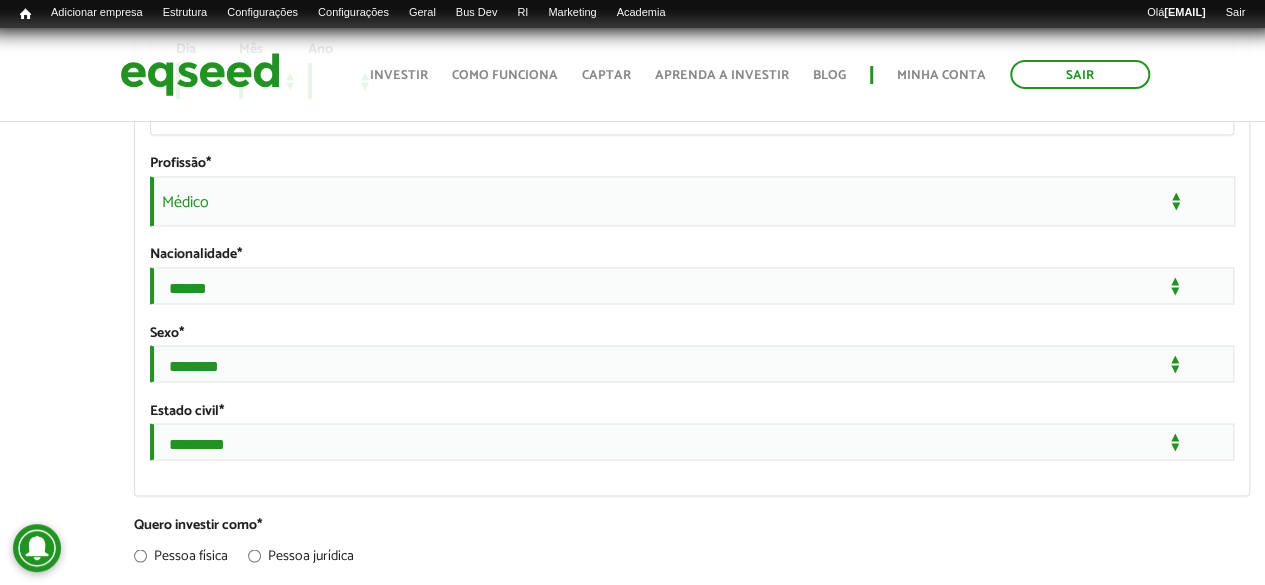 scroll, scrollTop: 1500, scrollLeft: 0, axis: vertical 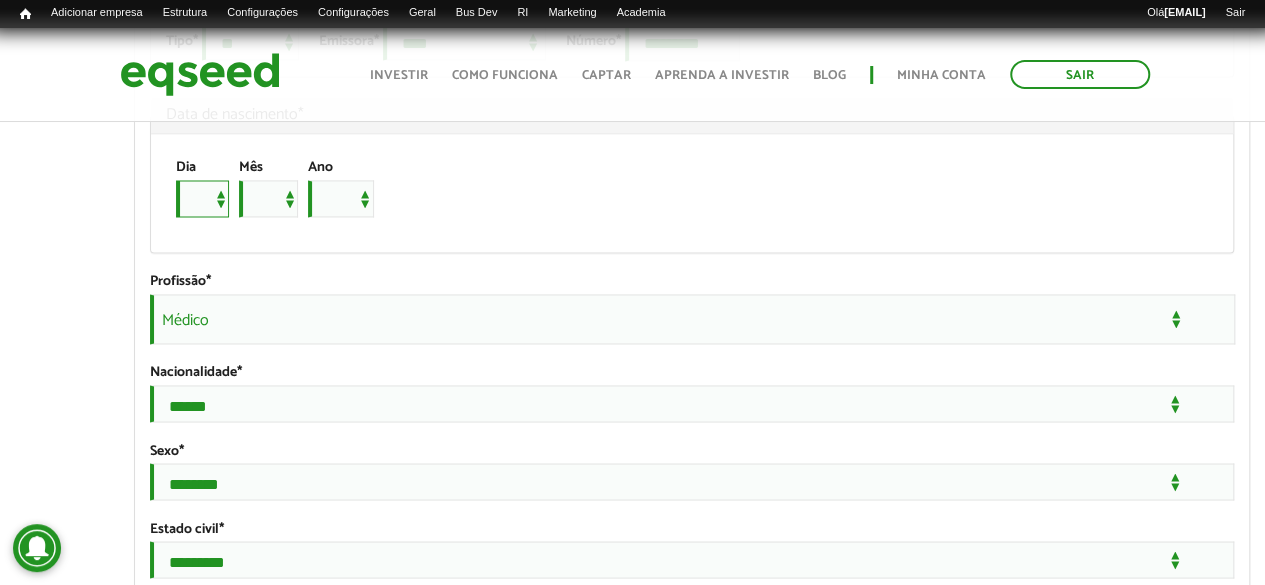 click on "* * * * * * * * * ** ** ** ** ** ** ** ** ** ** ** ** ** ** ** ** ** ** ** ** ** **" at bounding box center (202, 198) 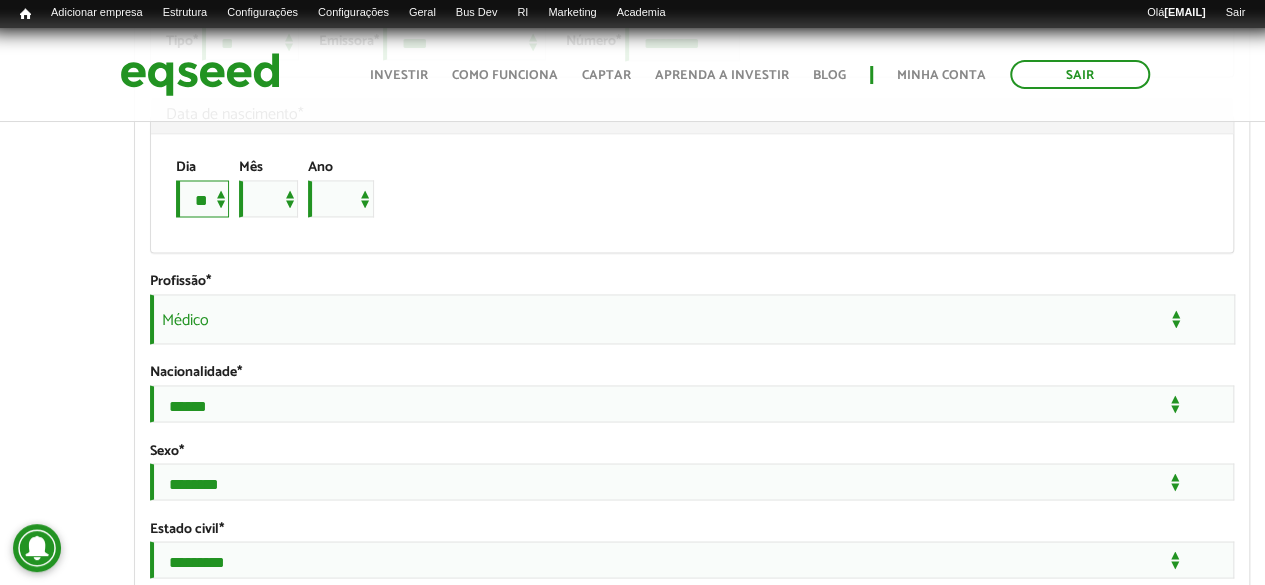 click on "* * * * * * * * * ** ** ** ** ** ** ** ** ** ** ** ** ** ** ** ** ** ** ** ** ** **" at bounding box center [202, 198] 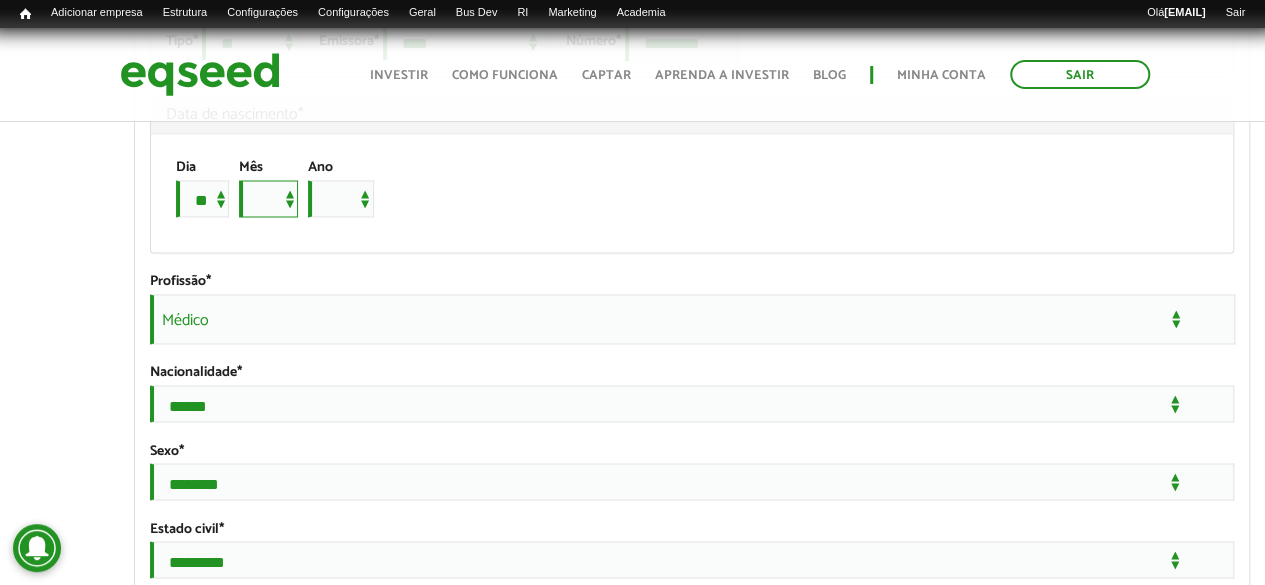 drag, startPoint x: 277, startPoint y: 282, endPoint x: 284, endPoint y: 261, distance: 22.135944 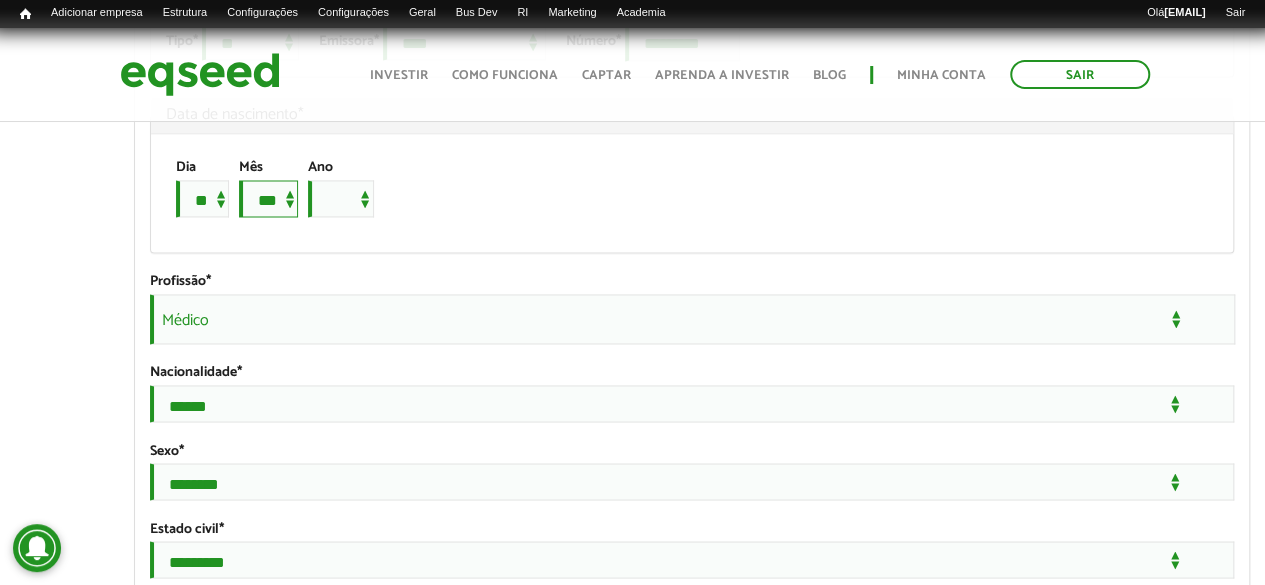 click on "*** *** *** *** *** *** *** *** *** *** *** ***" at bounding box center (268, 198) 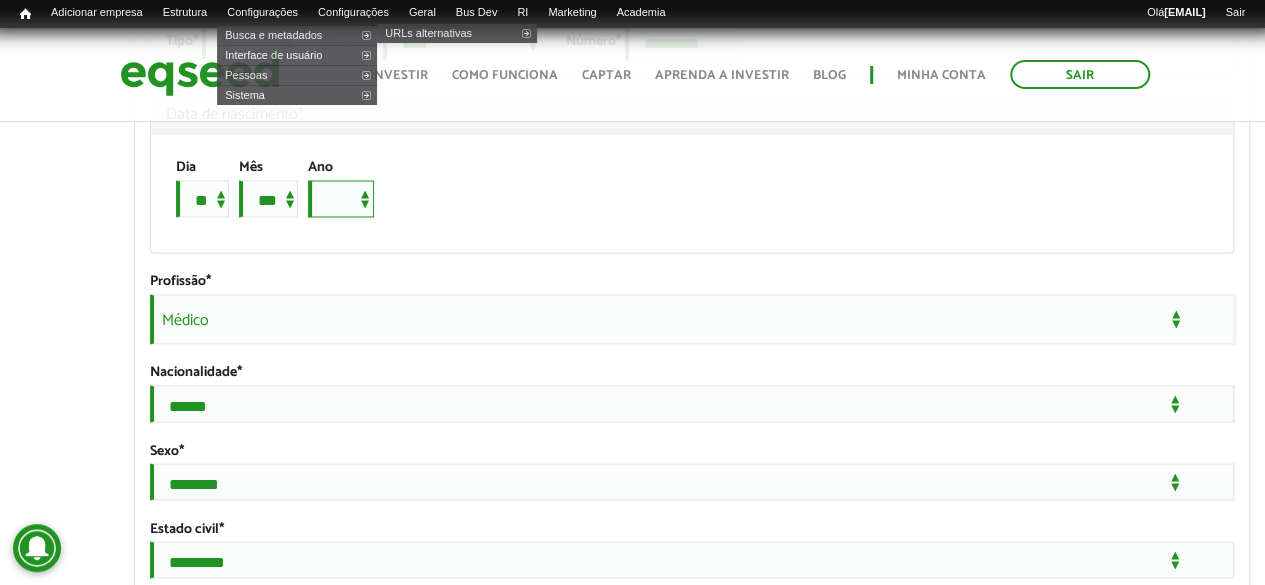 click on "**** **** **** **** **** **** **** **** **** **** **** **** **** **** **** **** **** **** **** **** **** **** **** **** **** **** **** **** **** **** **** **** **** **** **** **** **** **** **** **** **** **** **** **** **** **** **** **** **** **** **** **** **** **** **** **** **** **** **** **** **** **** **** **** **** **** **** **** **** **** **** **** **** **** **** **** **** **** **** **** **** **** **** **** **** **** **** **** **** **** **** **** **** **** **** **** **** **** **** **** **** **** **** **** **** **** **** **** **** **** **** **** **** **** **** **** **** **** **** **** **** **** **** **** **** ****" at bounding box center (341, 198) 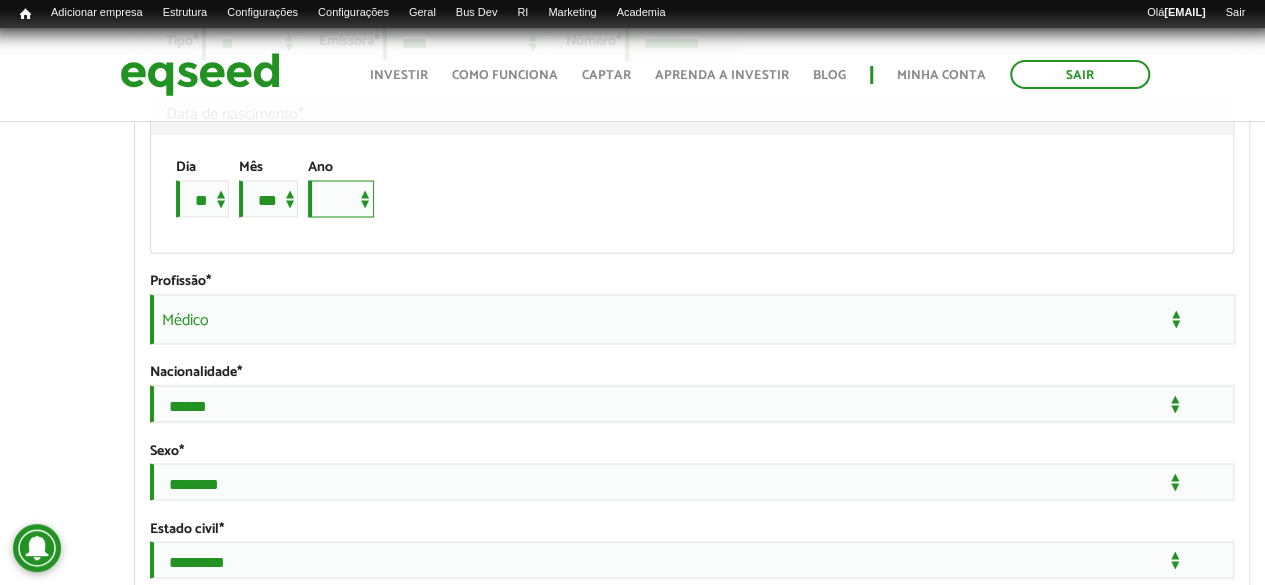 select on "****" 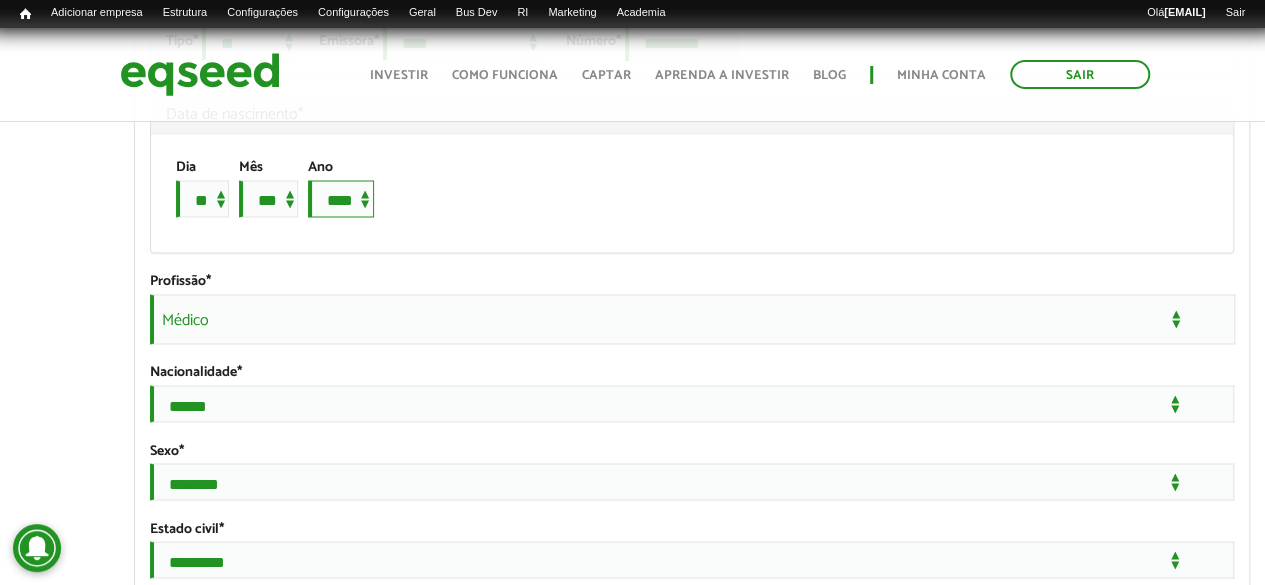 click on "**** **** **** **** **** **** **** **** **** **** **** **** **** **** **** **** **** **** **** **** **** **** **** **** **** **** **** **** **** **** **** **** **** **** **** **** **** **** **** **** **** **** **** **** **** **** **** **** **** **** **** **** **** **** **** **** **** **** **** **** **** **** **** **** **** **** **** **** **** **** **** **** **** **** **** **** **** **** **** **** **** **** **** **** **** **** **** **** **** **** **** **** **** **** **** **** **** **** **** **** **** **** **** **** **** **** **** **** **** **** **** **** **** **** **** **** **** **** **** **** **** **** **** **** **** ****" at bounding box center [341, 198] 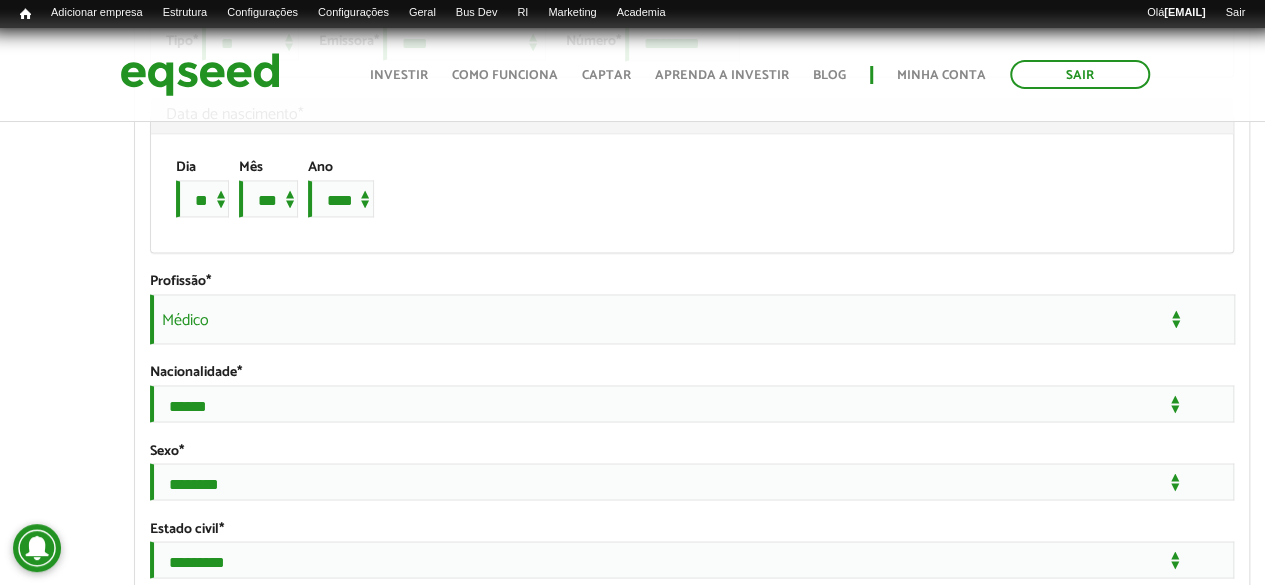 click on "Dia
* * * * * * * * * ** ** ** ** ** ** ** ** ** ** ** ** ** ** ** ** ** ** ** ** ** **   Mês
*** *** *** *** *** *** *** *** *** *** *** ***   Ano
**** **** **** **** **** **** **** **** **** **** **** **** **** **** **** **** **** **** **** **** **** **** **** **** **** **** **** **** **** **** **** **** **** **** **** **** **** **** **** **** **** **** **** **** **** **** **** **** **** **** **** **** **** **** **** **** **** **** **** **** **** **** **** **** **** **** **** **** **** **** **** **** **** **** **** **** **** **** **** **** **** **** **** **** **** **** **** **** **** **** **** **** **** **** **** **** **** **** **** **** **** **** **** **** **** **** **** **** **** **** **** **** **** **** **** **** **** **** **** **** **** **** **** **** **** ****" at bounding box center (681, 193) 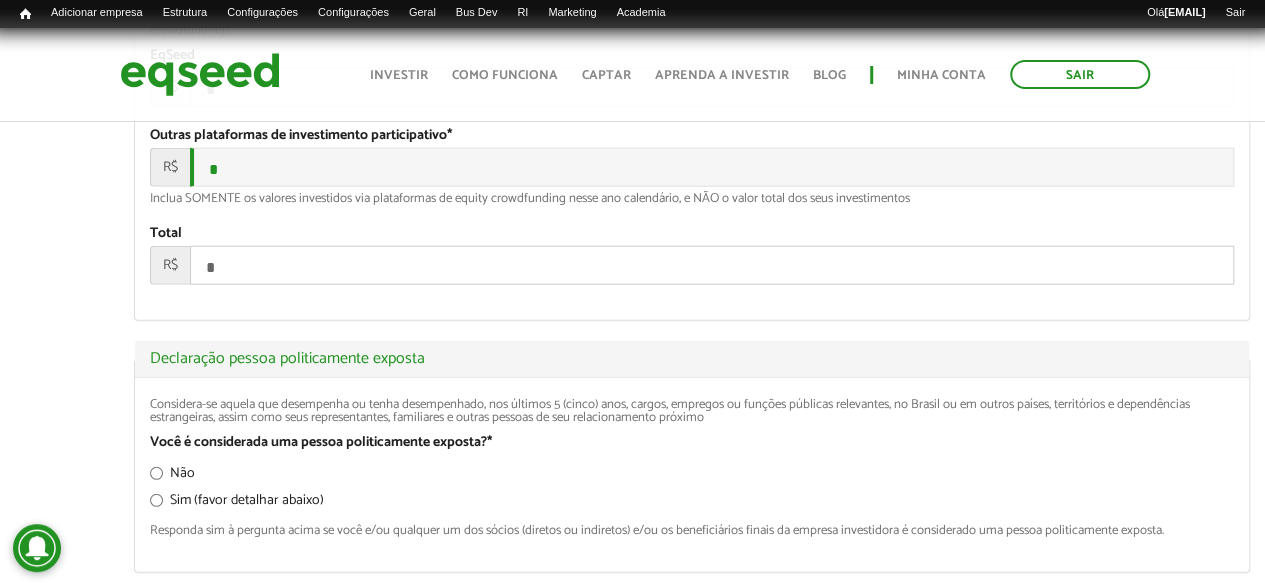 scroll, scrollTop: 2800, scrollLeft: 0, axis: vertical 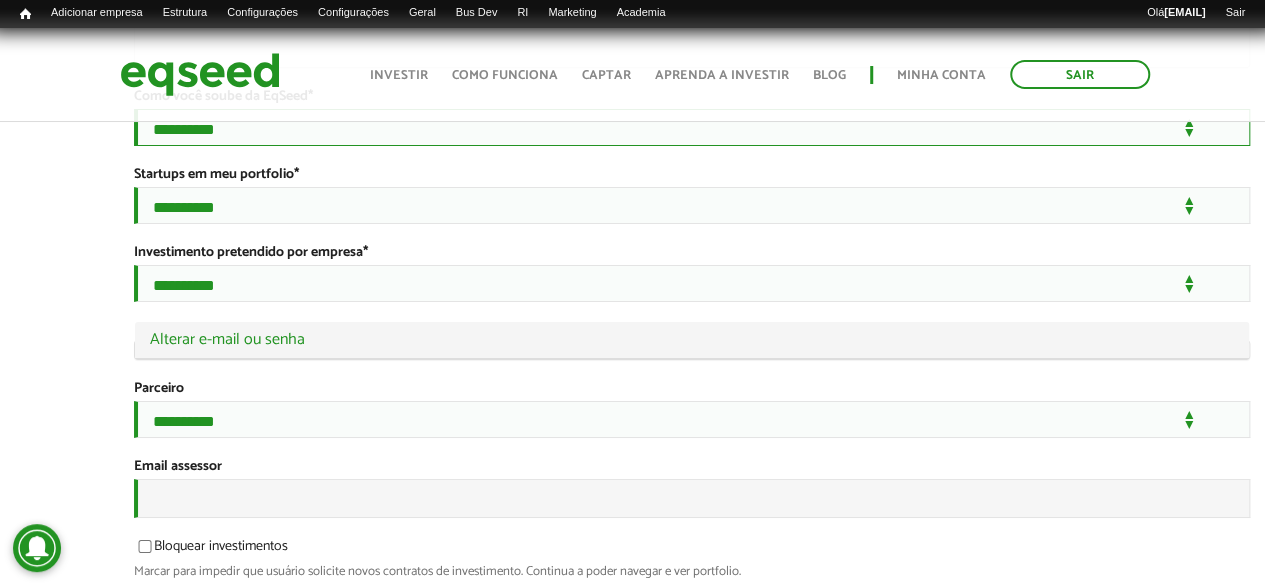 click on "**********" at bounding box center [692, 127] 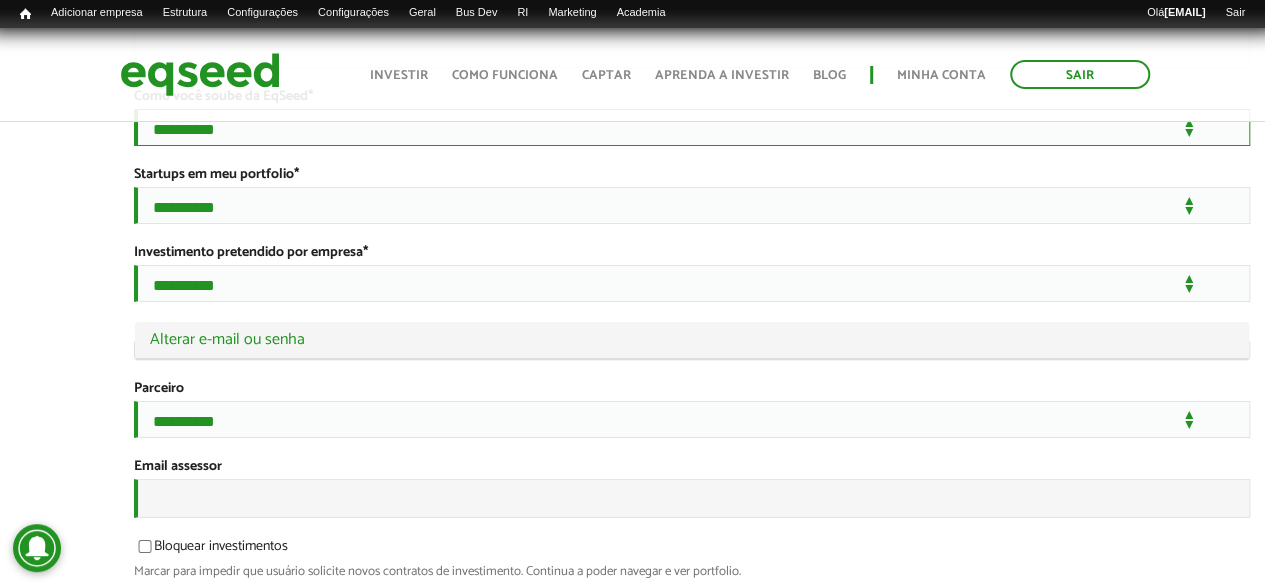 select on "***" 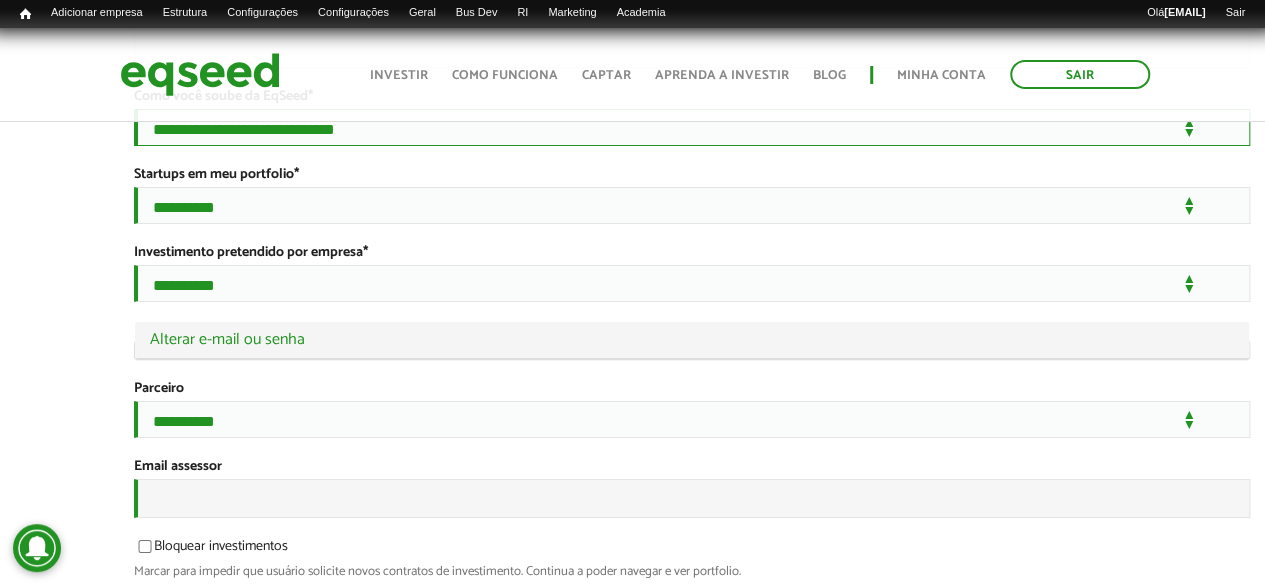 click on "**********" at bounding box center [692, 127] 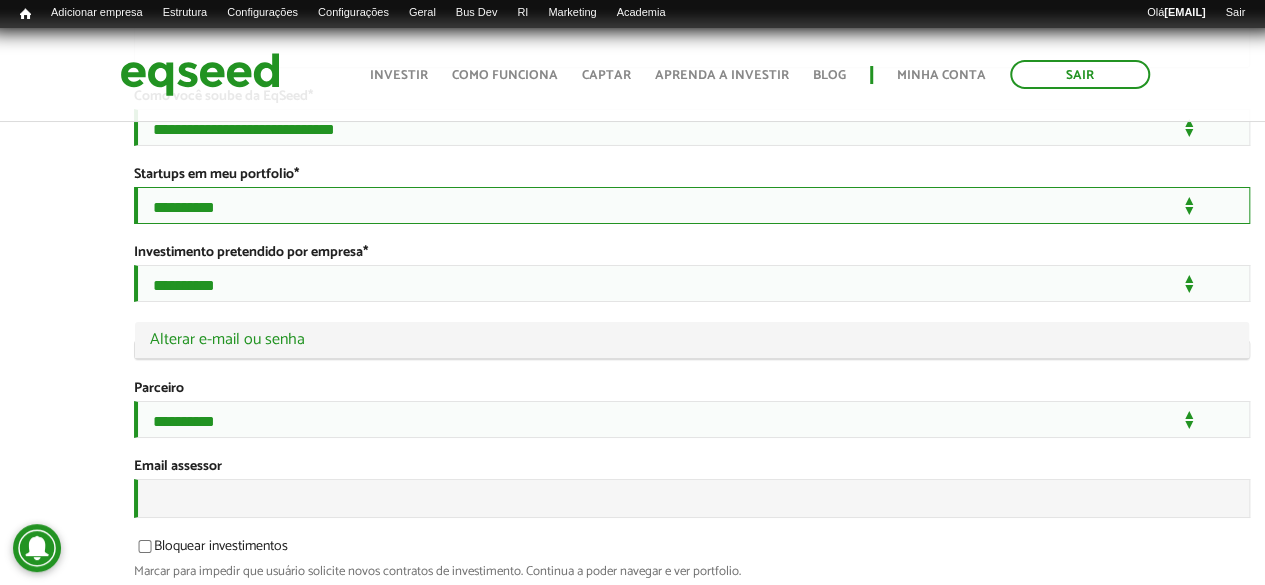 click on "**********" at bounding box center [692, 205] 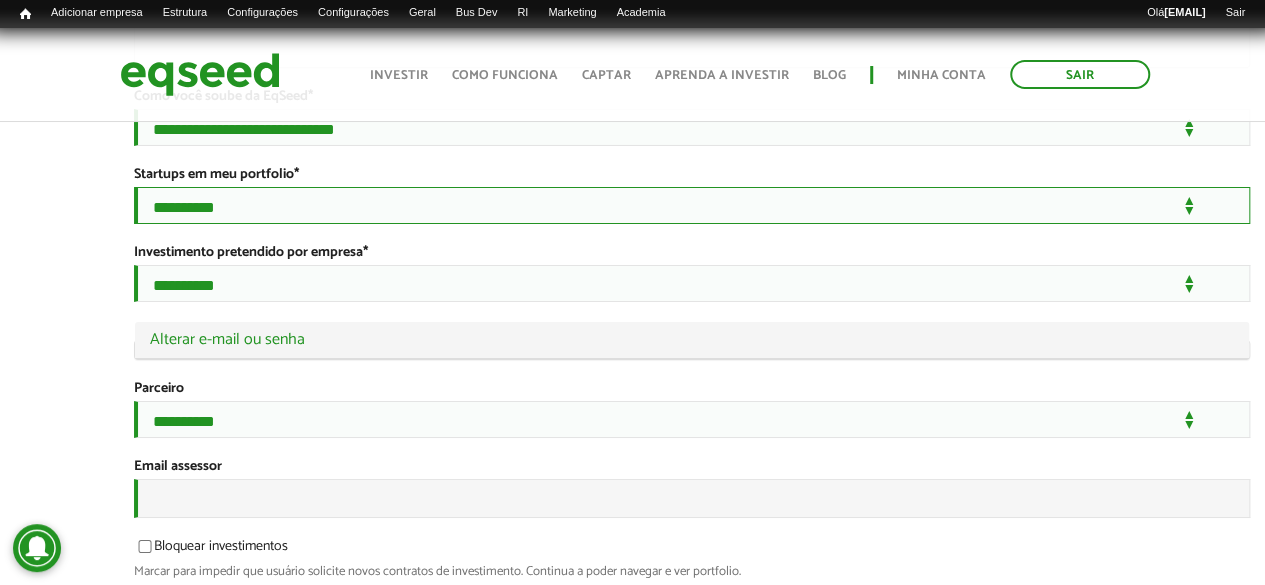 select on "***" 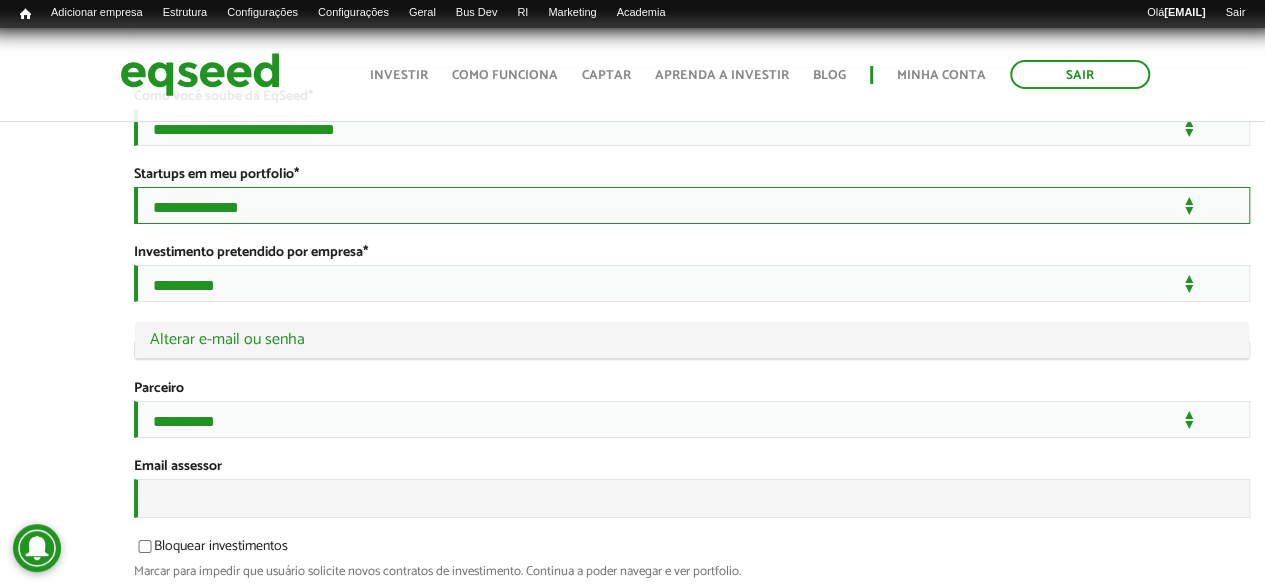 click on "**********" at bounding box center (692, 205) 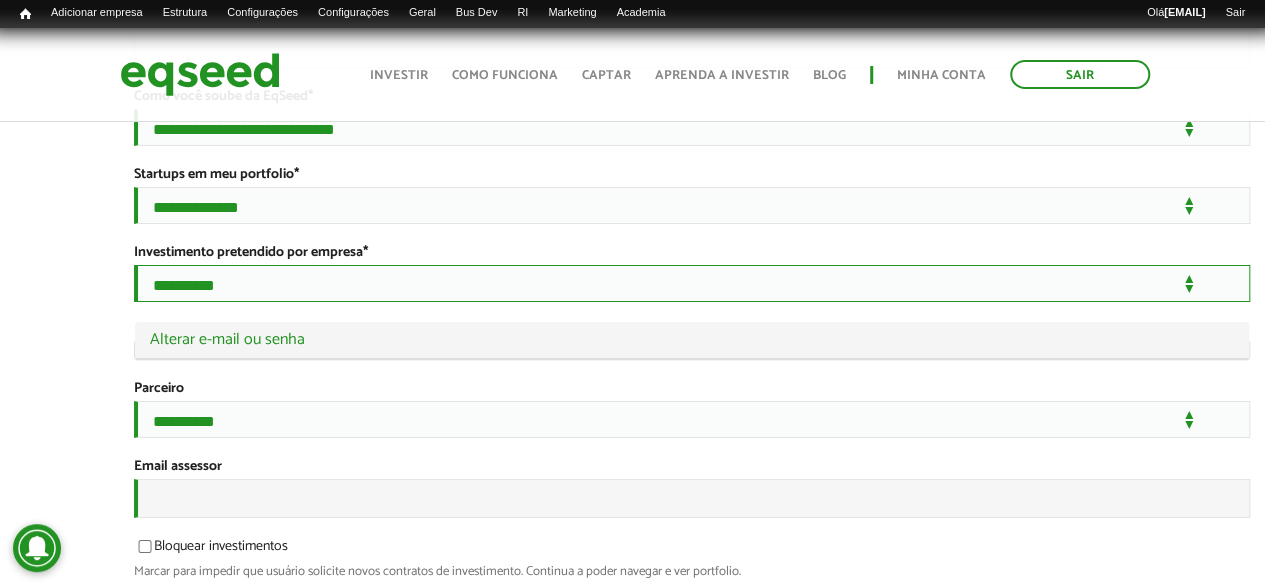 click on "**********" at bounding box center [692, 283] 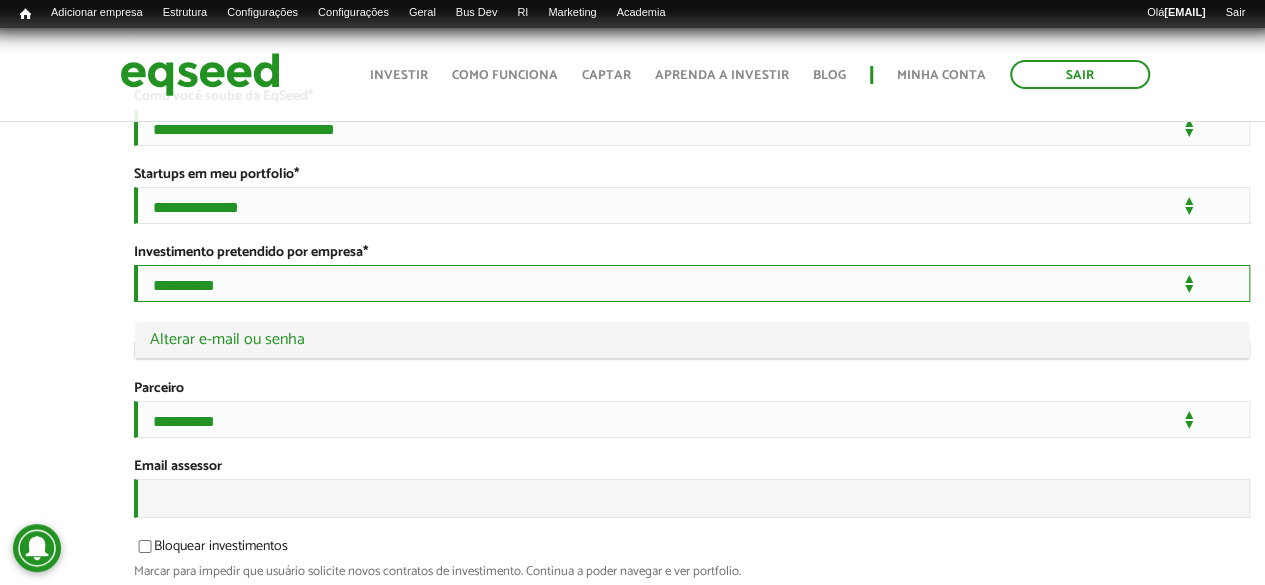 select on "***" 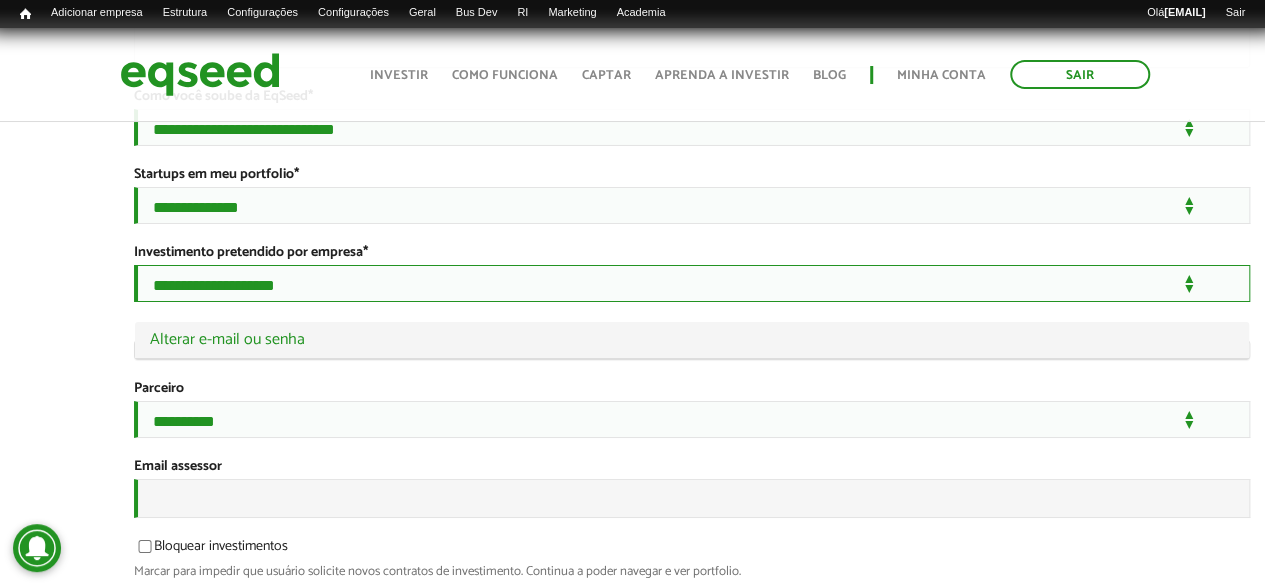 click on "**********" at bounding box center (692, 283) 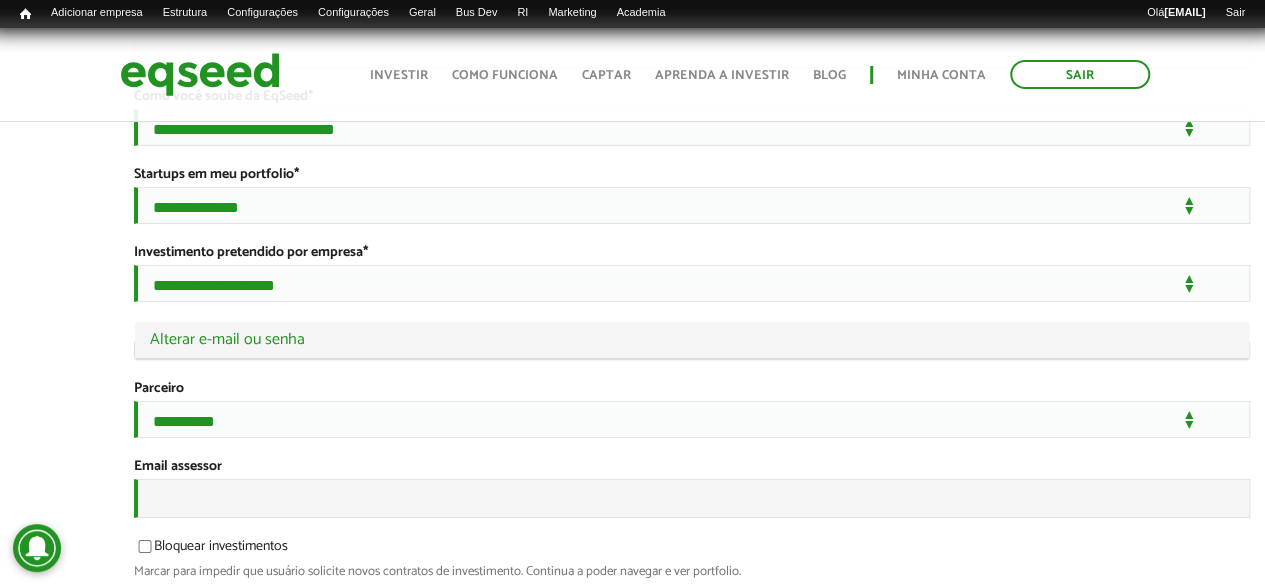 click on "Igor Swinerd Monteiro
left_panel_close
Pessoal
Configurar Listar links
Editar menu
Configurar
person Meu perfil
finance_mode Minha simulação
work Meu portfólio
monitoring Minhas rodadas de investimento
apartment Minha empresa" at bounding box center (59, -1348) 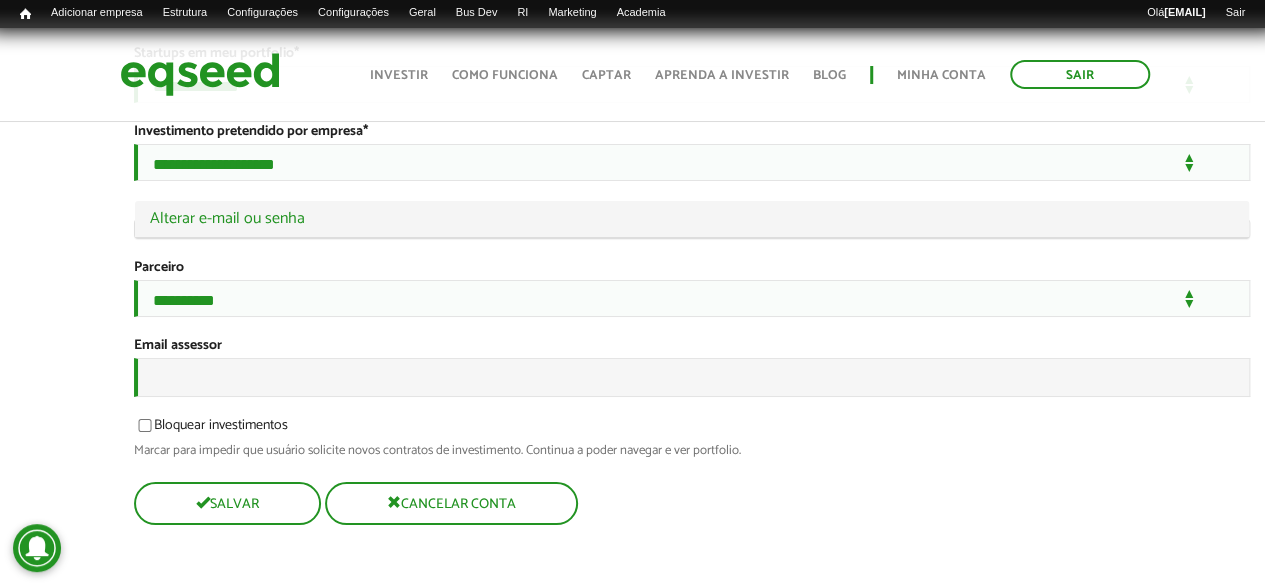 scroll, scrollTop: 3800, scrollLeft: 0, axis: vertical 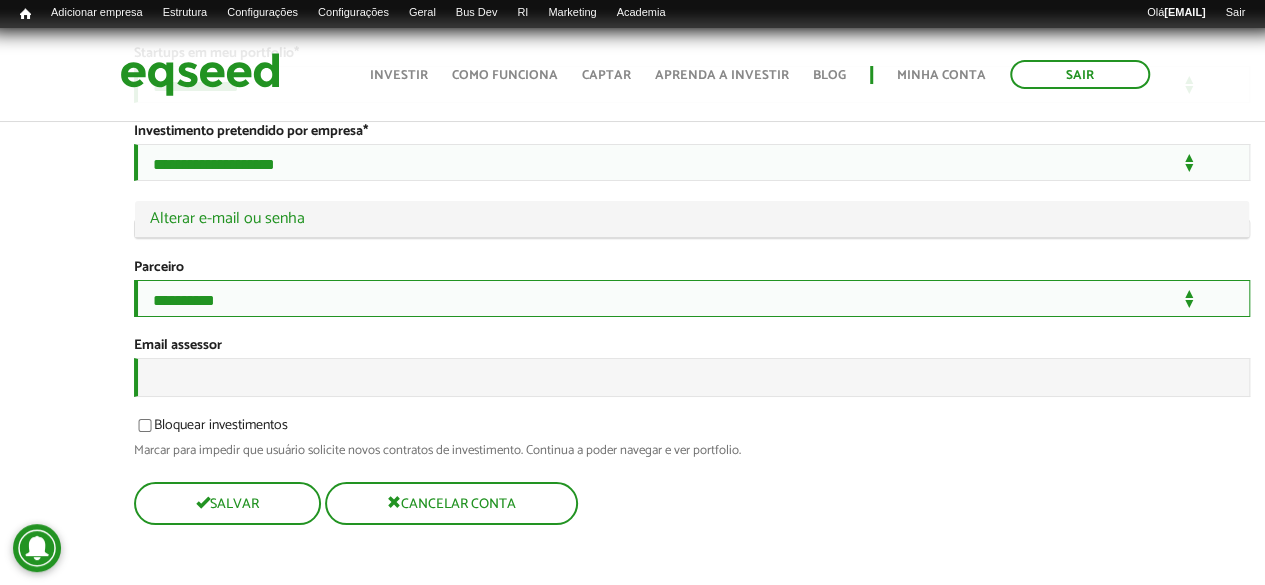 click on "**********" at bounding box center [692, 298] 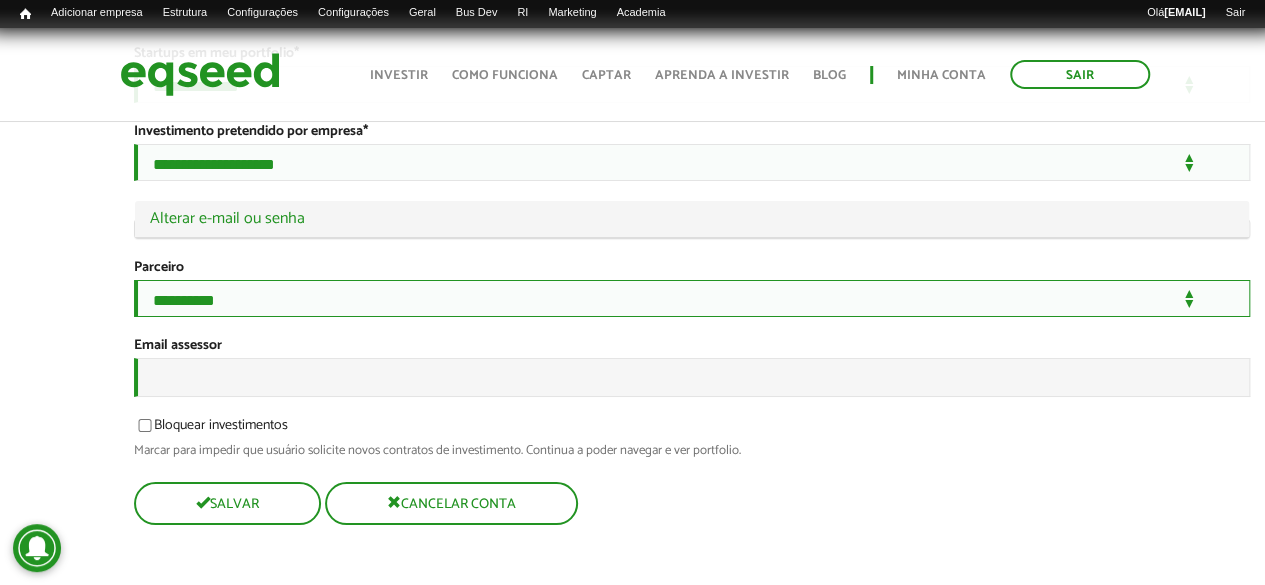 select on "*****" 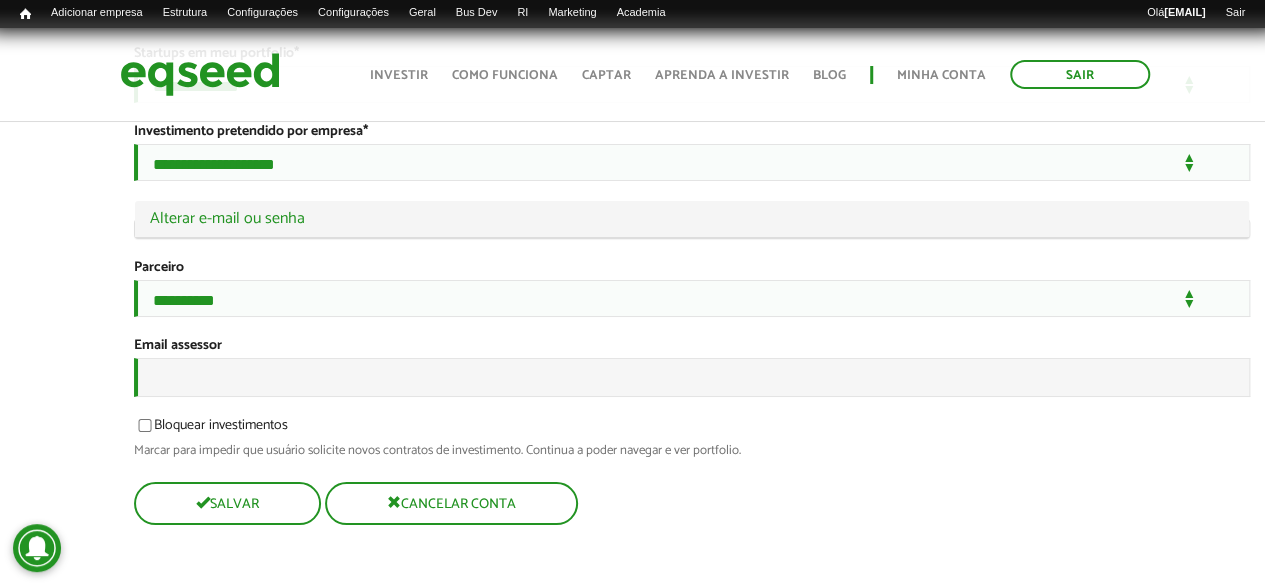 drag, startPoint x: 60, startPoint y: 209, endPoint x: 89, endPoint y: 157, distance: 59.5399 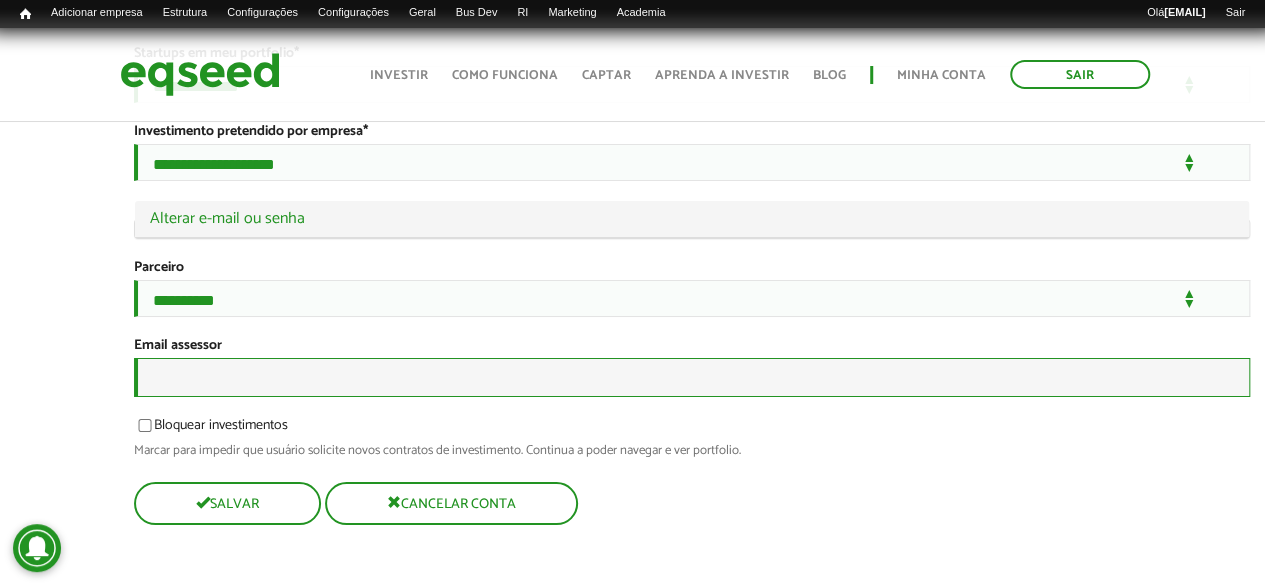 click on "Email assessor" at bounding box center [692, 377] 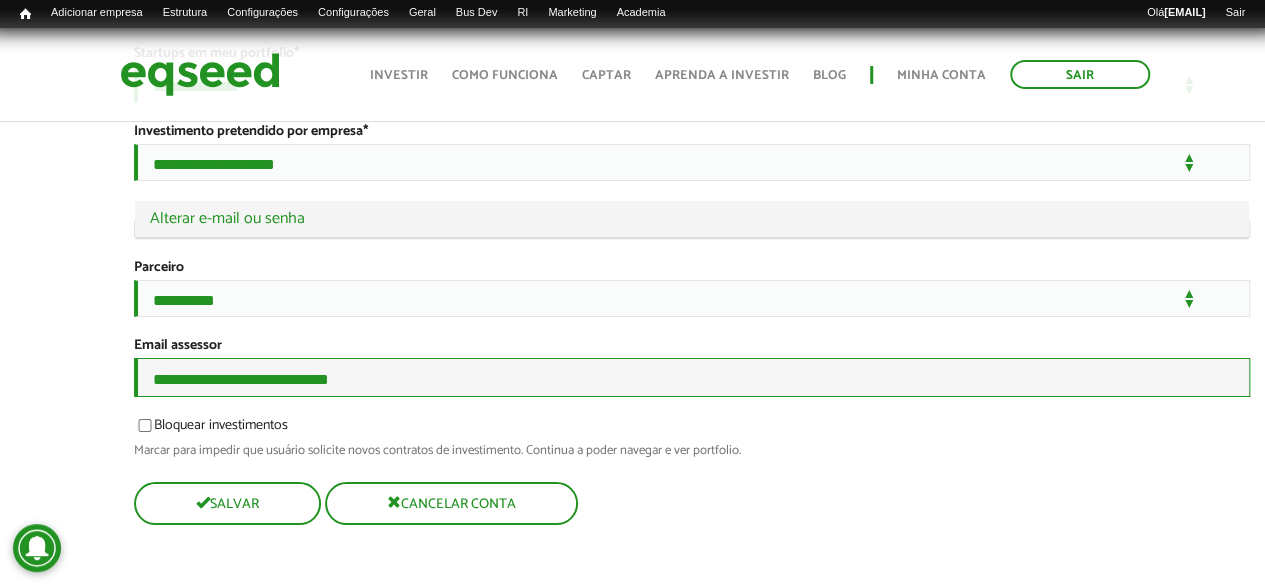 type on "**********" 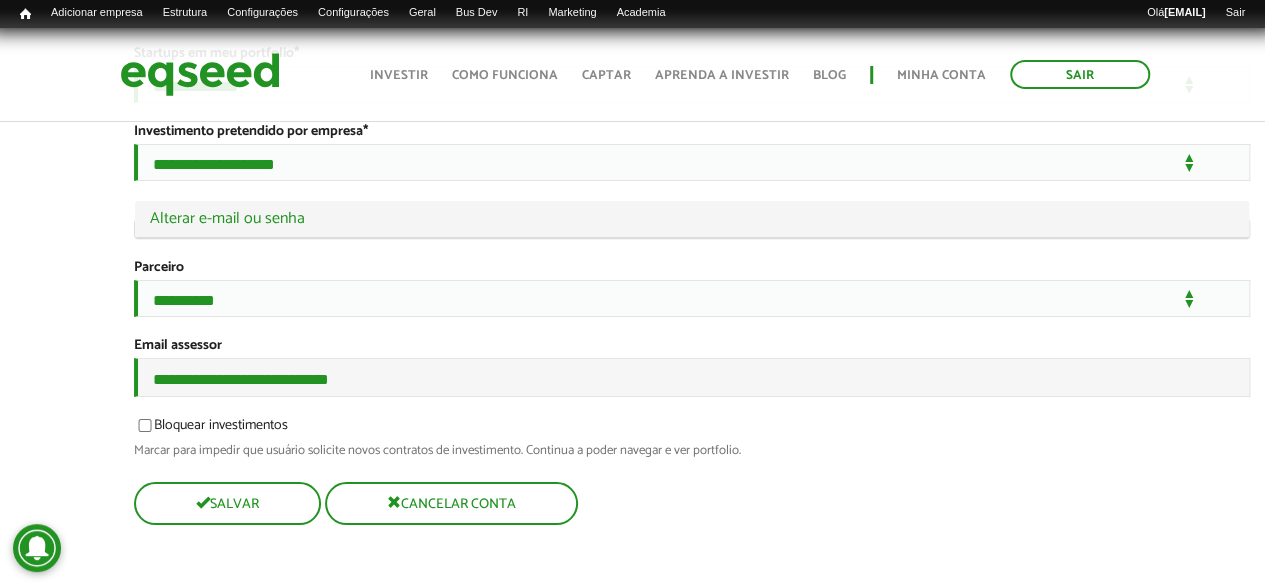 click on "Igor Swinerd Monteiro
left_panel_close
Pessoal
Configurar Listar links
Editar menu
Configurar
person Meu perfil
finance_mode Minha simulação
work Meu portfólio
monitoring Minhas rodadas de investimento
apartment Minha empresa" at bounding box center [59, -1469] 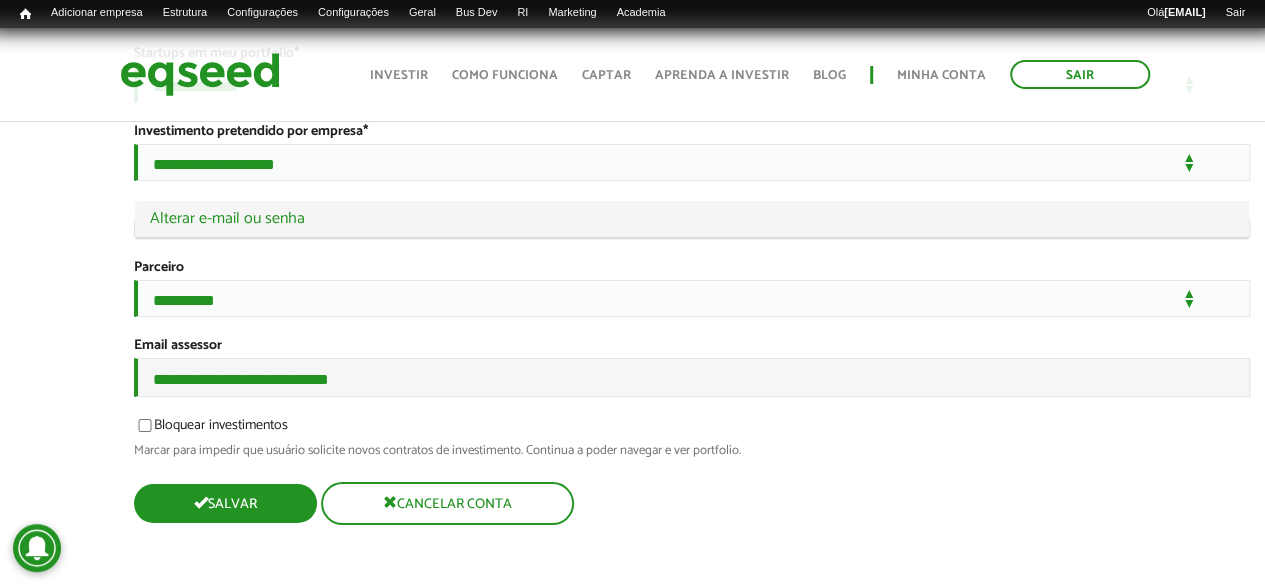 click on "Salvar" at bounding box center (225, 503) 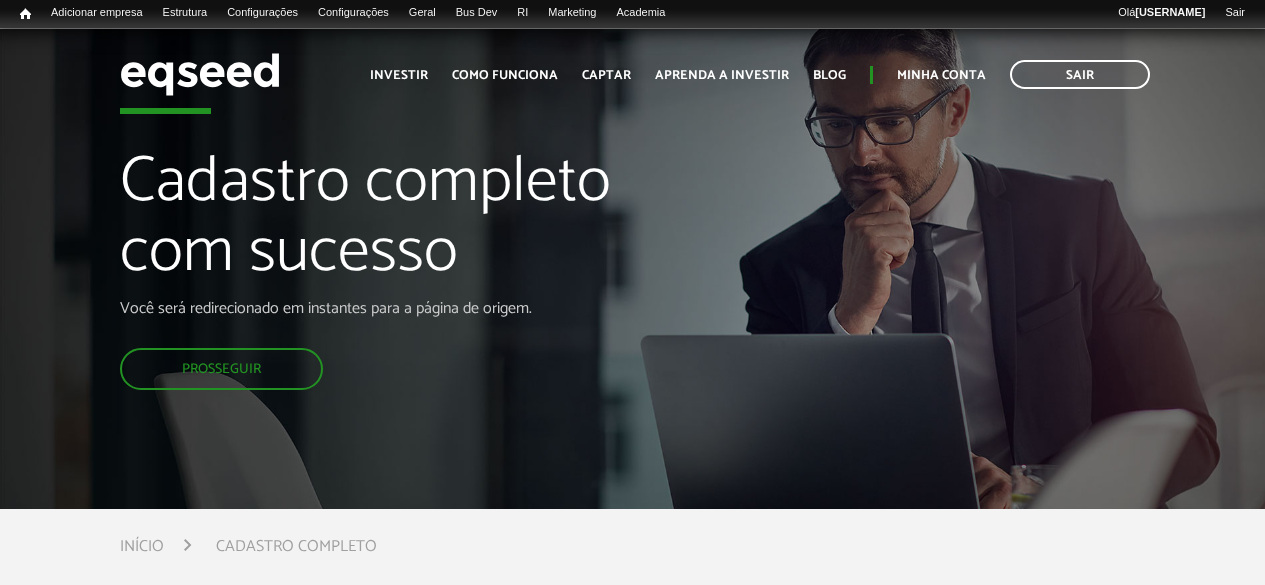 scroll, scrollTop: 0, scrollLeft: 0, axis: both 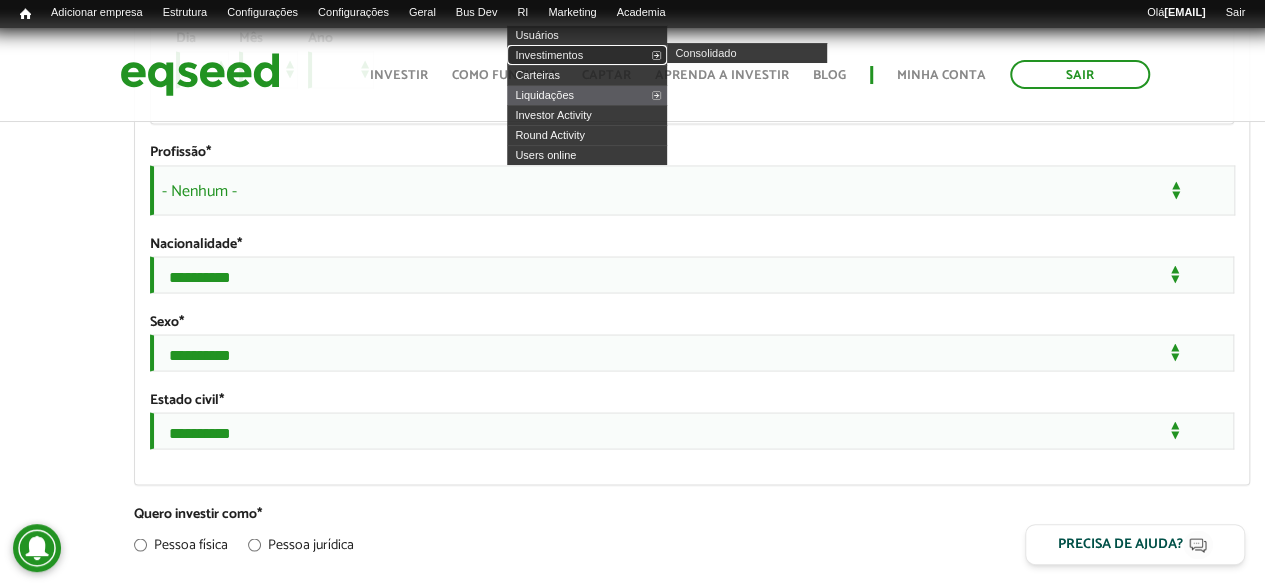 click on "Investimentos" at bounding box center (587, 55) 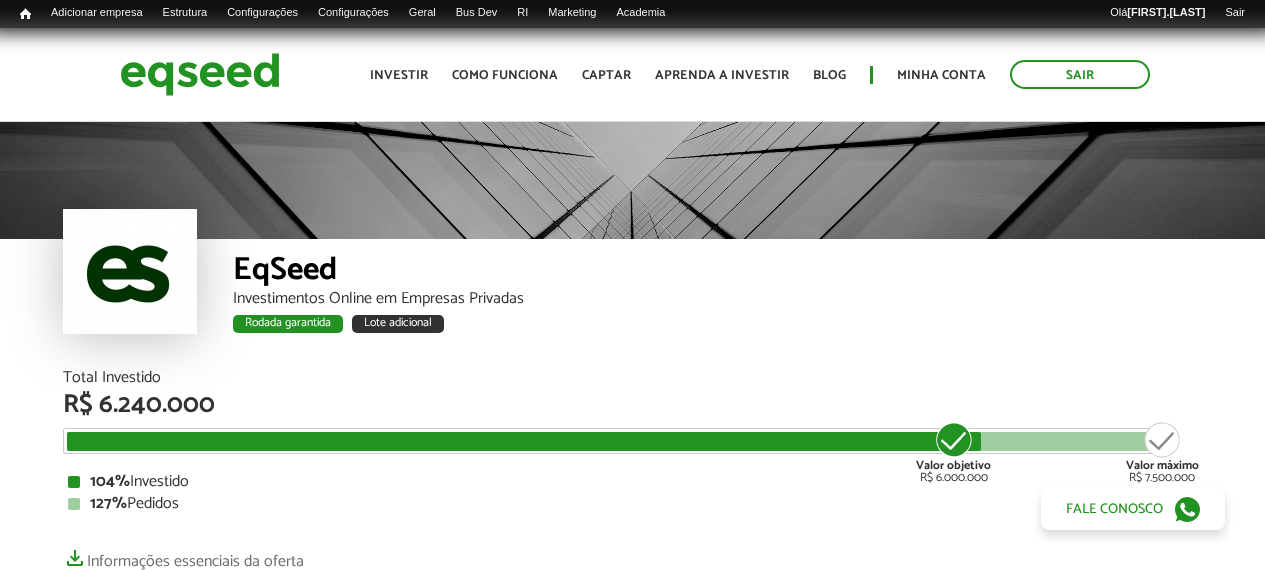 scroll, scrollTop: 0, scrollLeft: 0, axis: both 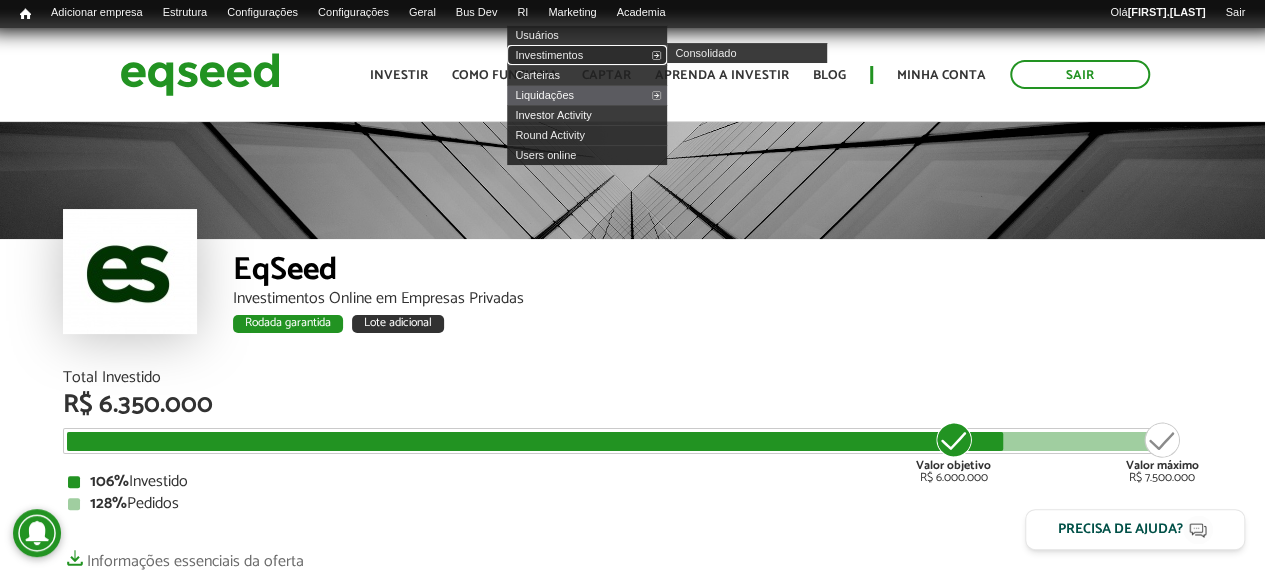 click on "Investimentos" at bounding box center [587, 55] 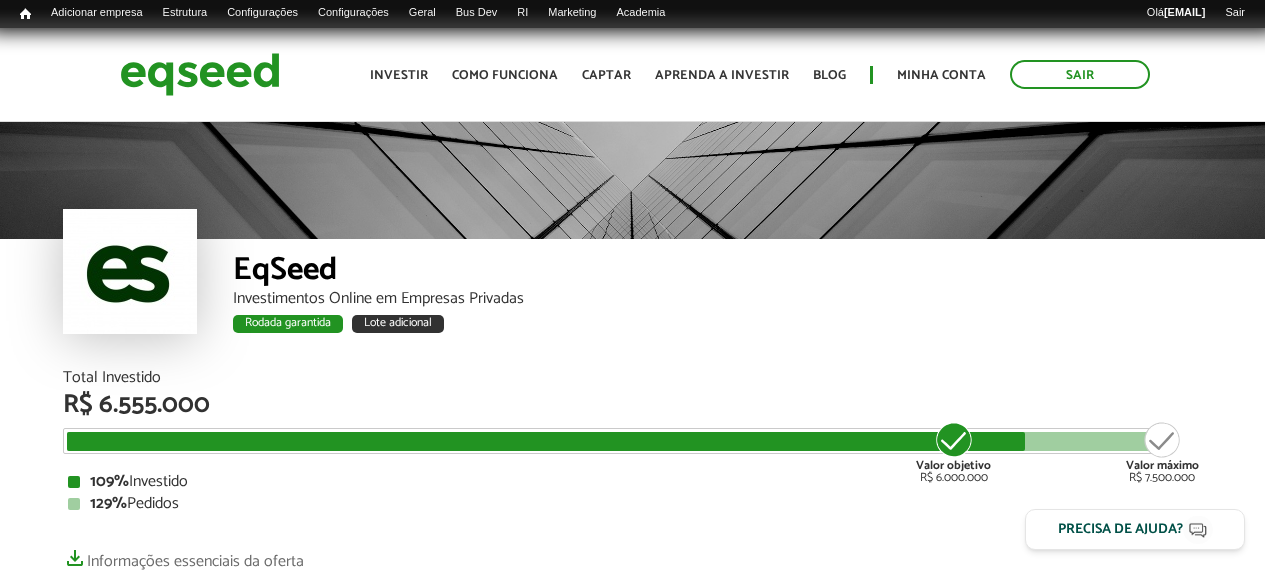 scroll, scrollTop: 0, scrollLeft: 0, axis: both 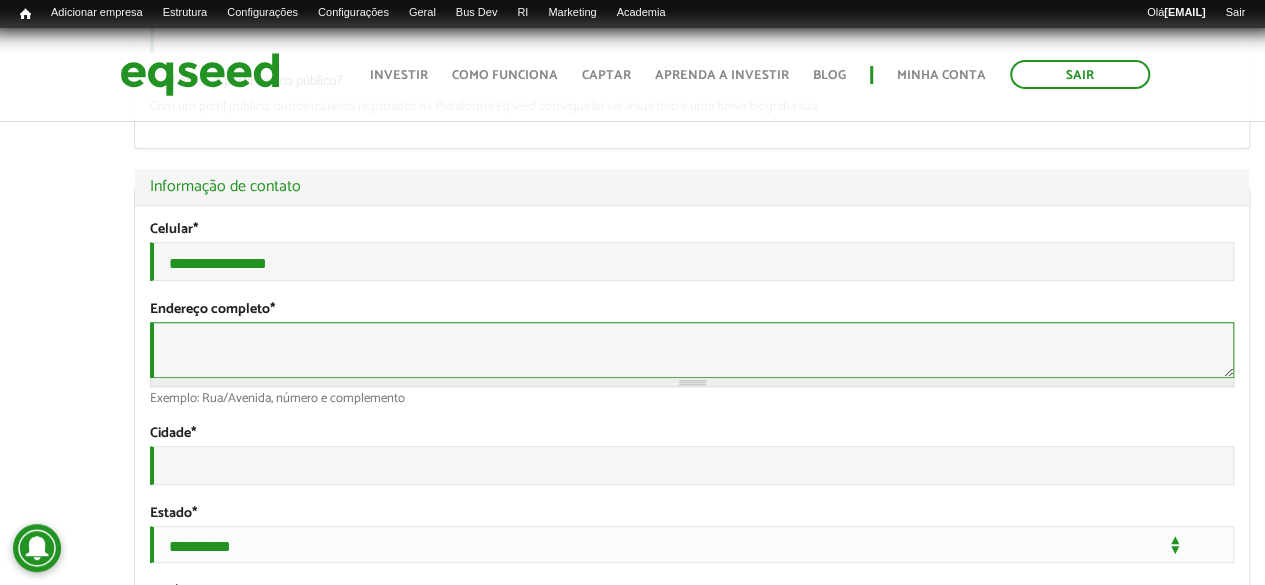 click on "Endereço completo  *" at bounding box center (692, 350) 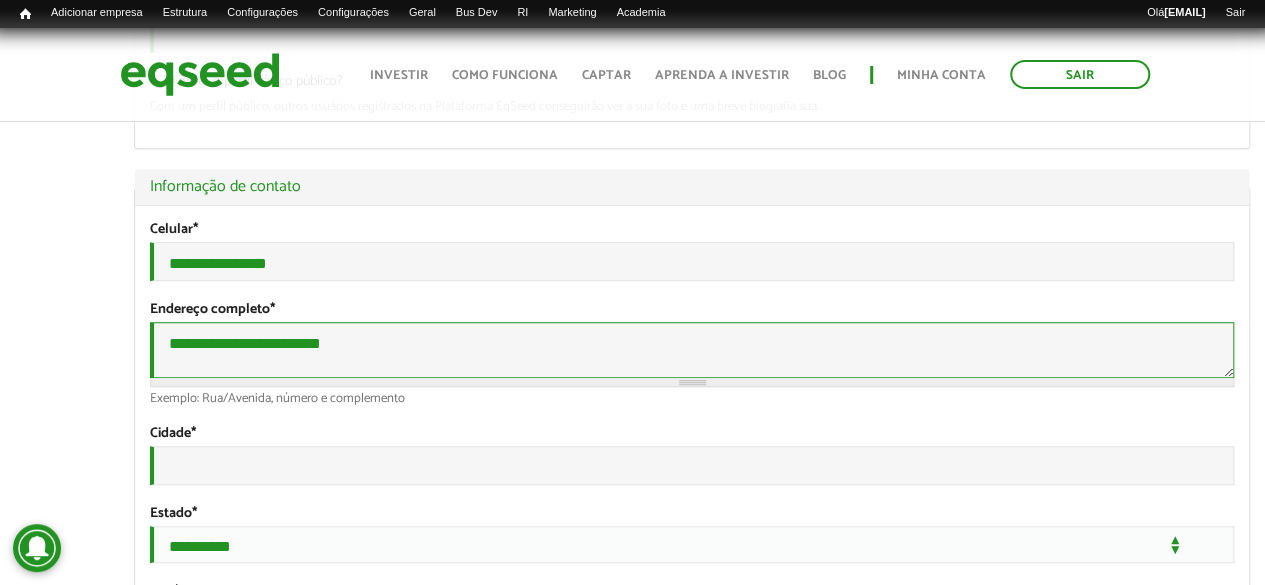 type on "**********" 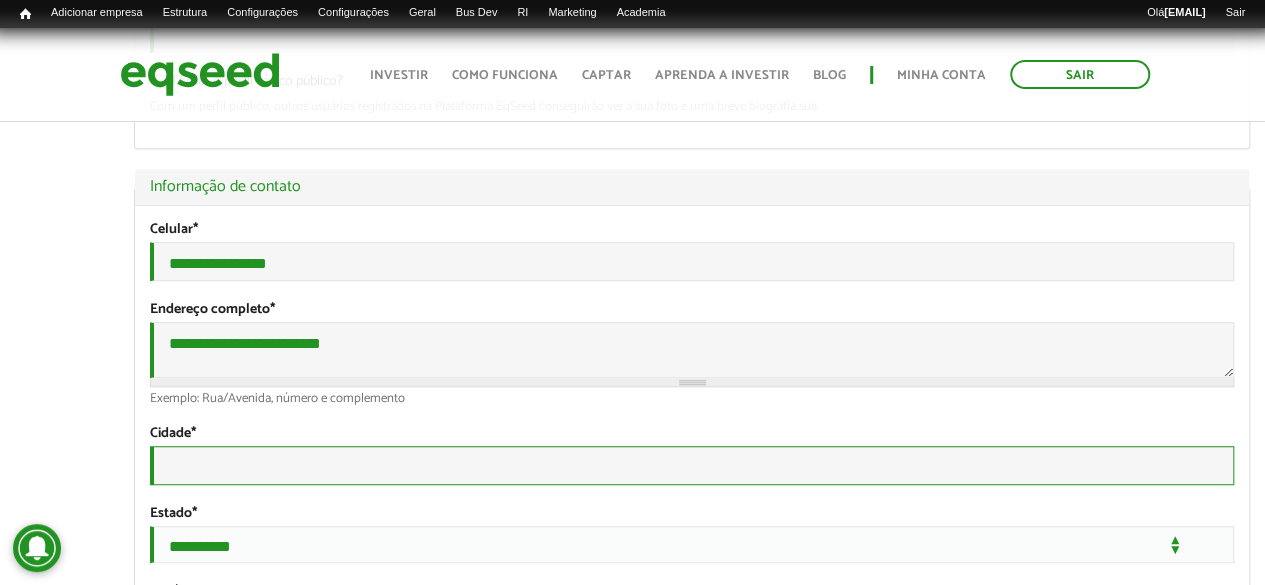 drag, startPoint x: 228, startPoint y: 477, endPoint x: 232, endPoint y: 459, distance: 18.439089 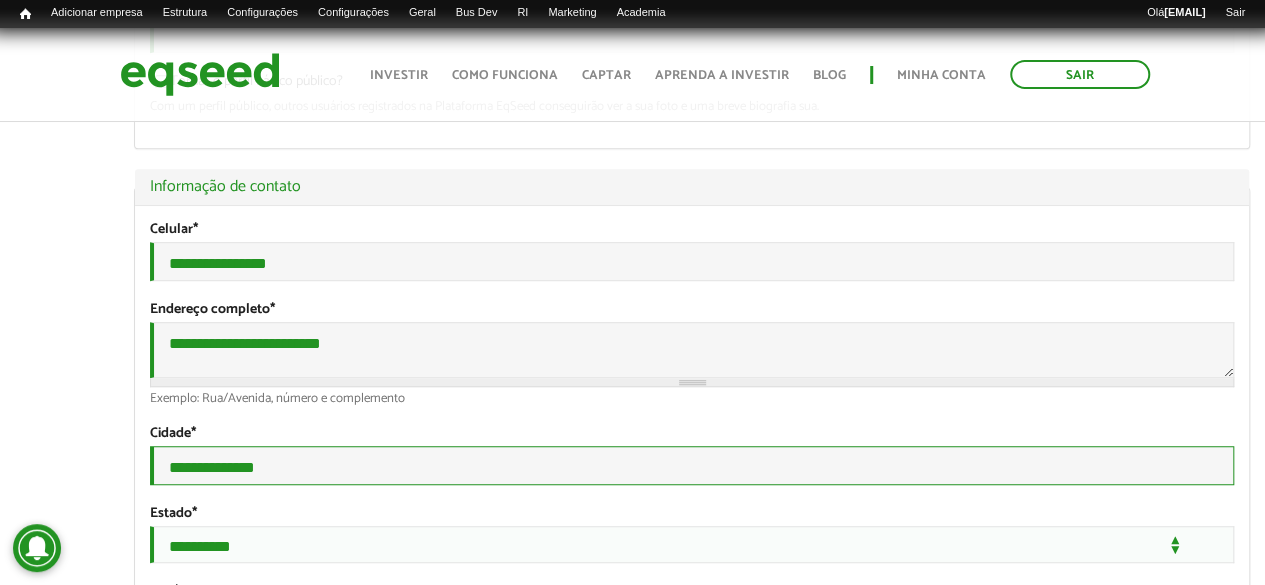 scroll, scrollTop: 800, scrollLeft: 0, axis: vertical 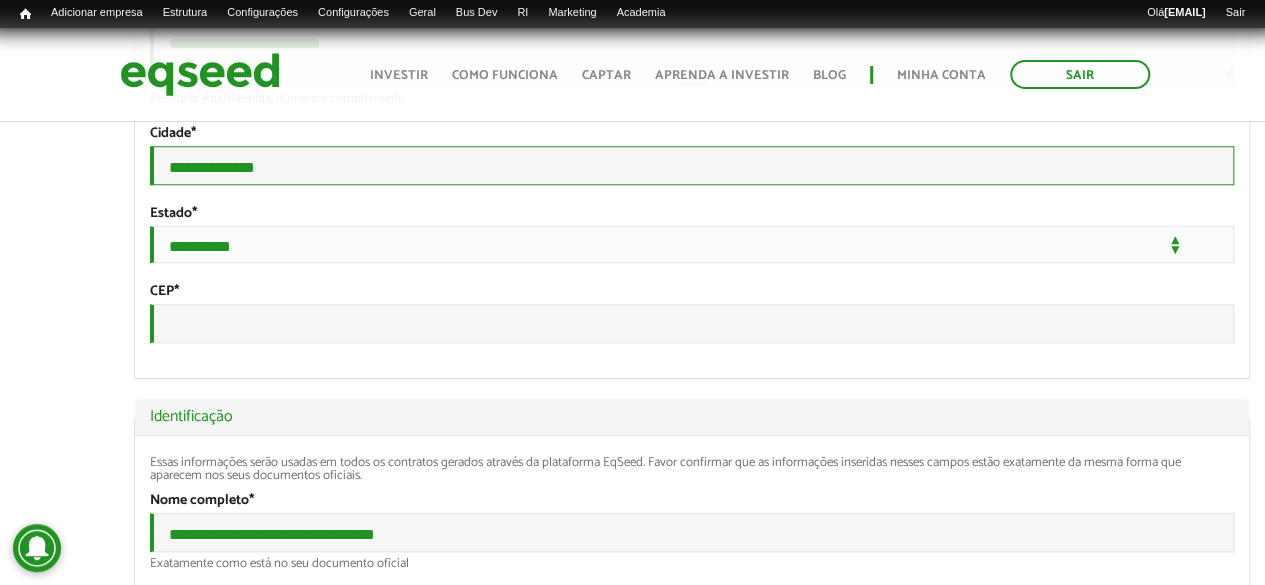 type on "**********" 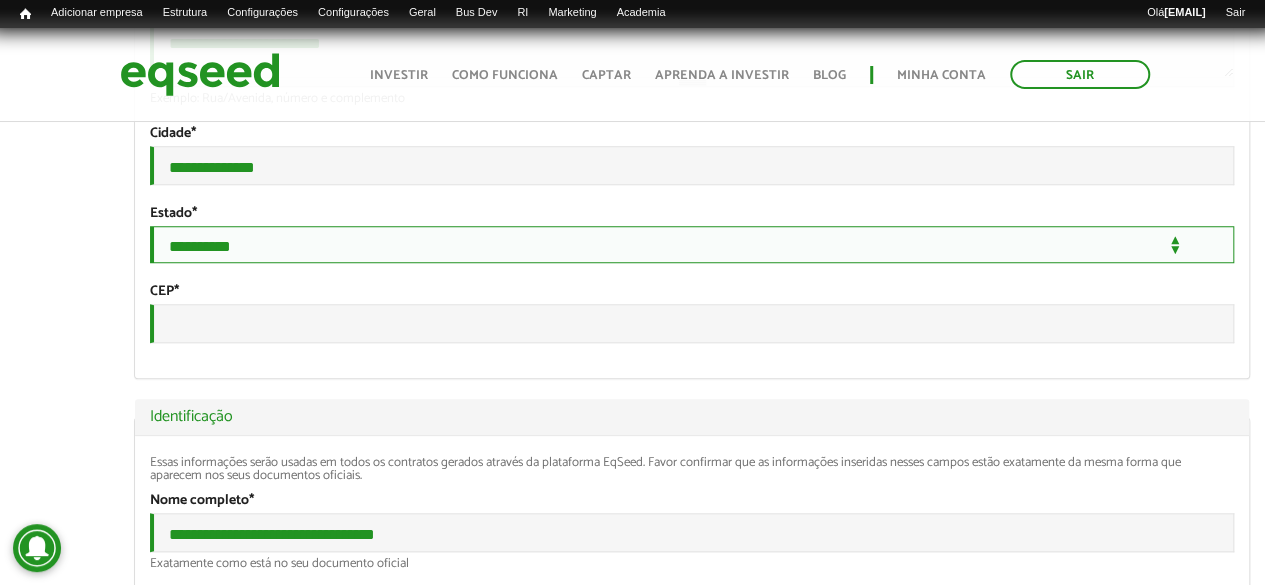 click on "**********" at bounding box center [692, 244] 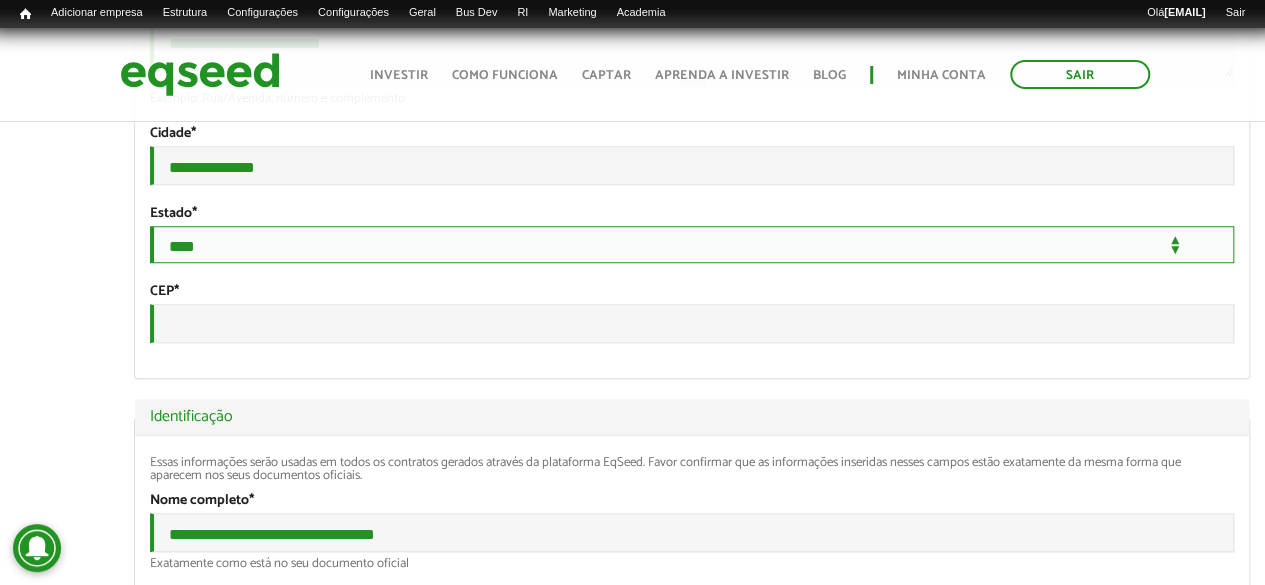 click on "**********" at bounding box center [692, 244] 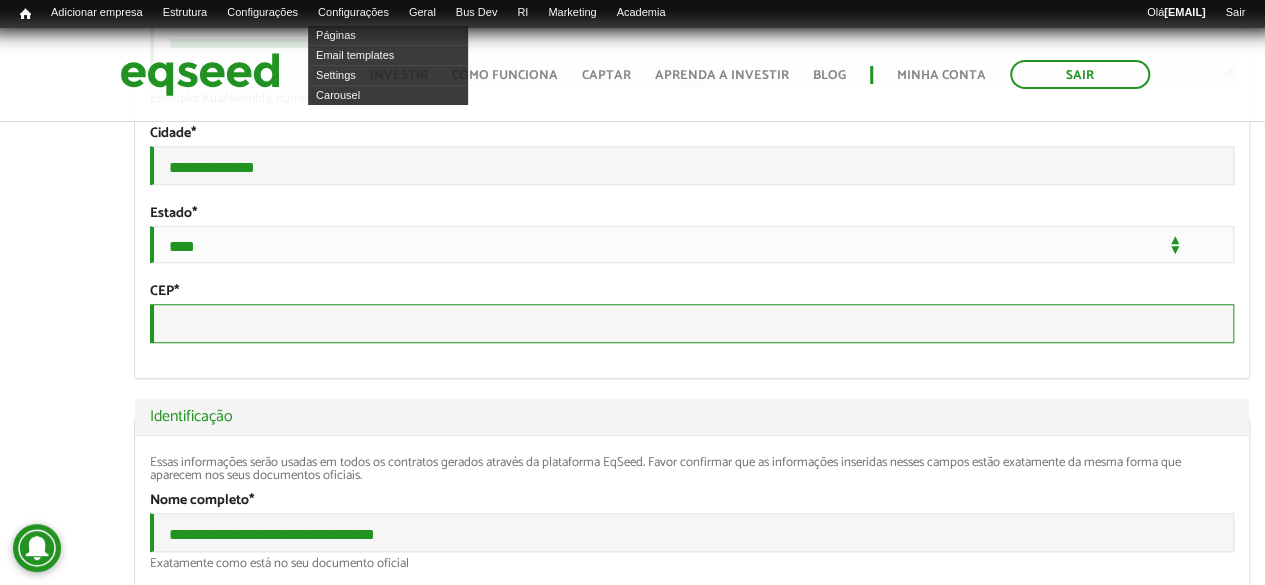click on "CEP  *" at bounding box center [692, 323] 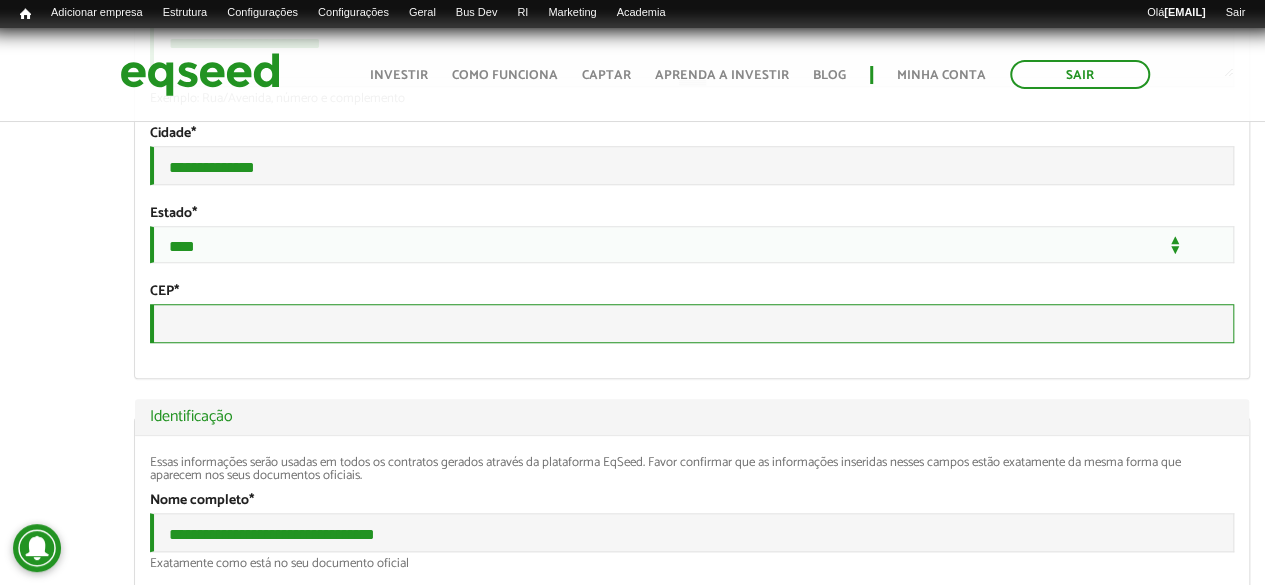 paste on "*********" 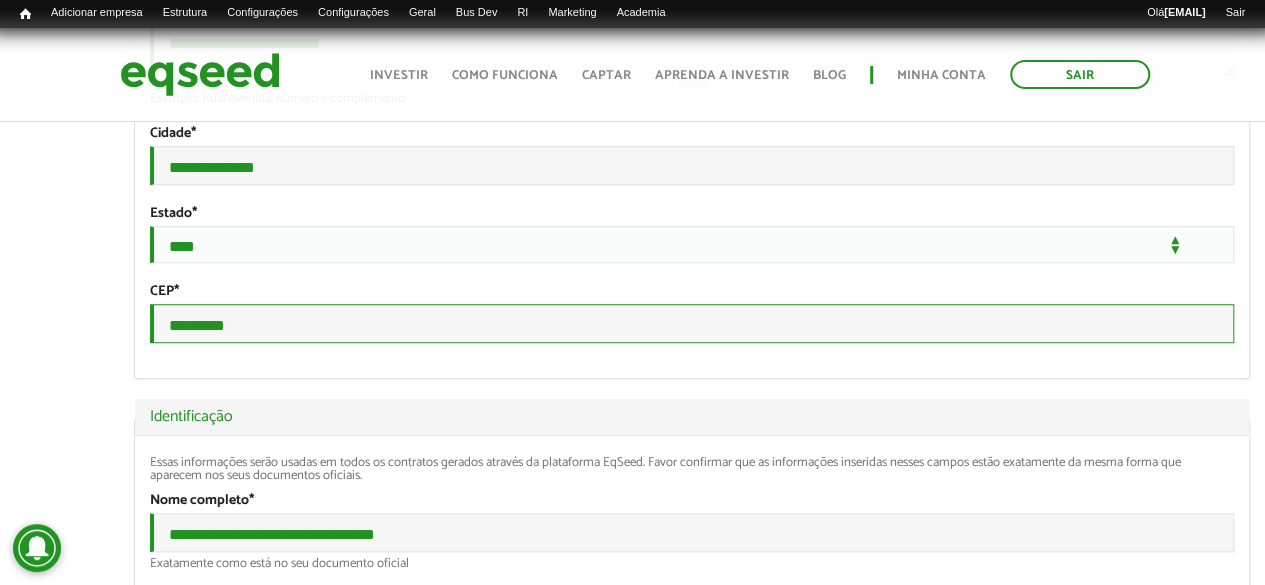 type on "*********" 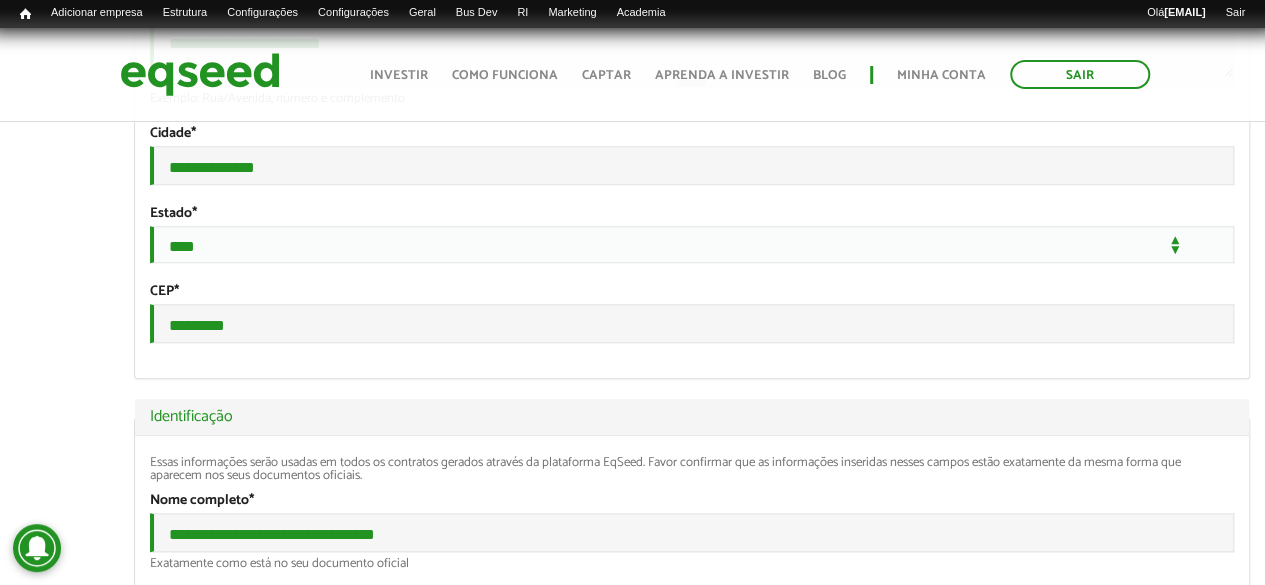 click on "Igor Swinerd Monteiro
left_panel_close
Pessoal
Configurar Listar links
Editar menu
Configurar
person Meu perfil
finance_mode Minha simulação
work Meu portfólio
monitoring Minhas rodadas de investimento
apartment Minha empresa" at bounding box center (59, 1352) 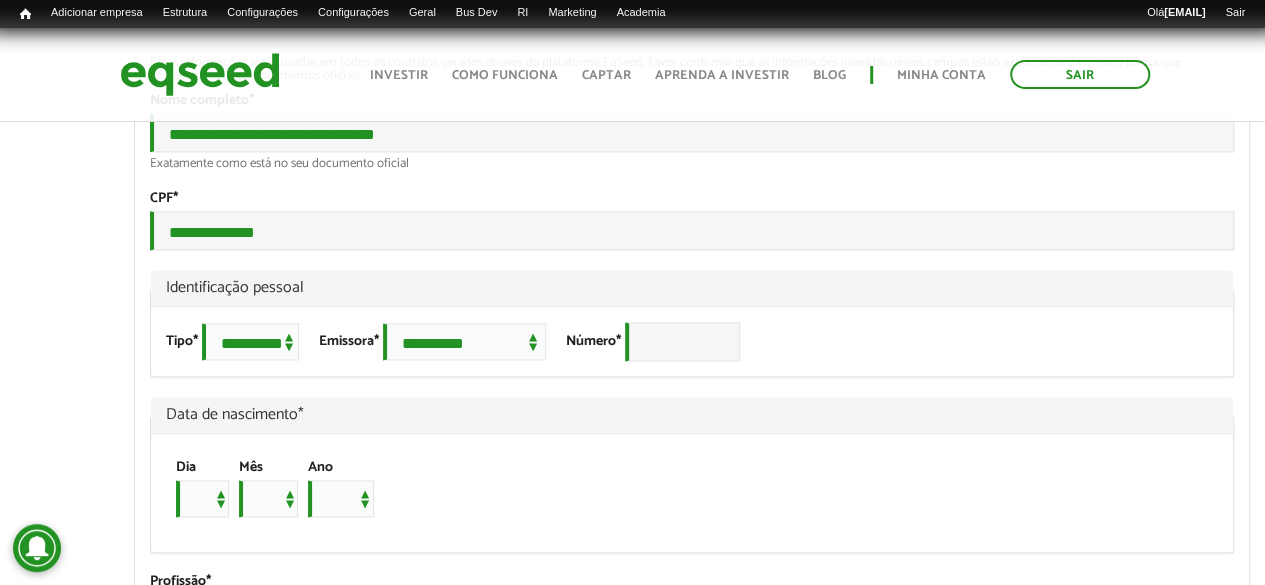 scroll, scrollTop: 1300, scrollLeft: 0, axis: vertical 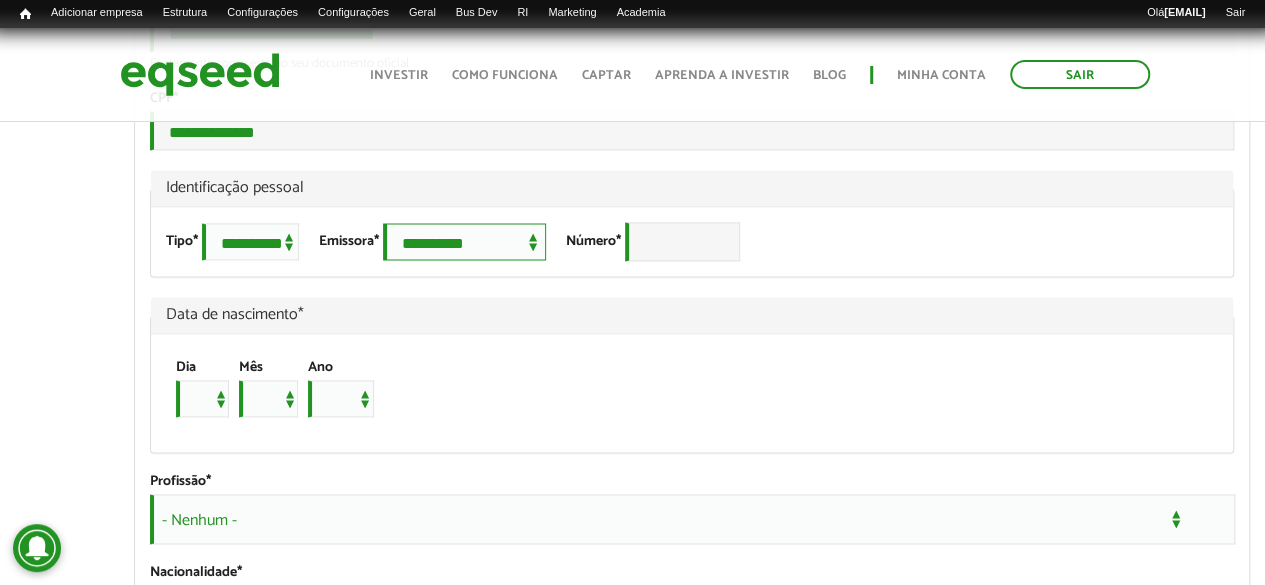 click on "**********" at bounding box center (464, 241) 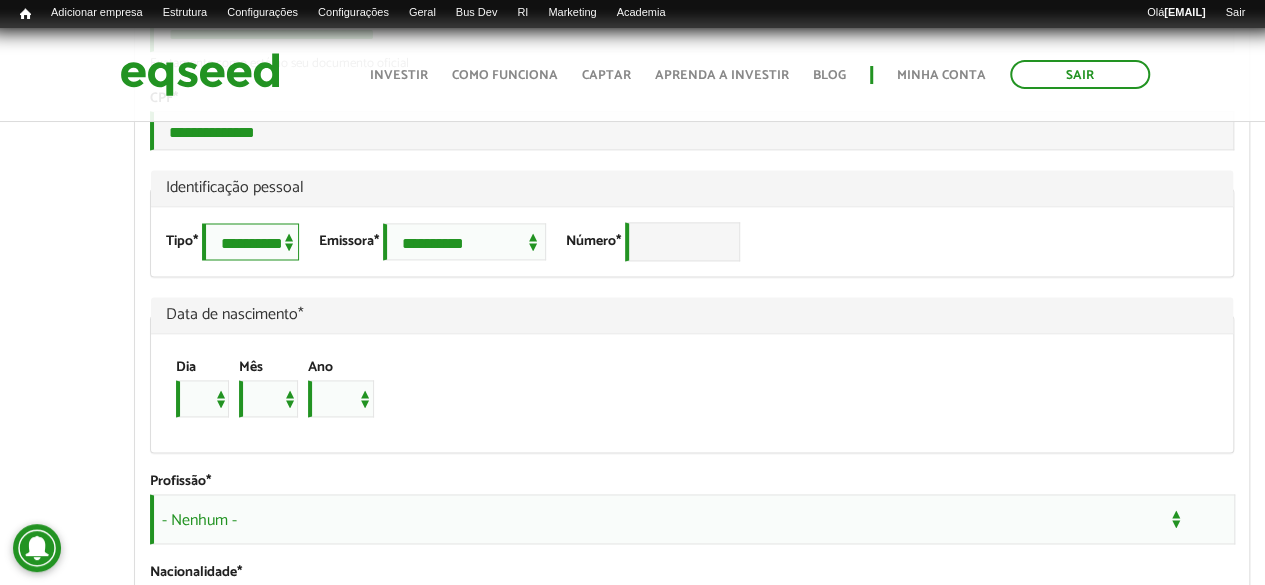 click on "**********" at bounding box center [250, 241] 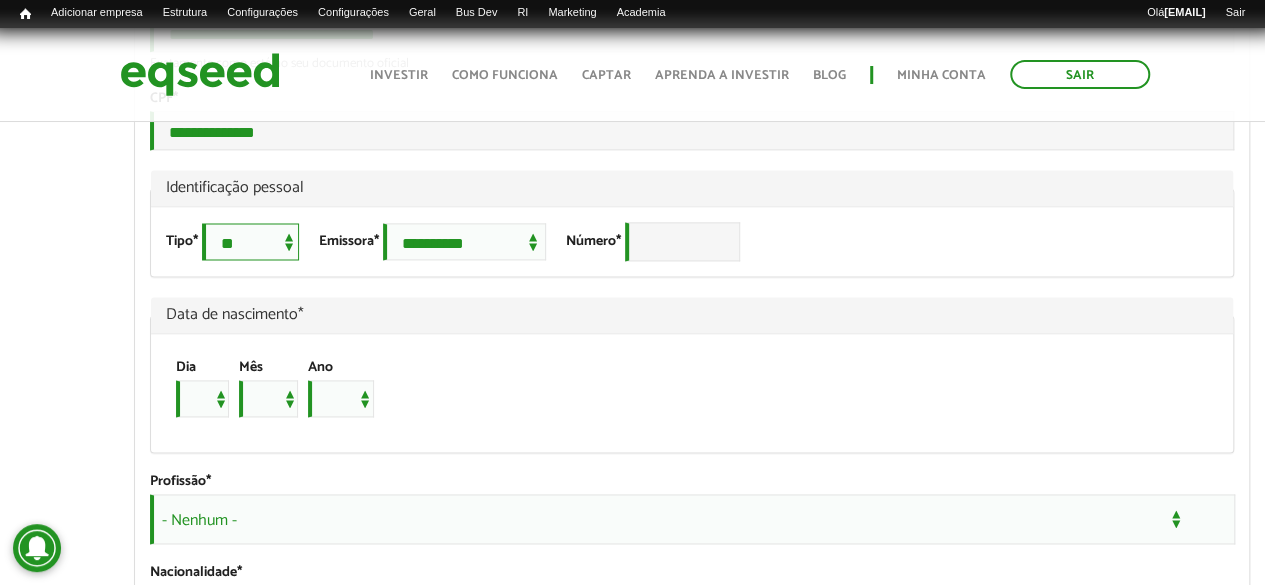 click on "**********" at bounding box center (250, 241) 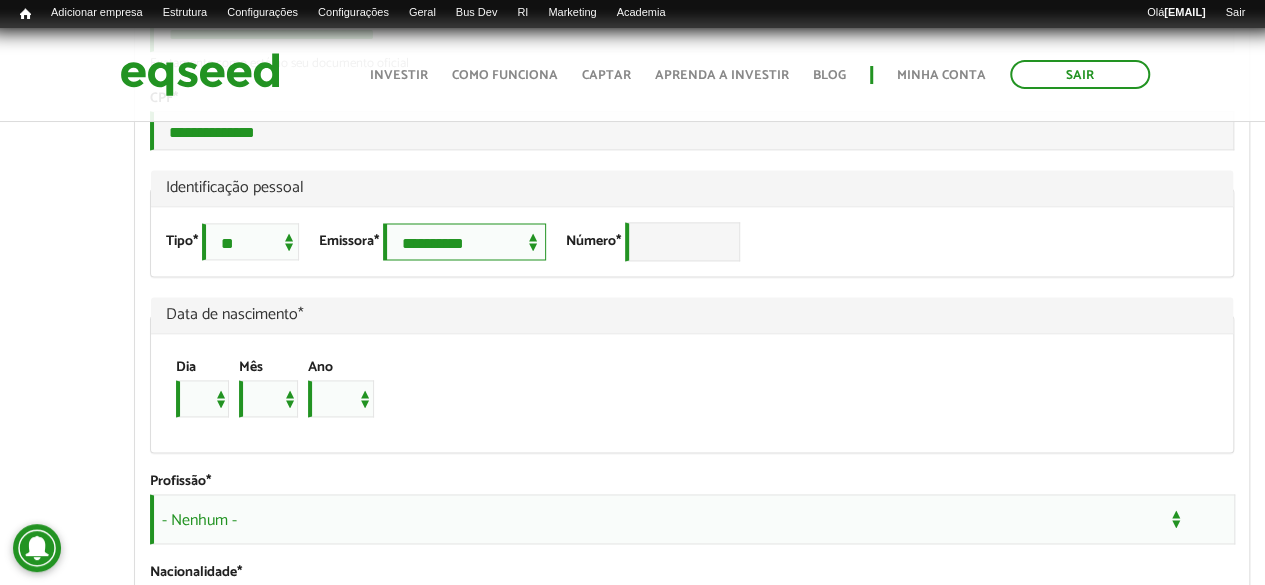 click on "**********" at bounding box center [464, 241] 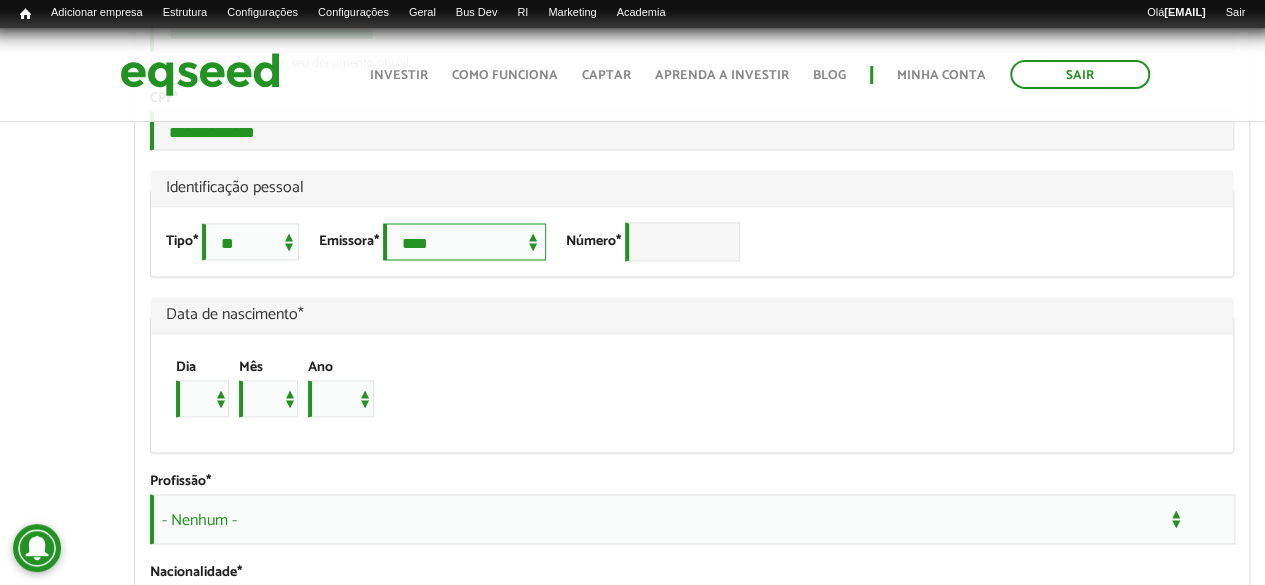 click on "**********" at bounding box center (464, 241) 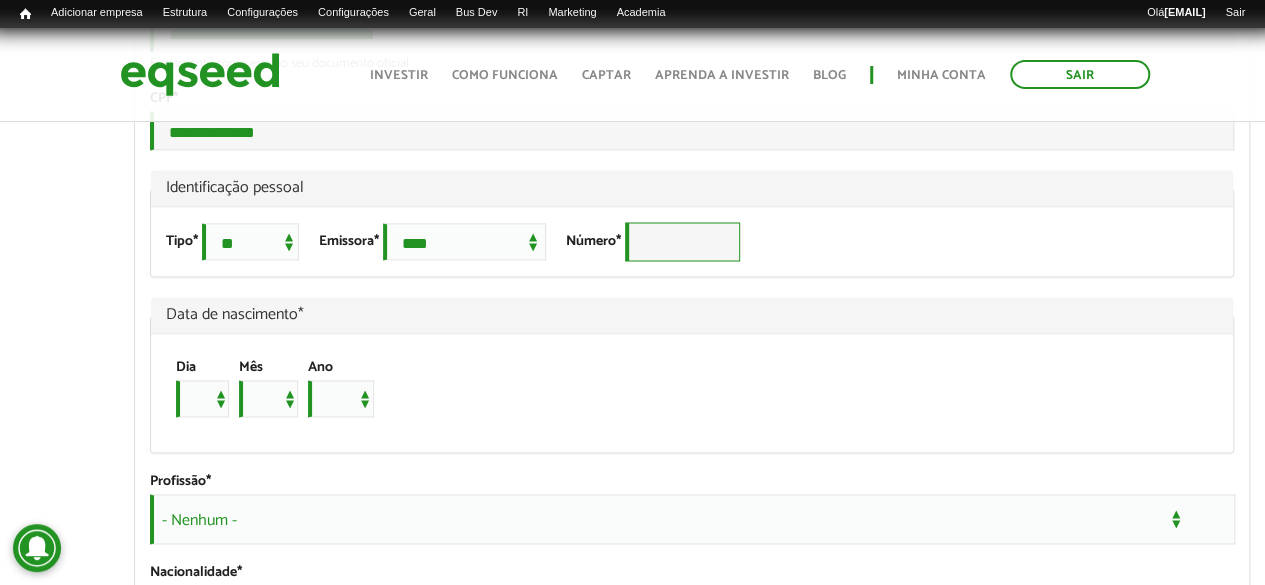 click on "Número  *" at bounding box center (682, 241) 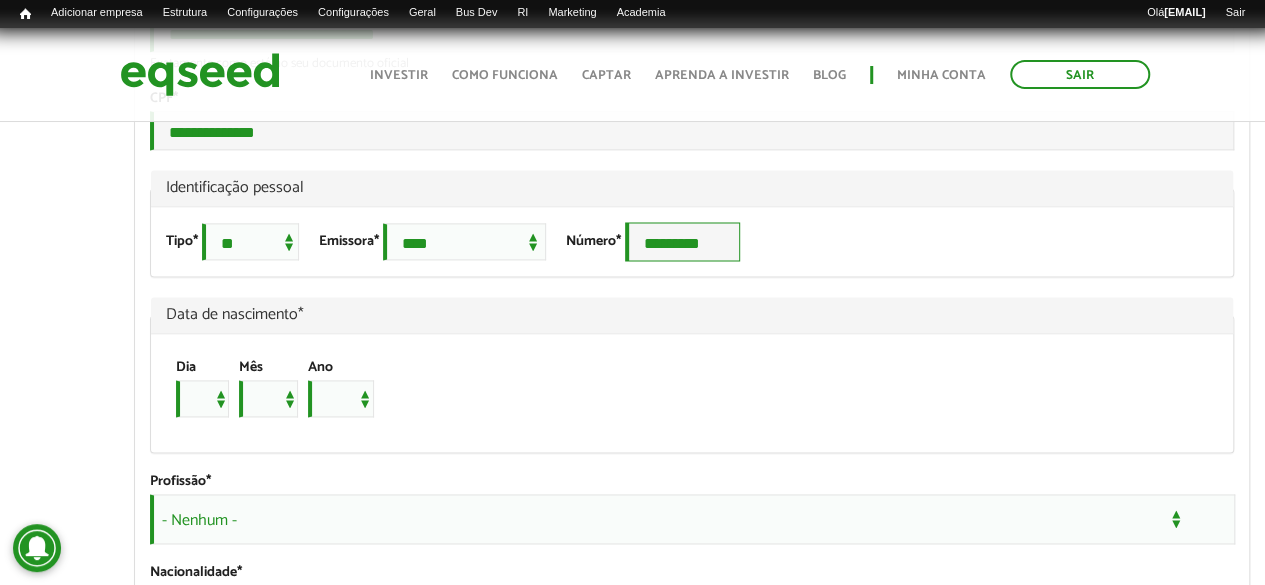 type on "*********" 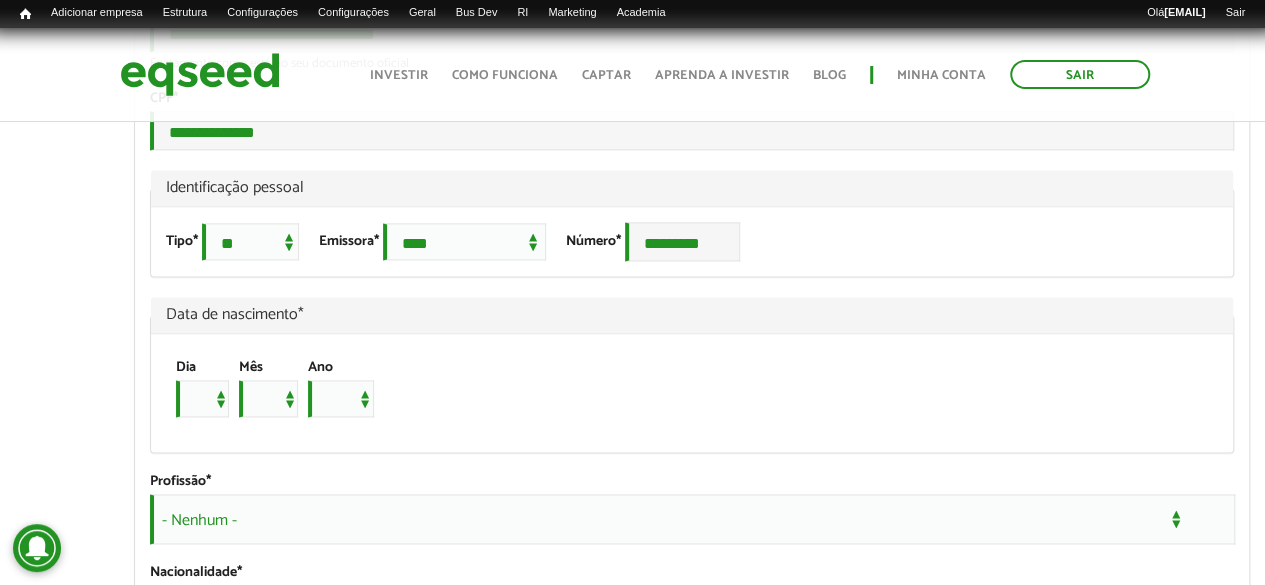click on "**********" at bounding box center (692, 241) 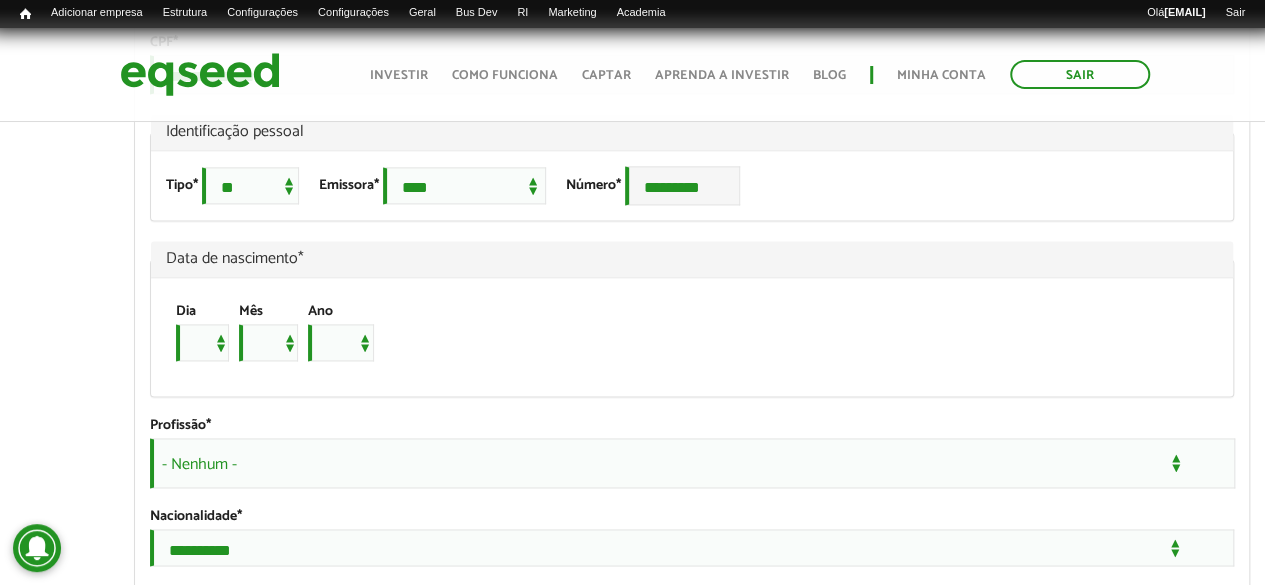 scroll, scrollTop: 1400, scrollLeft: 0, axis: vertical 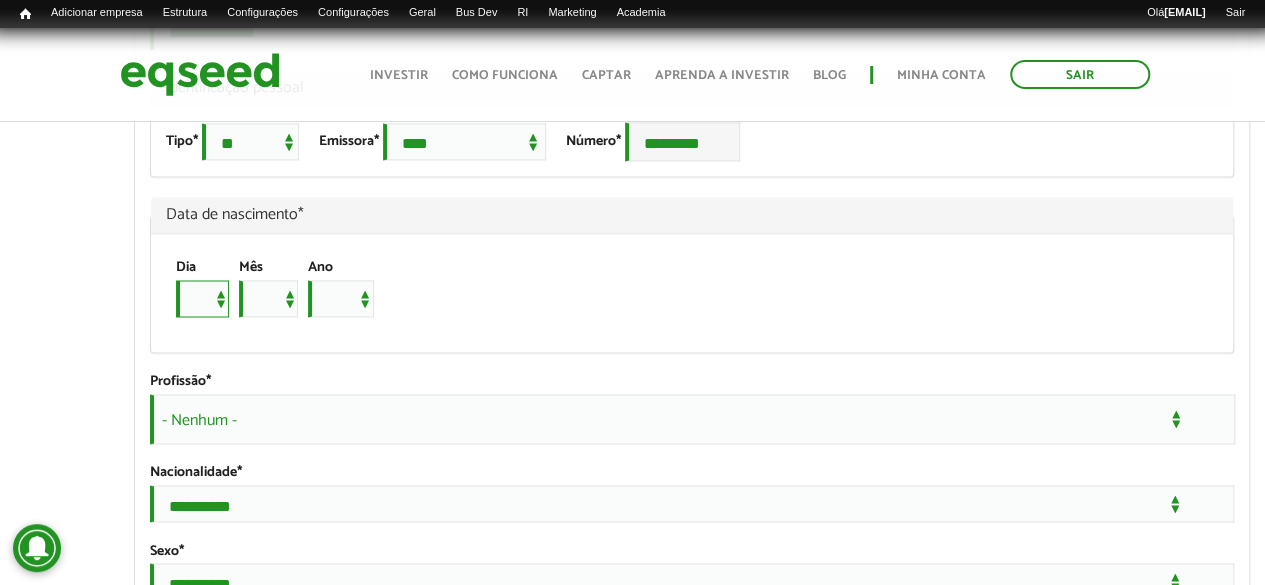 click on "* * * * * * * * * ** ** ** ** ** ** ** ** ** ** ** ** ** ** ** ** ** ** ** ** ** **" at bounding box center (202, 298) 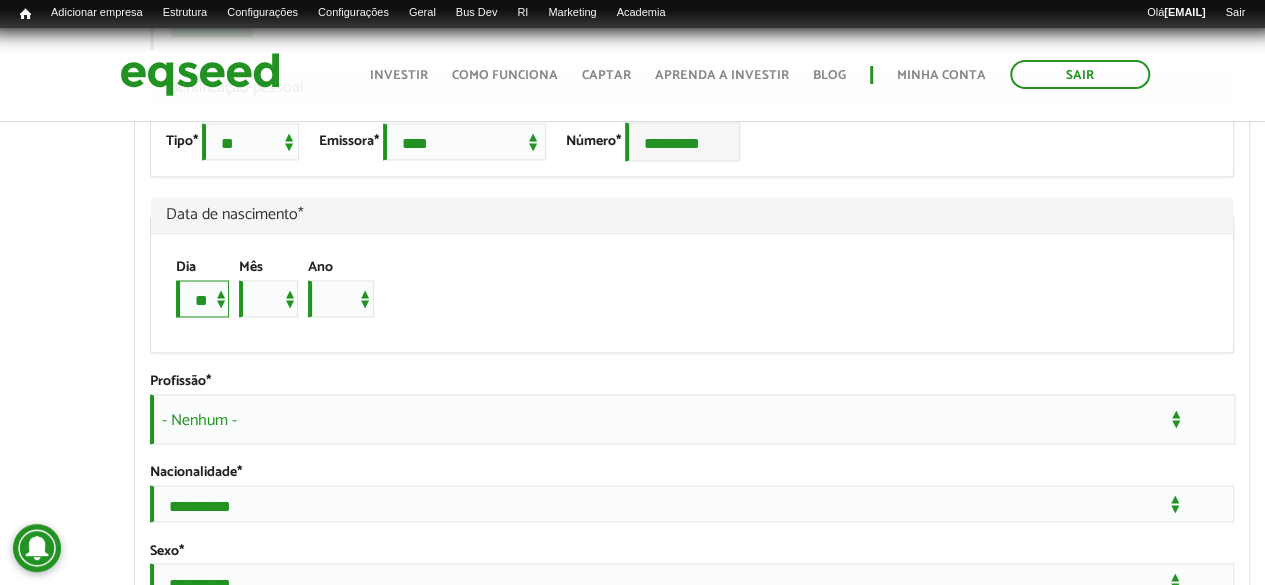 click on "* * * * * * * * * ** ** ** ** ** ** ** ** ** ** ** ** ** ** ** ** ** ** ** ** ** **" at bounding box center [202, 298] 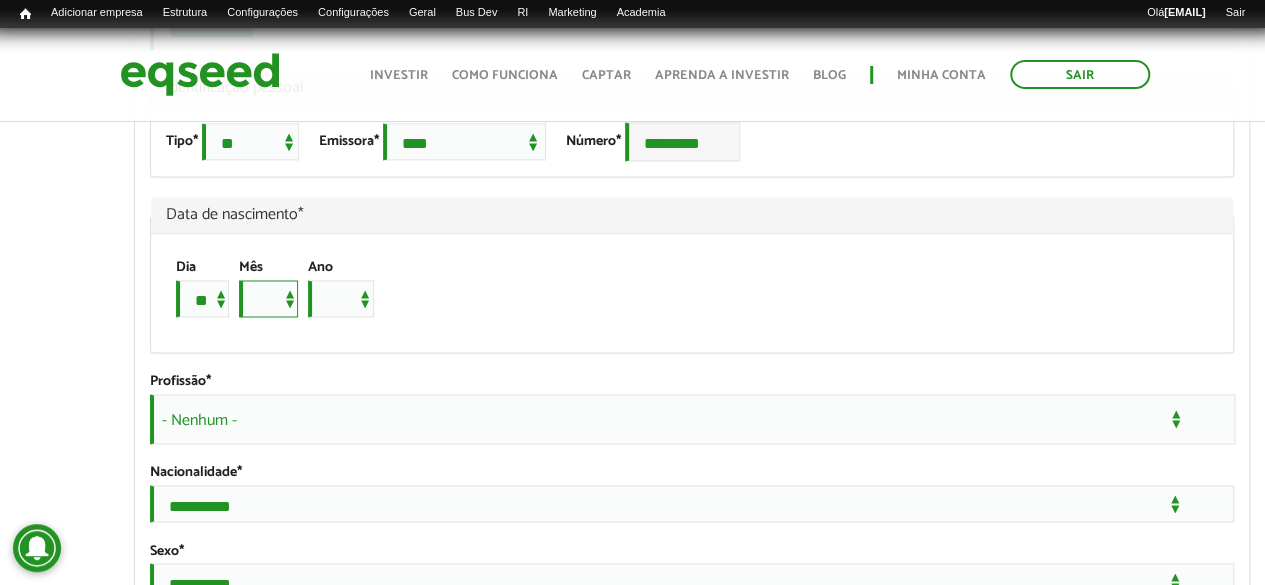 drag, startPoint x: 264, startPoint y: 373, endPoint x: 268, endPoint y: 359, distance: 14.56022 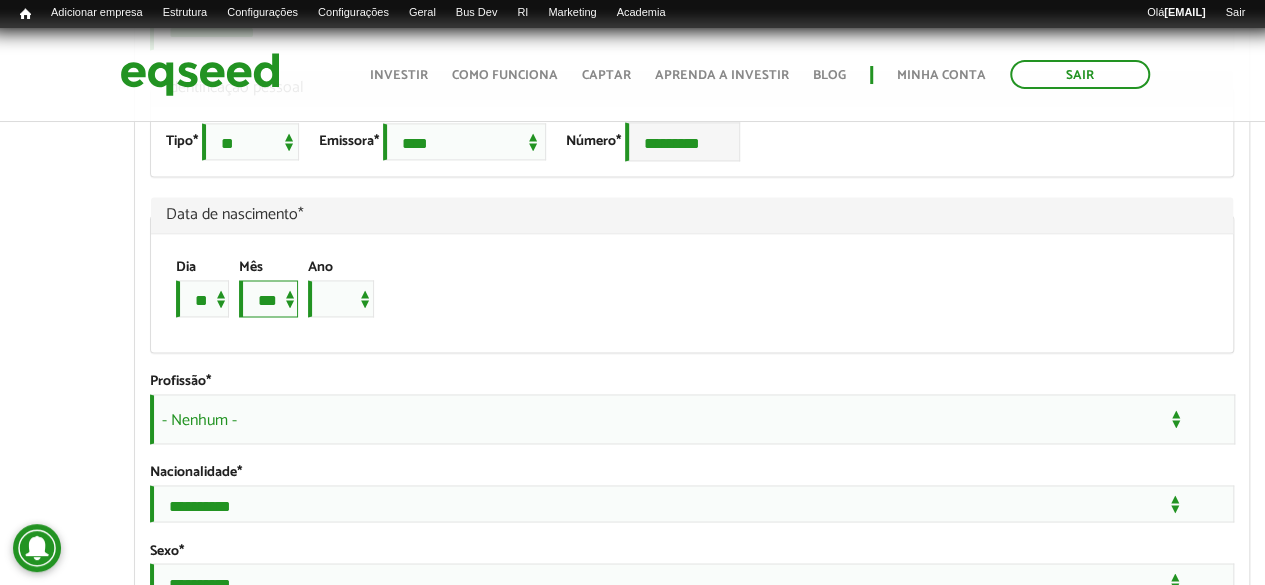 click on "*** *** *** *** *** *** *** *** *** *** *** ***" at bounding box center (268, 298) 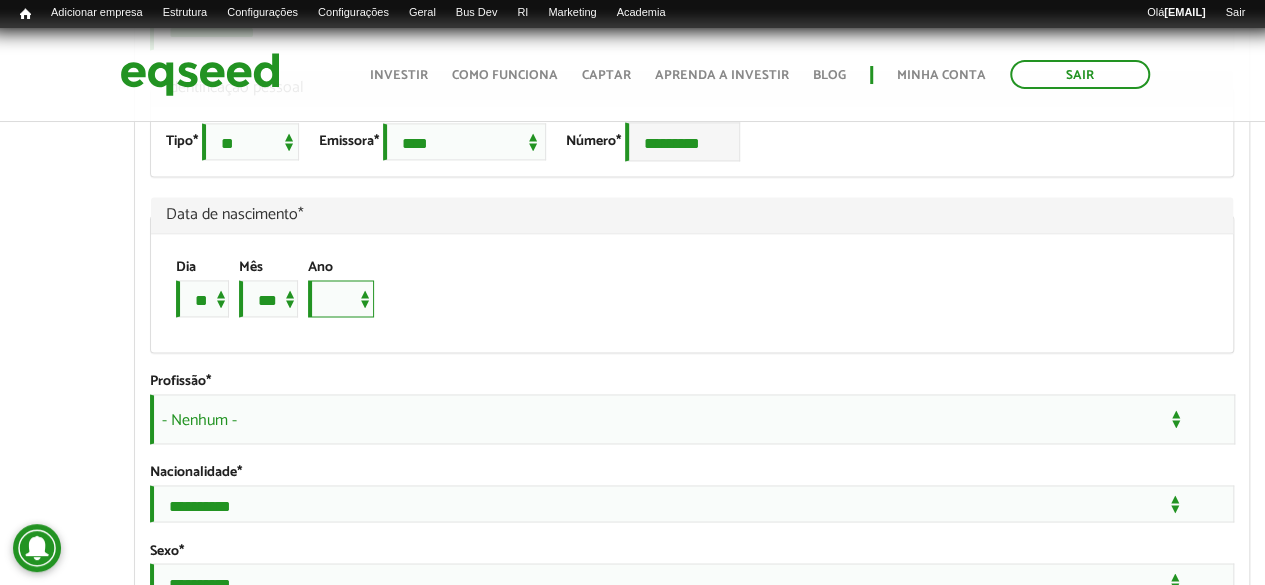 click on "**** **** **** **** **** **** **** **** **** **** **** **** **** **** **** **** **** **** **** **** **** **** **** **** **** **** **** **** **** **** **** **** **** **** **** **** **** **** **** **** **** **** **** **** **** **** **** **** **** **** **** **** **** **** **** **** **** **** **** **** **** **** **** **** **** **** **** **** **** **** **** **** **** **** **** **** **** **** **** **** **** **** **** **** **** **** **** **** **** **** **** **** **** **** **** **** **** **** **** **** **** **** **** **** **** **** **** **** **** **** **** **** **** **** **** **** **** **** **** **** **** **** **** **** **** ****" at bounding box center (341, 298) 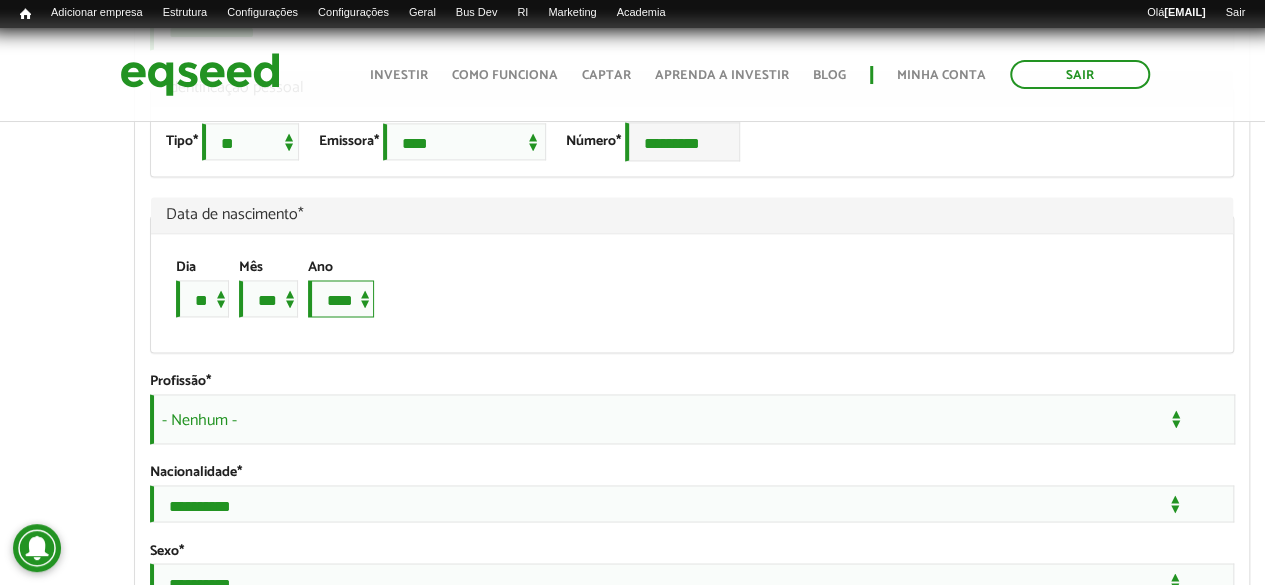 click on "**** **** **** **** **** **** **** **** **** **** **** **** **** **** **** **** **** **** **** **** **** **** **** **** **** **** **** **** **** **** **** **** **** **** **** **** **** **** **** **** **** **** **** **** **** **** **** **** **** **** **** **** **** **** **** **** **** **** **** **** **** **** **** **** **** **** **** **** **** **** **** **** **** **** **** **** **** **** **** **** **** **** **** **** **** **** **** **** **** **** **** **** **** **** **** **** **** **** **** **** **** **** **** **** **** **** **** **** **** **** **** **** **** **** **** **** **** **** **** **** **** **** **** **** **** ****" at bounding box center (341, 298) 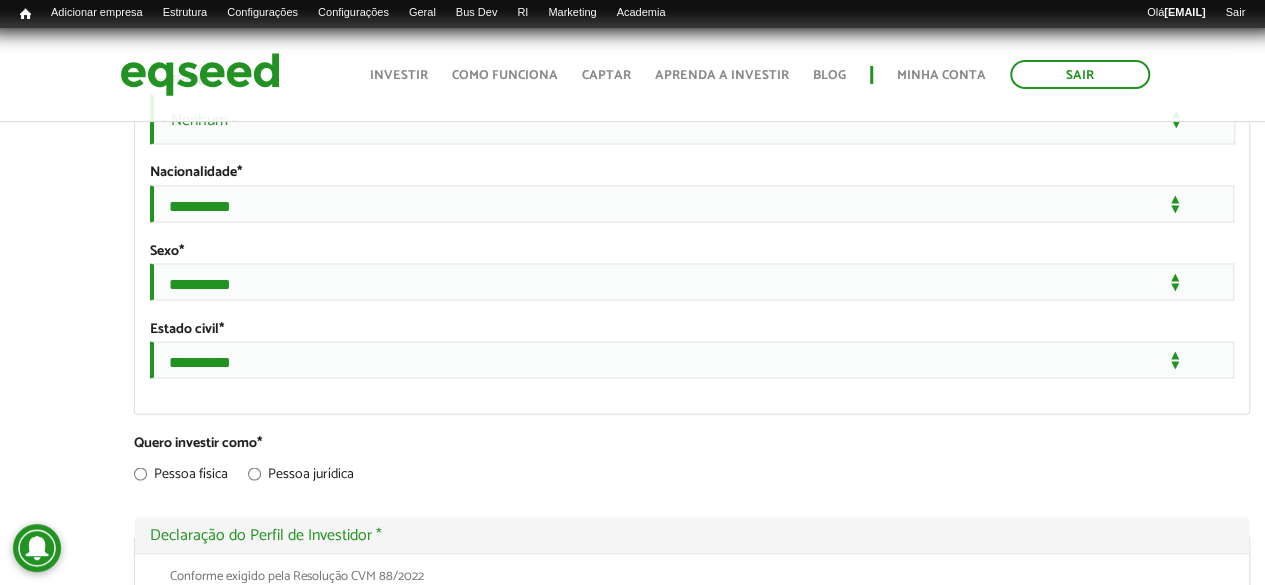 click on "- Nenhum -" at bounding box center (692, 119) 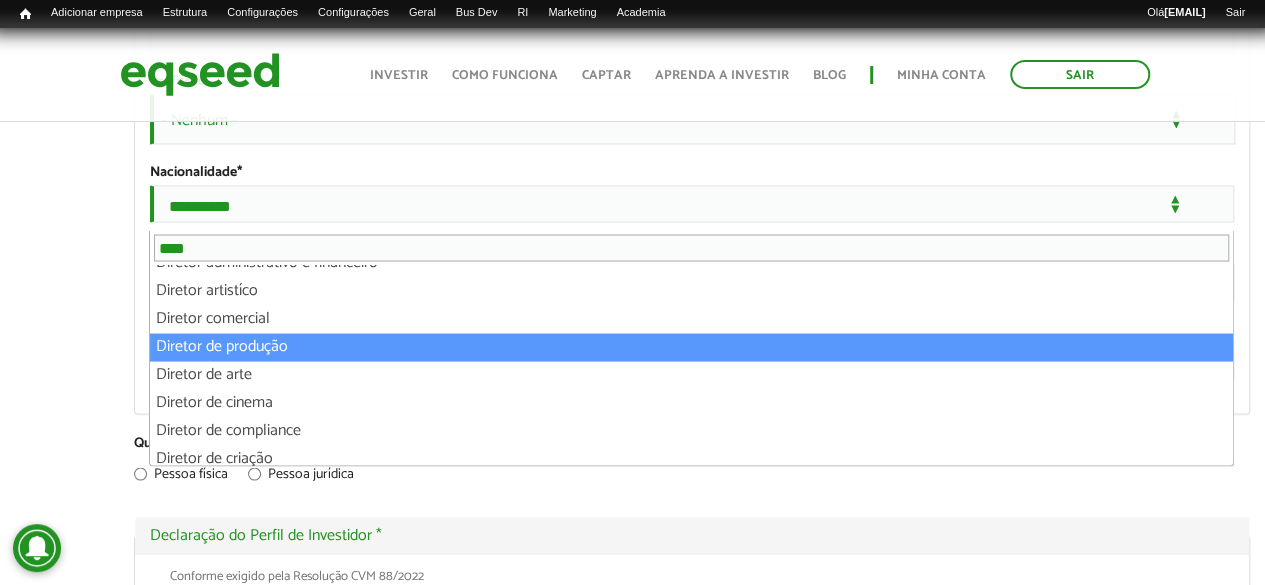 scroll, scrollTop: 0, scrollLeft: 0, axis: both 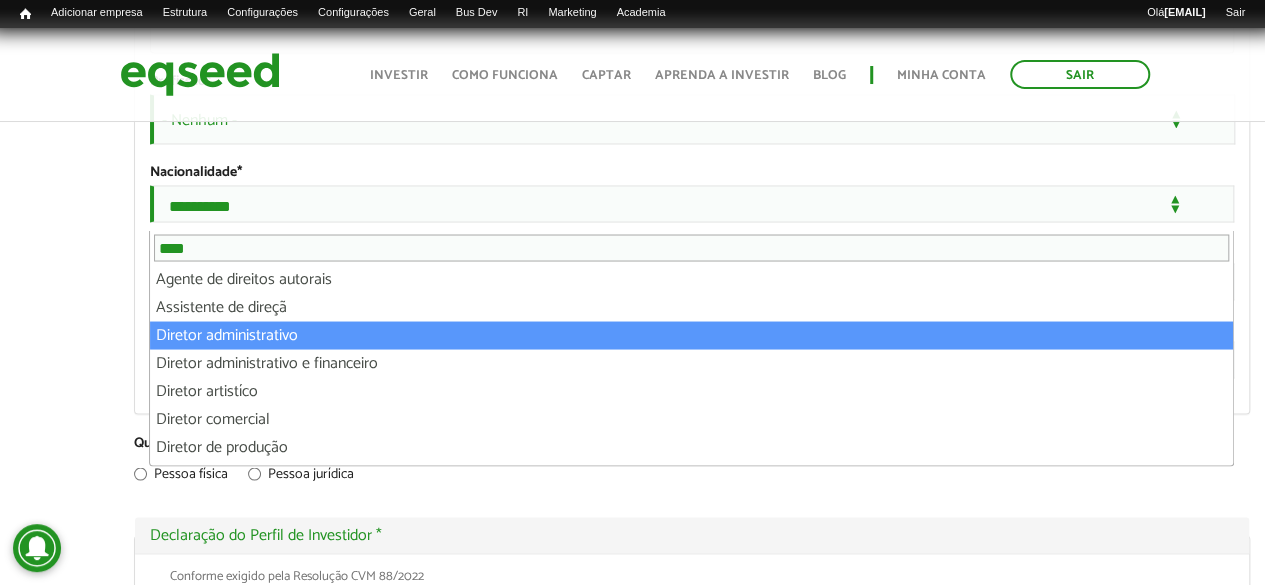 type on "****" 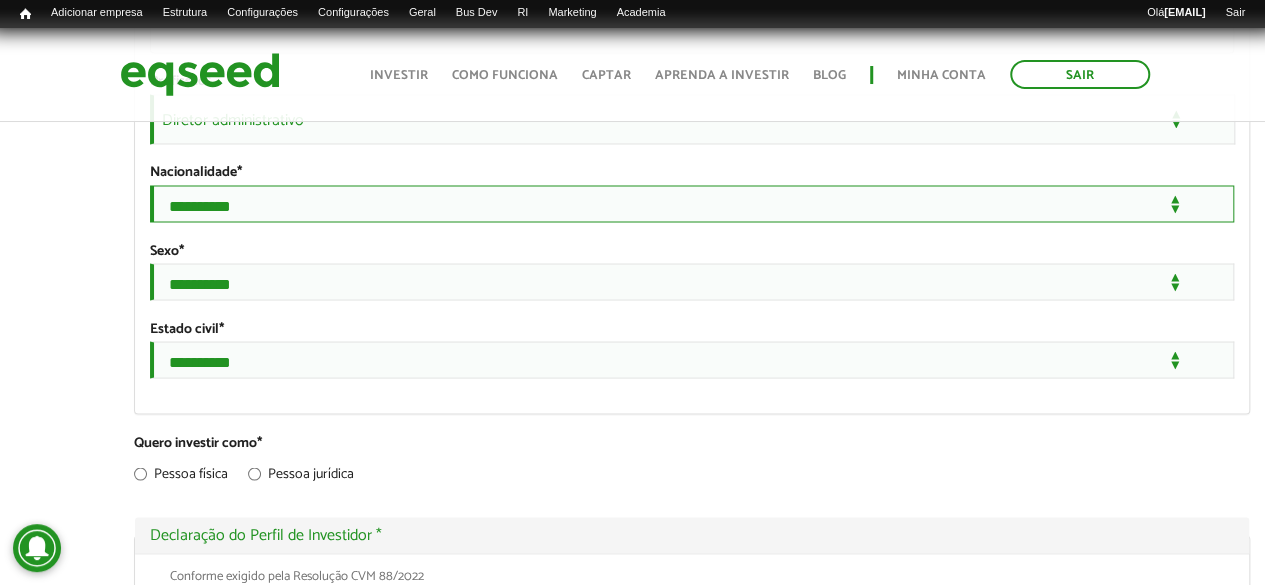 click on "**********" at bounding box center [692, 203] 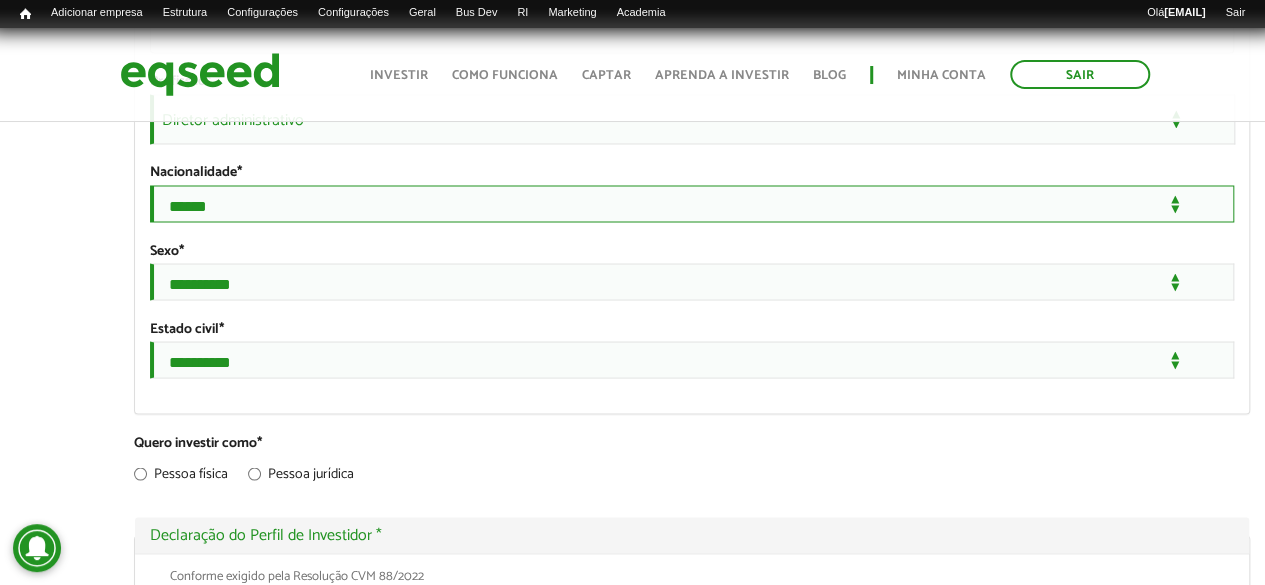 click on "**********" at bounding box center [692, 203] 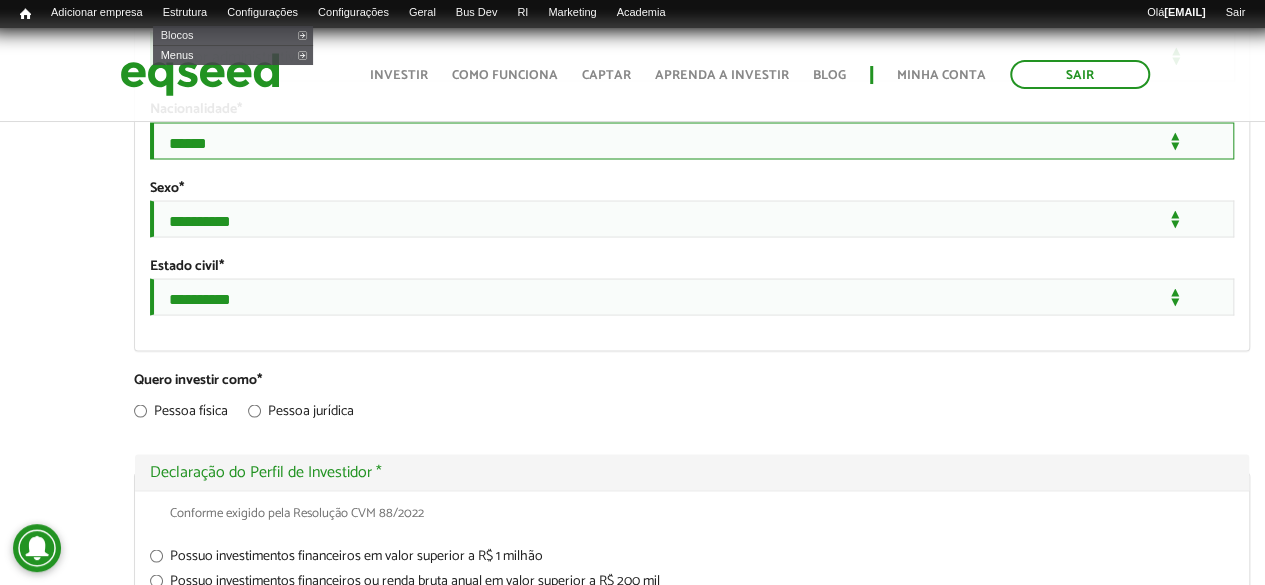 scroll, scrollTop: 1800, scrollLeft: 0, axis: vertical 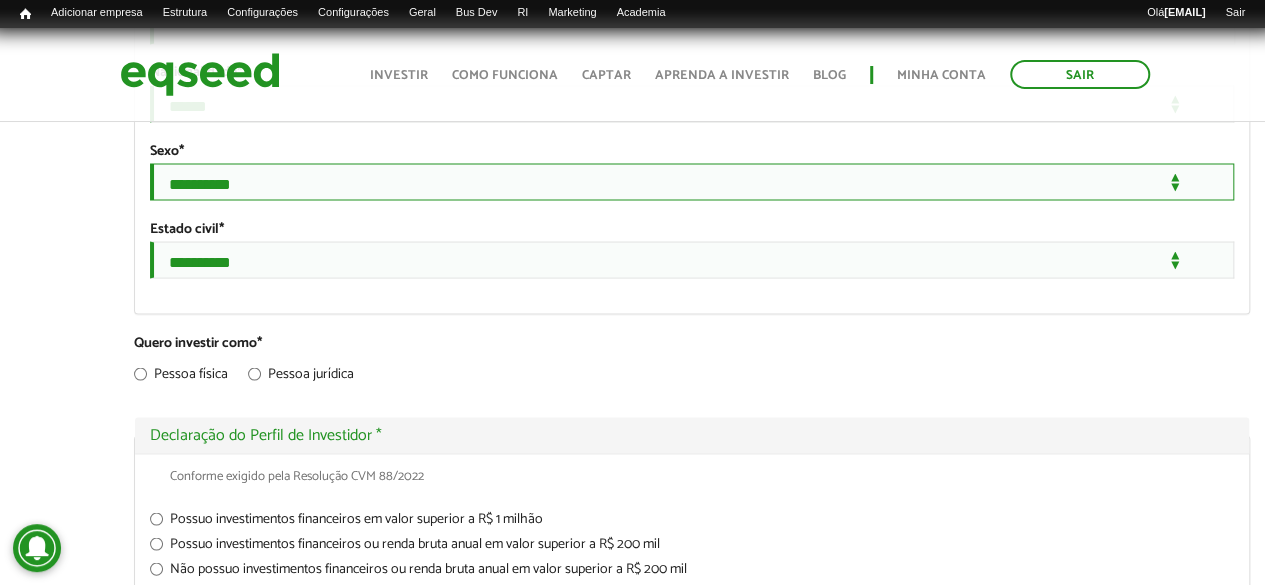 click on "**********" at bounding box center (692, 181) 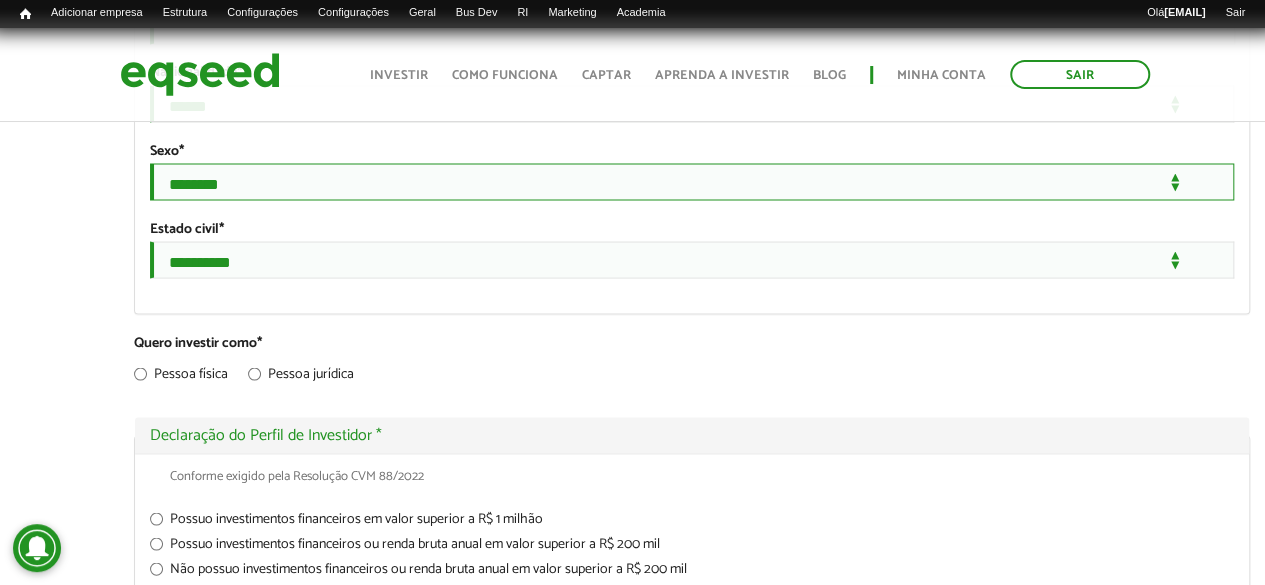 click on "**********" at bounding box center [692, 181] 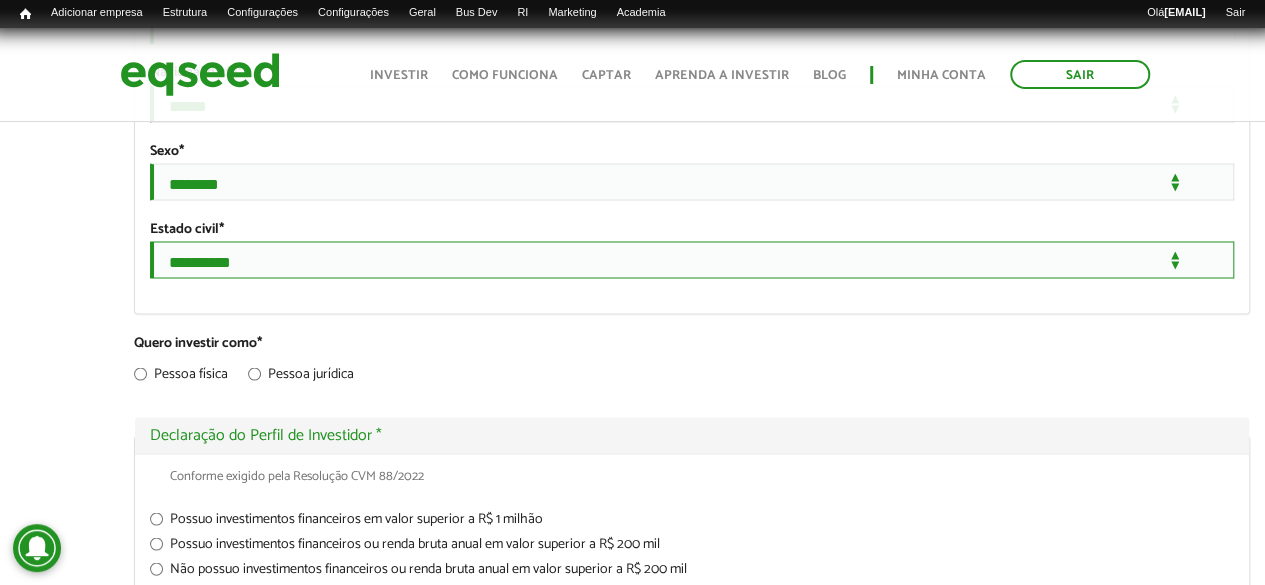 click on "**********" at bounding box center [692, 259] 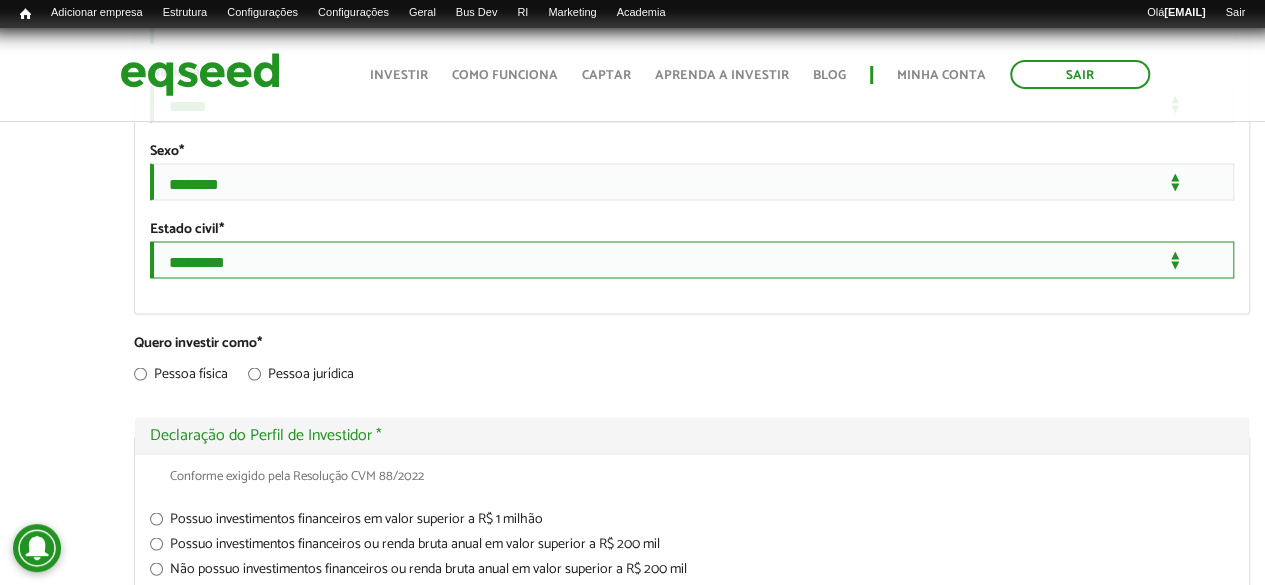 click on "**********" at bounding box center [692, 259] 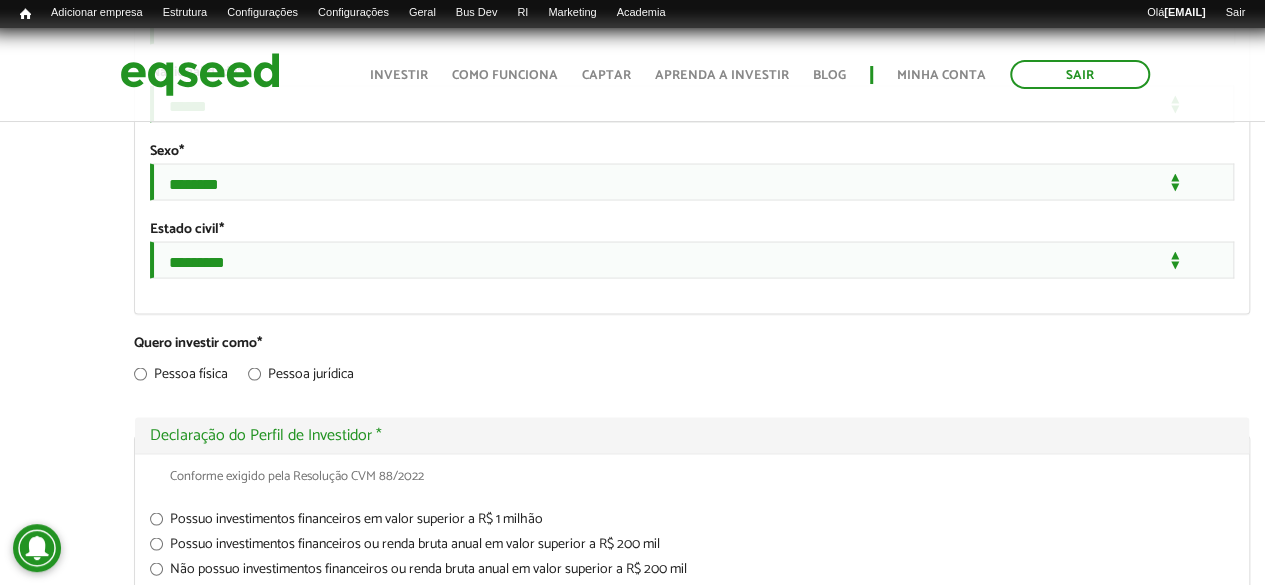 click on "Igor Swinerd Monteiro
left_panel_close
Pessoal
Configurar Listar links
Editar menu
Configurar
person Meu perfil
finance_mode Minha simulação
work Meu portfólio
monitoring Minhas rodadas de investimento
apartment Minha empresa" at bounding box center (59, 352) 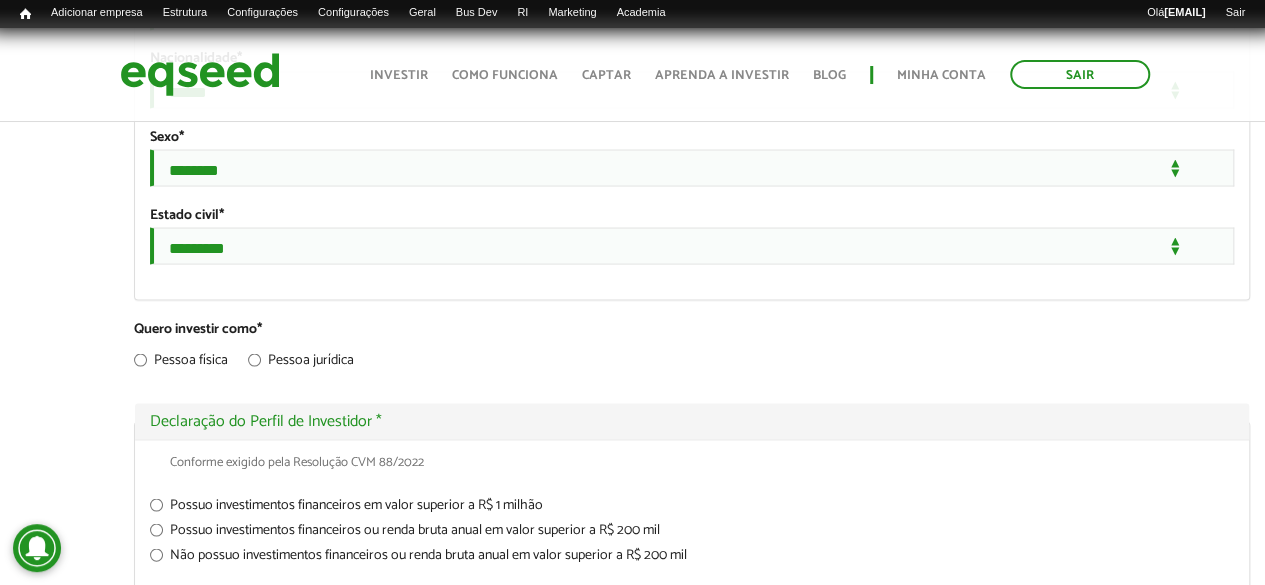 scroll, scrollTop: 2100, scrollLeft: 0, axis: vertical 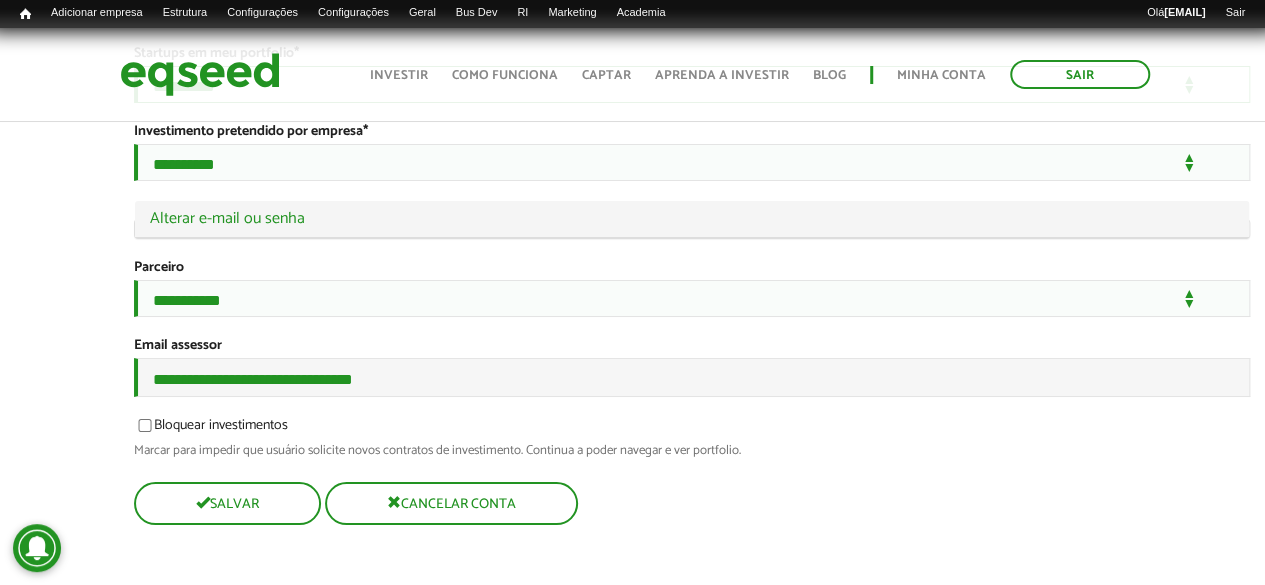 click on "**********" at bounding box center (692, 84) 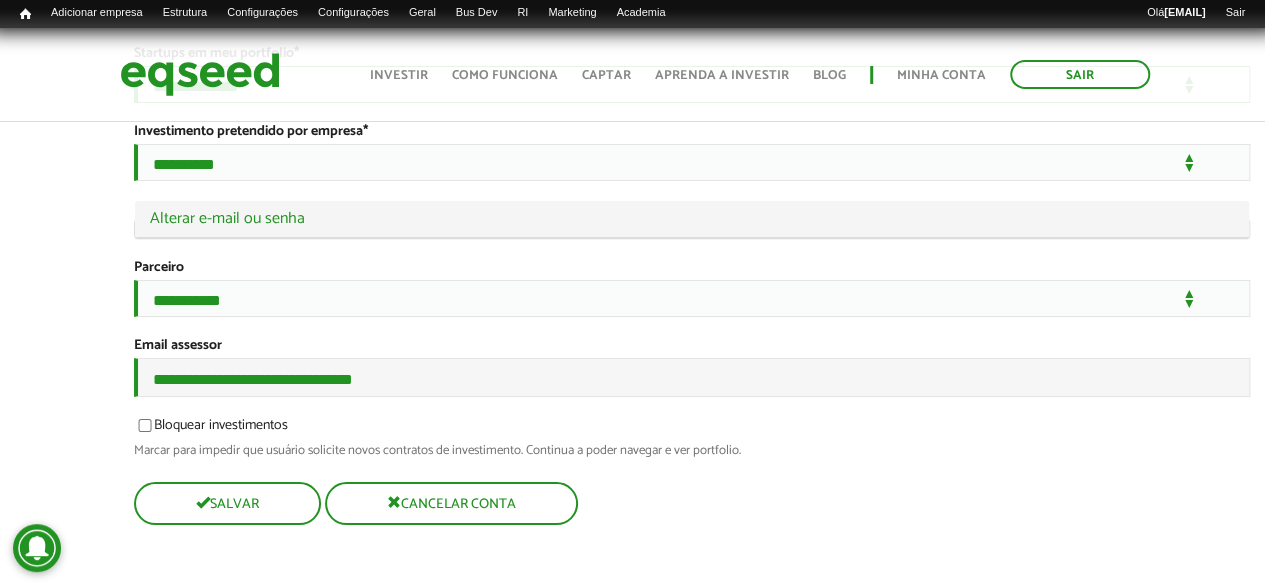 click on "**********" at bounding box center (692, 84) 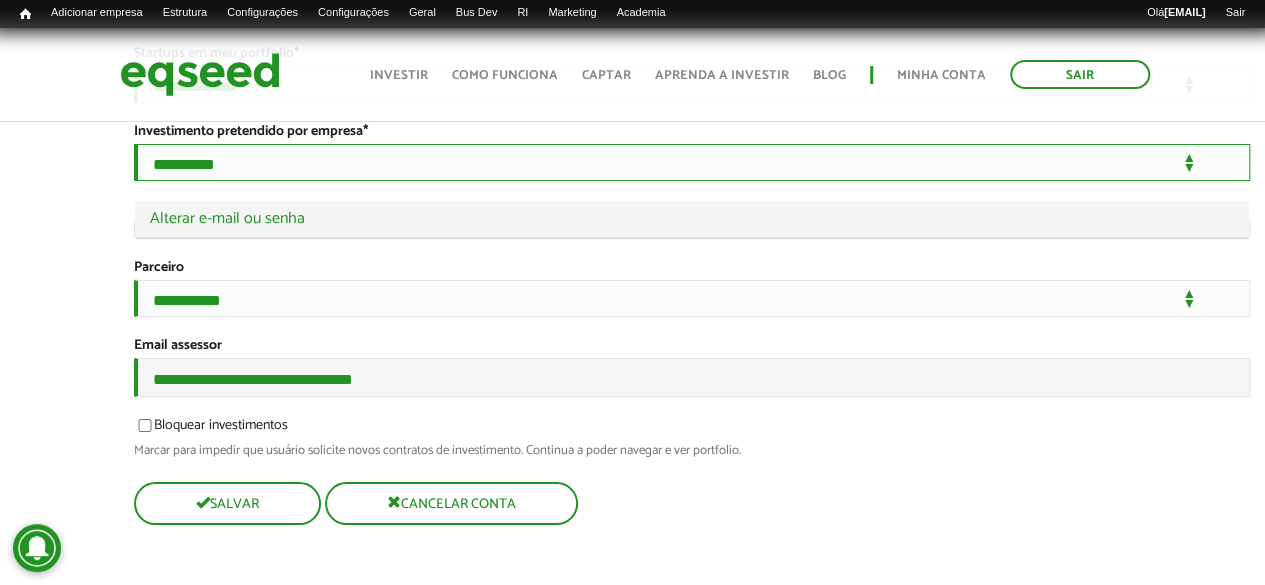 click on "**********" at bounding box center [692, 162] 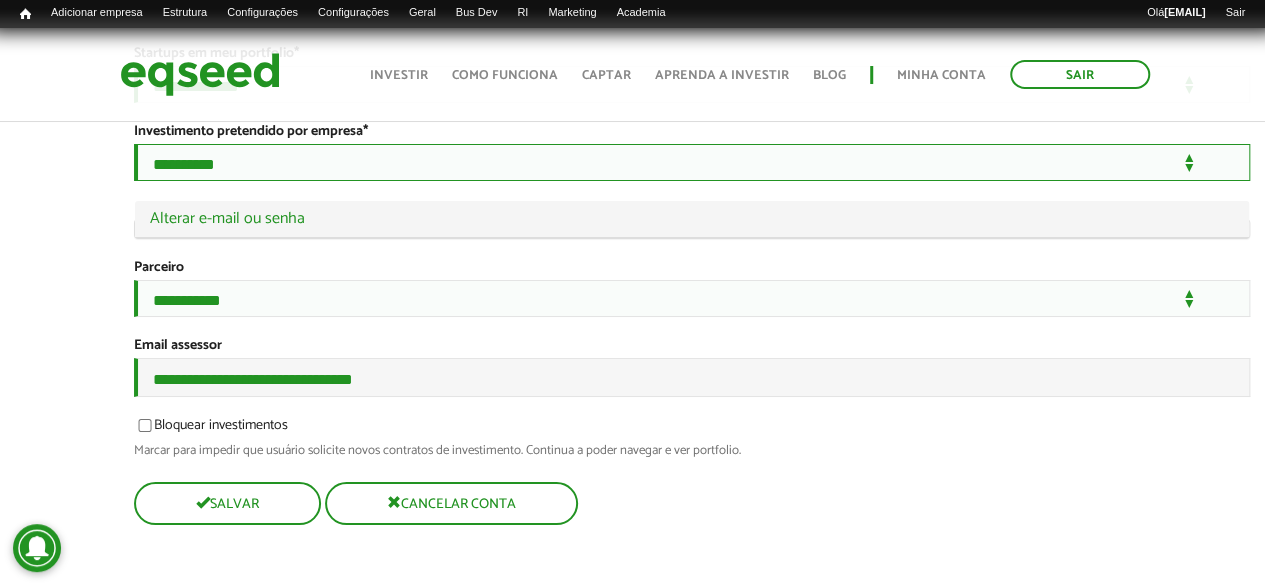 select on "***" 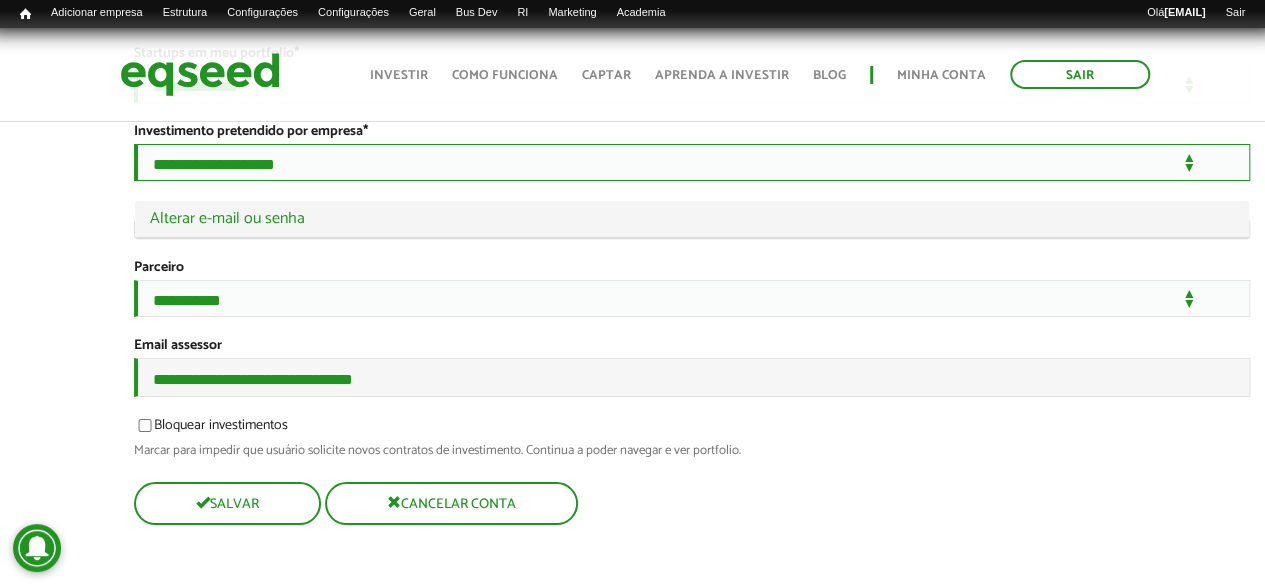 click on "**********" at bounding box center [692, 162] 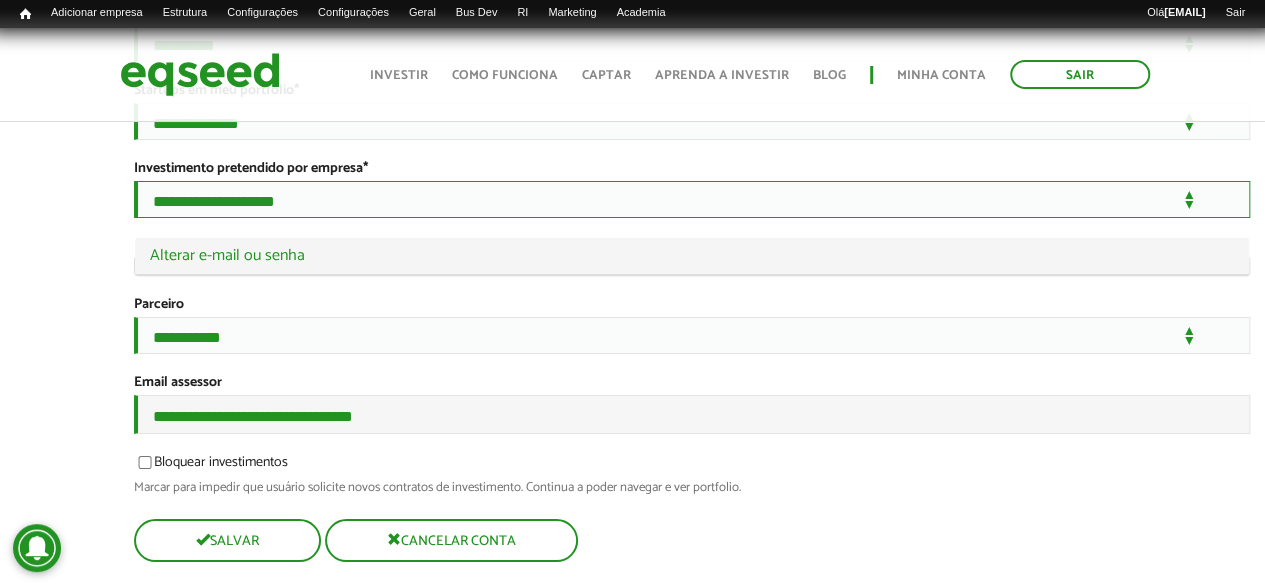 scroll, scrollTop: 3526, scrollLeft: 0, axis: vertical 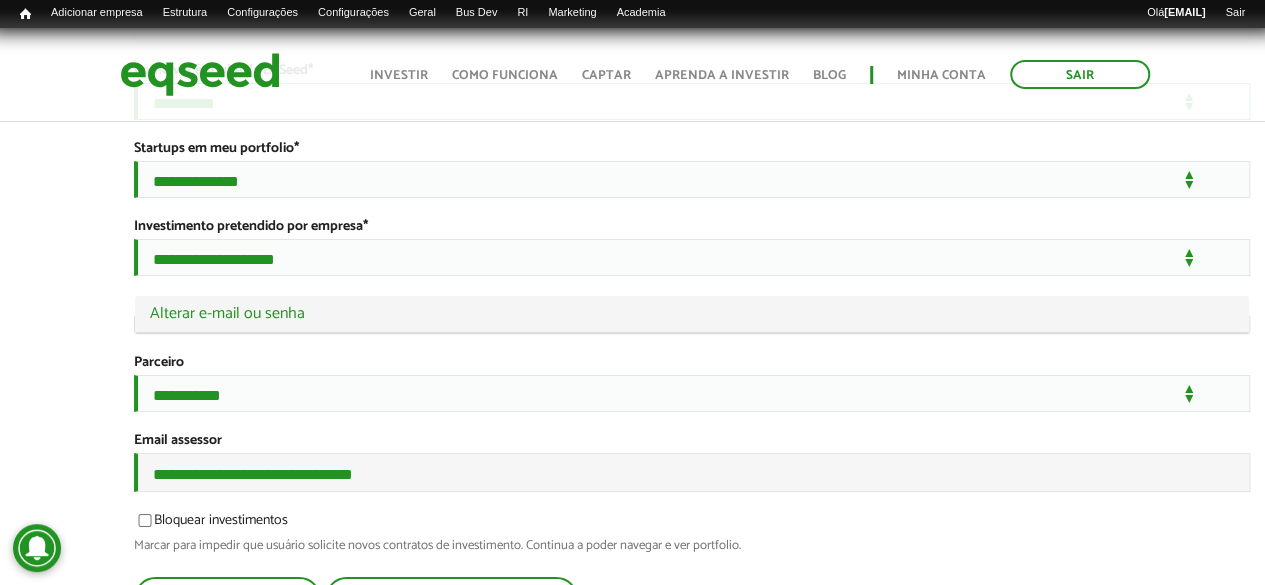 click on "**********" at bounding box center [692, 101] 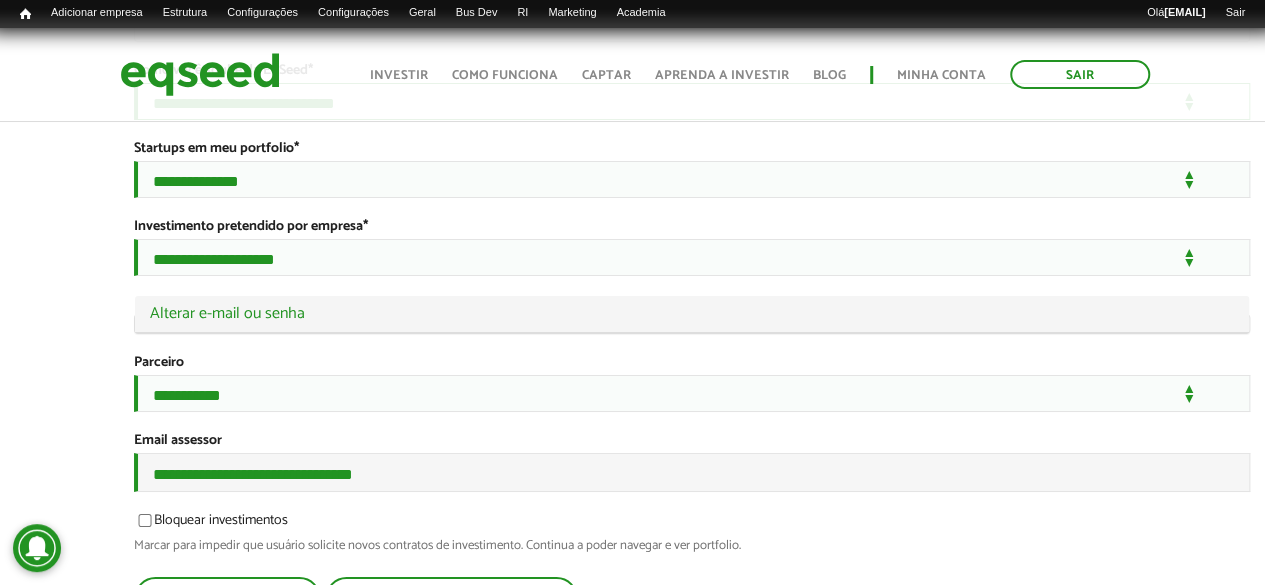 click on "**********" at bounding box center [692, 101] 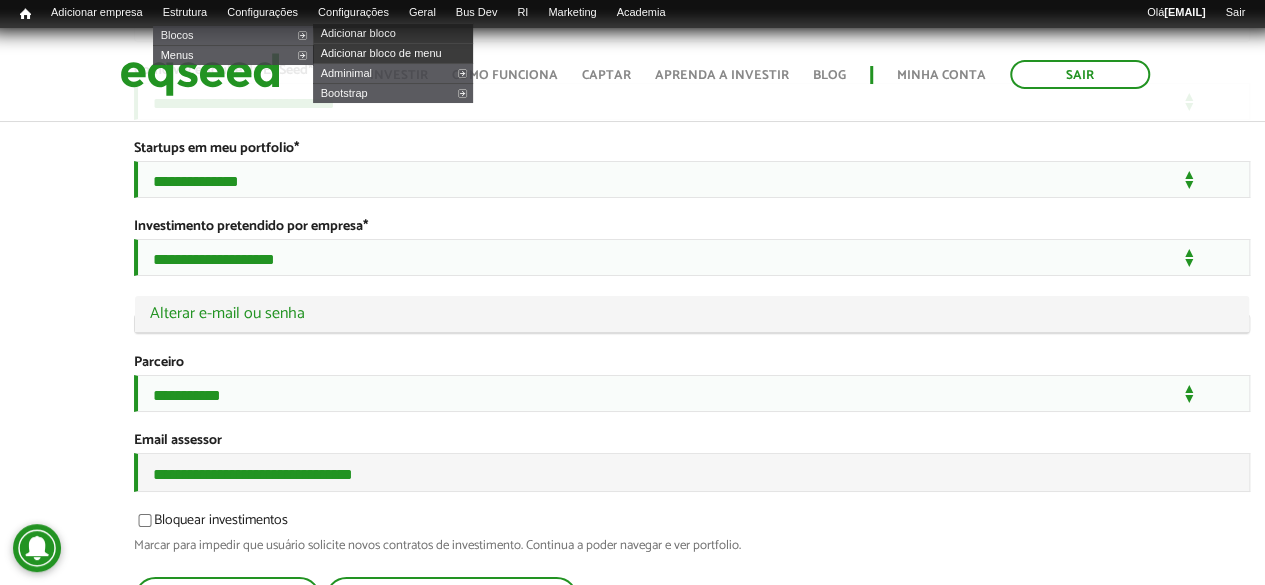 click on "Igor Swinerd Monteiro
left_panel_close
Pessoal
Configurar Listar links
Editar menu
Configurar
person Meu perfil
finance_mode Minha simulação
work Meu portfólio
monitoring Minhas rodadas de investimento
apartment Minha empresa" at bounding box center [59, -1374] 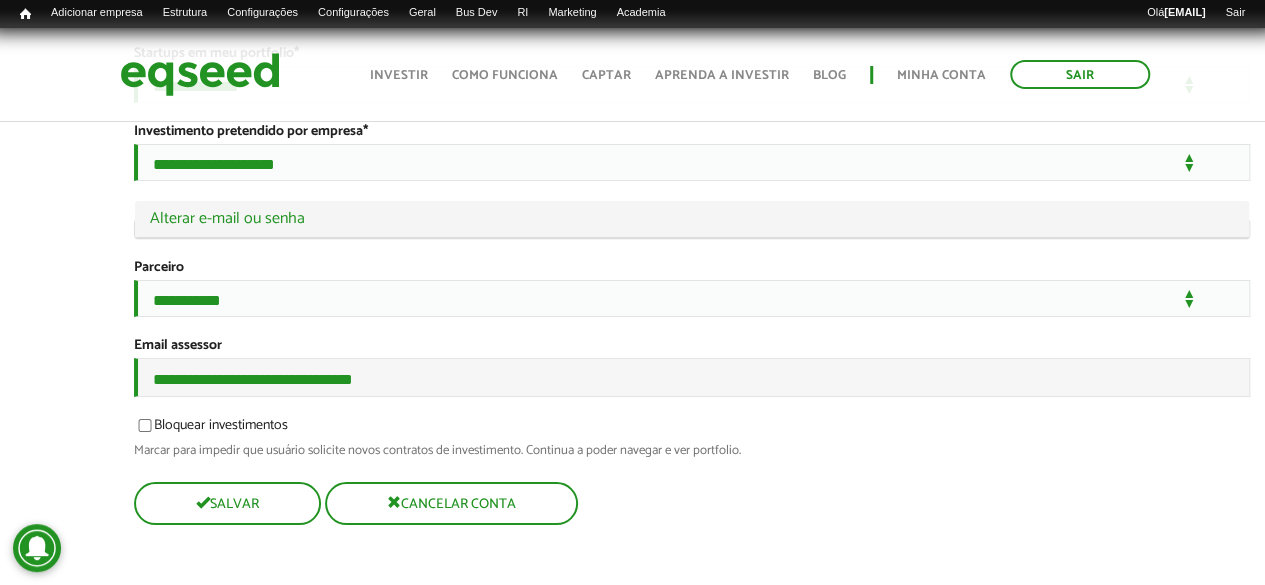 scroll, scrollTop: 3826, scrollLeft: 0, axis: vertical 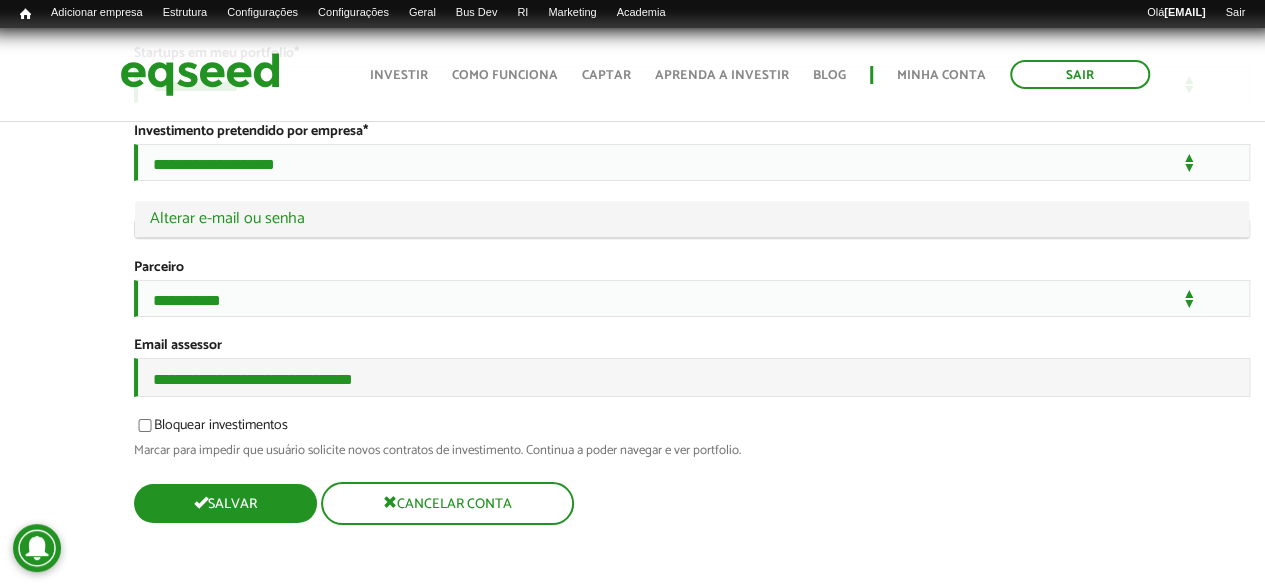 click on "Salvar" at bounding box center (225, 503) 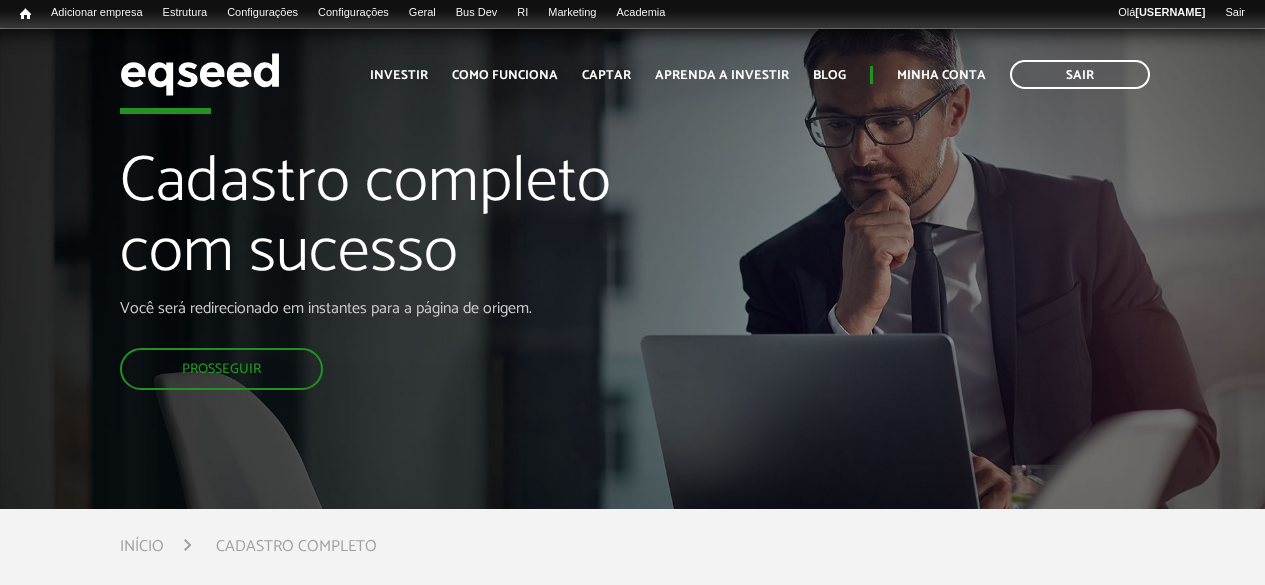 scroll, scrollTop: 0, scrollLeft: 0, axis: both 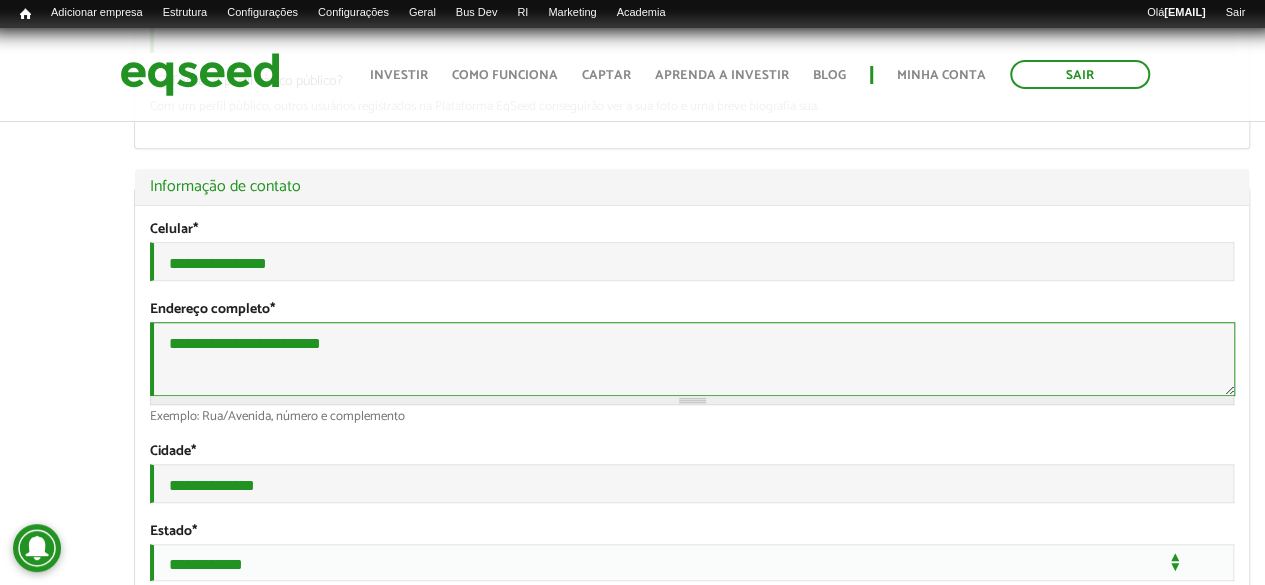 click on "**********" at bounding box center [692, 358] 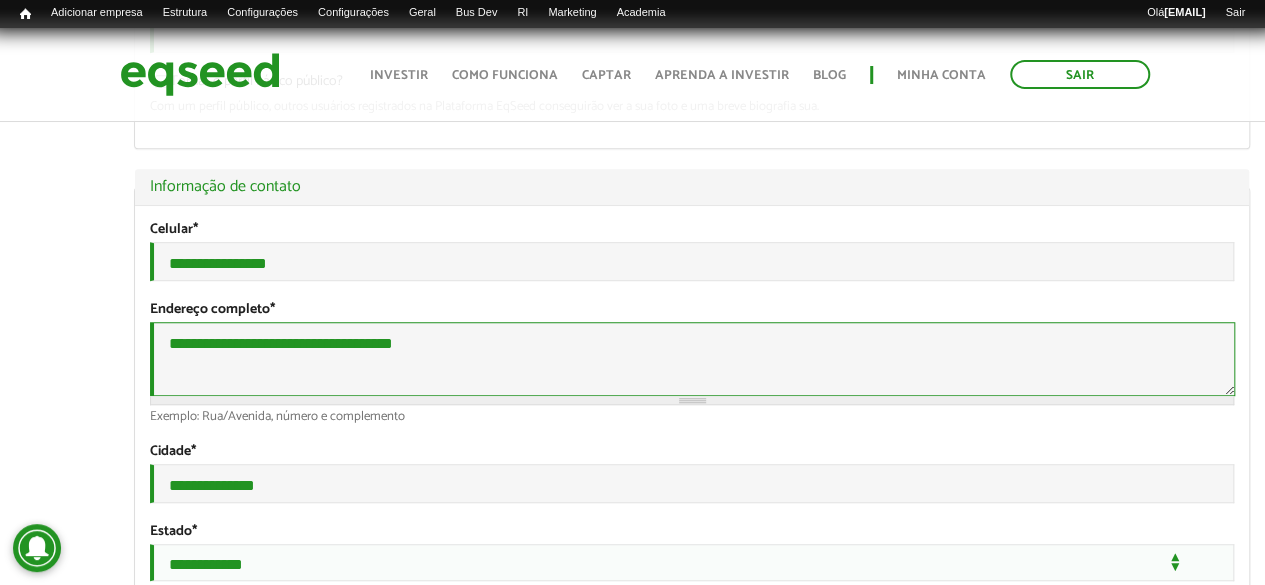 type on "**********" 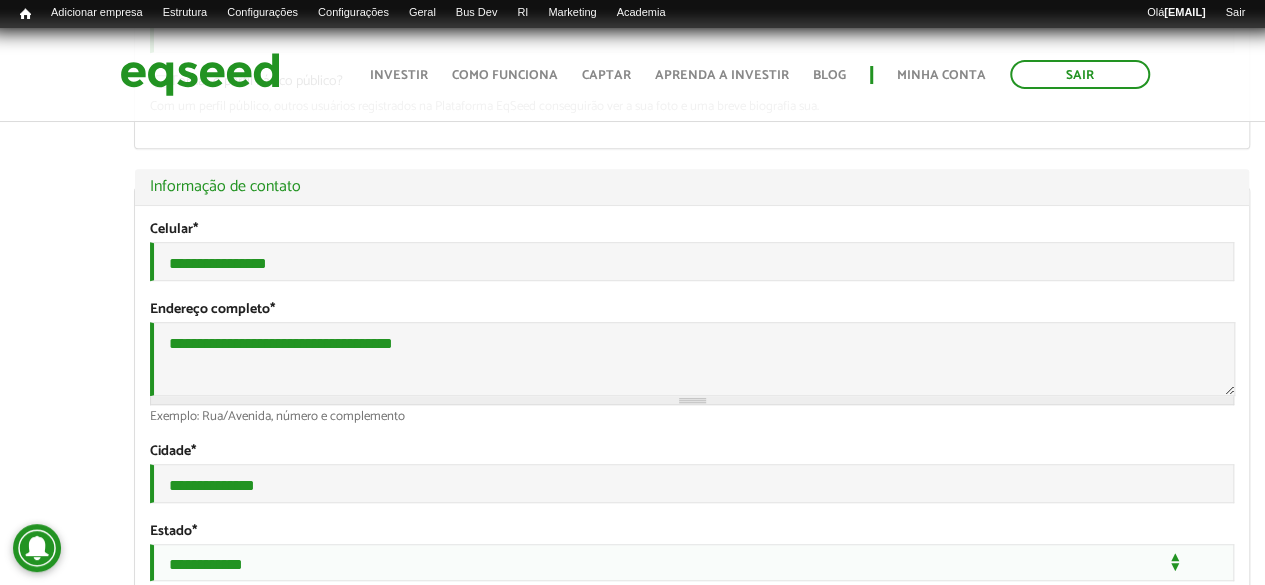 click on "Igor Swinerd Monteiro
left_panel_close
Pessoal
Configurar Listar links
Editar menu
Configurar
person Meu perfil
finance_mode Minha simulação
work Meu portfólio
monitoring Minhas rodadas de investimento
apartment Minha empresa" at bounding box center [59, 1661] 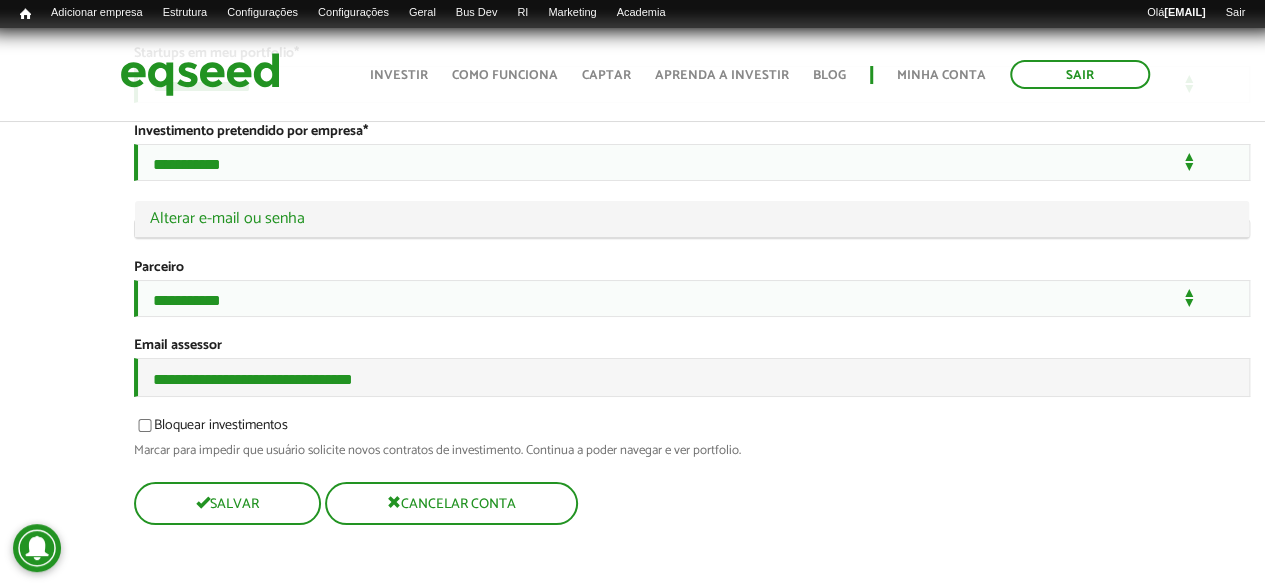 scroll, scrollTop: 3826, scrollLeft: 0, axis: vertical 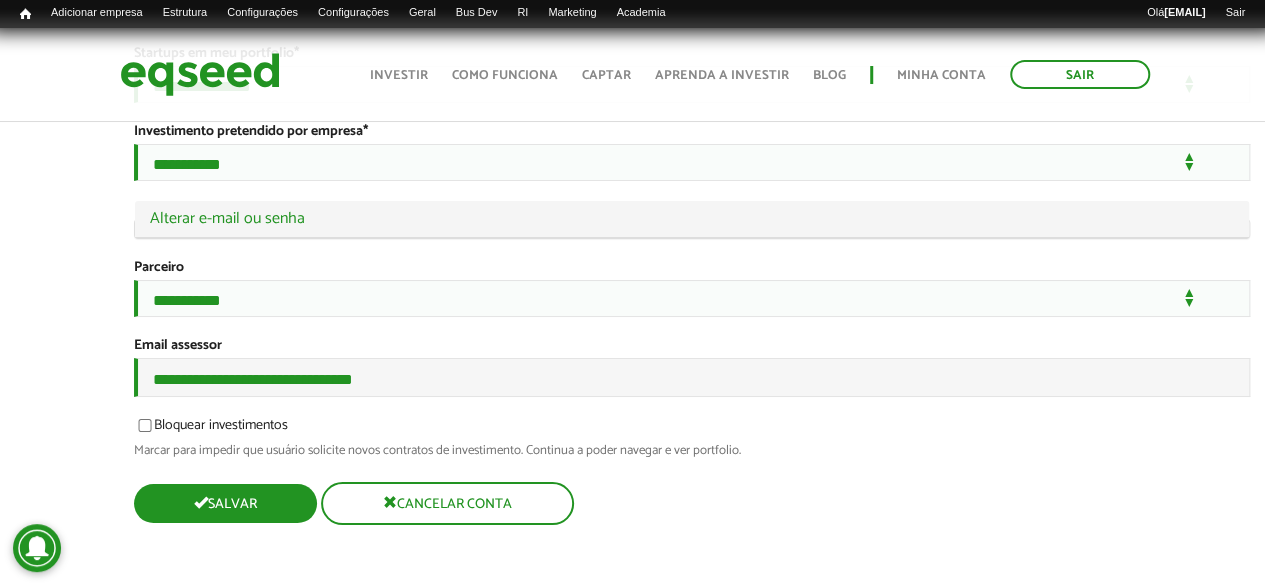 click on "Salvar" at bounding box center (225, 503) 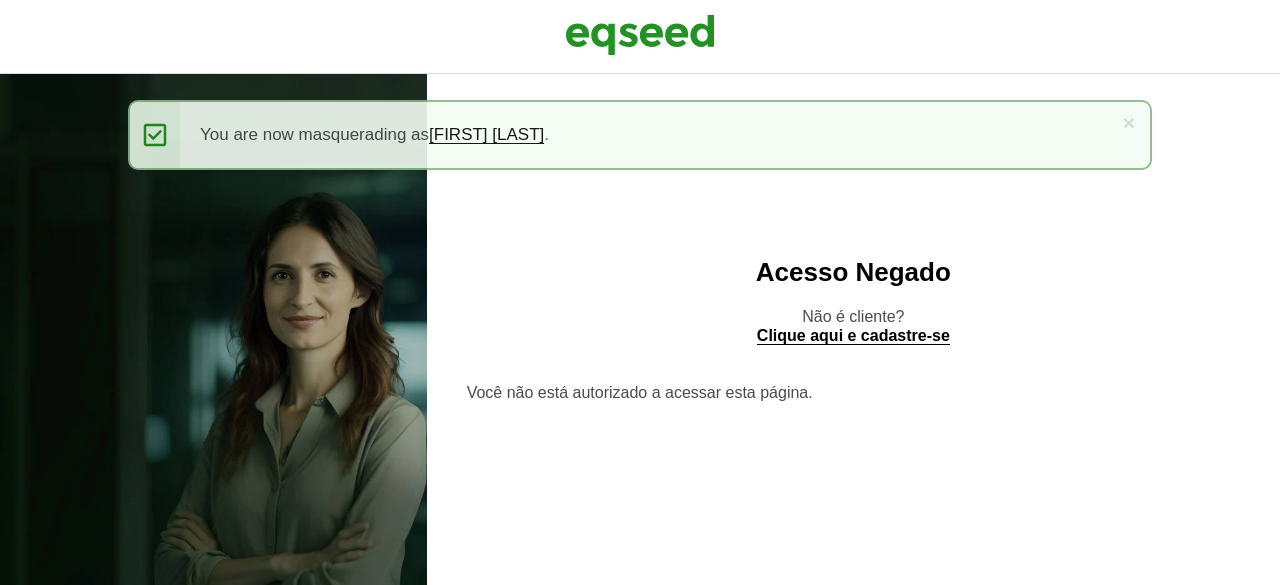 scroll, scrollTop: 0, scrollLeft: 0, axis: both 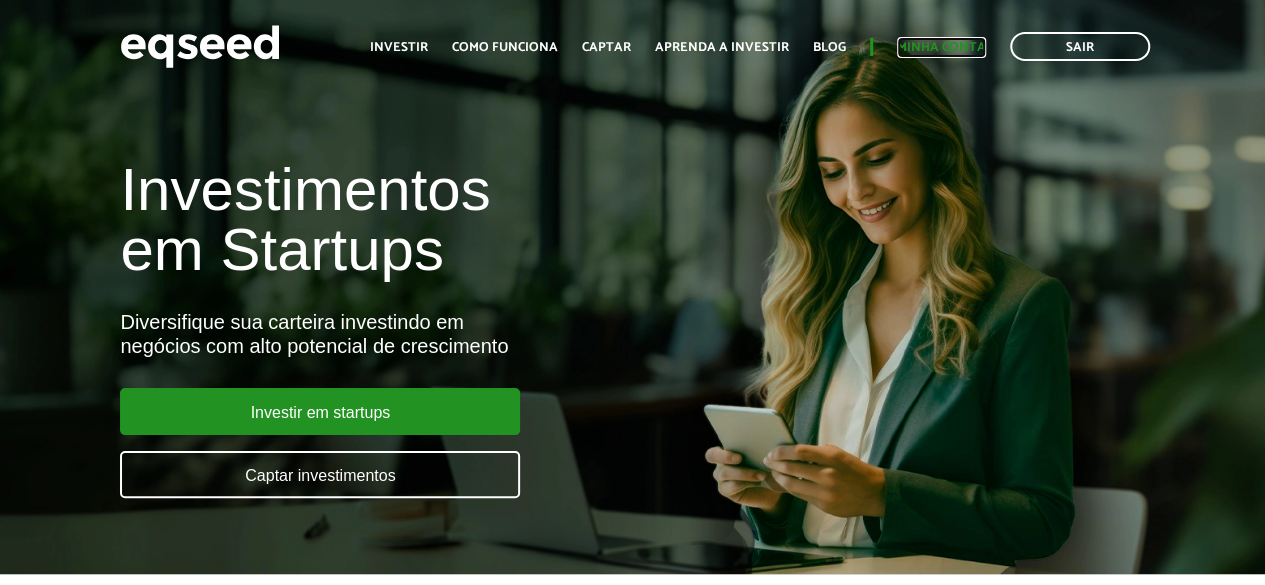click on "Minha conta" at bounding box center (941, 47) 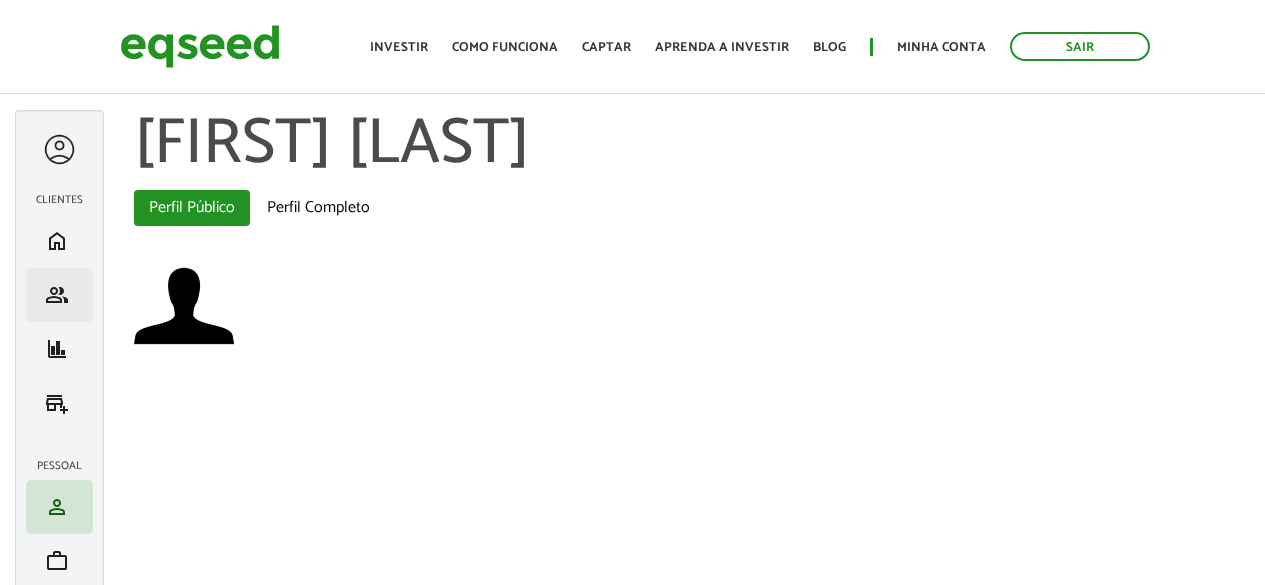 scroll, scrollTop: 0, scrollLeft: 0, axis: both 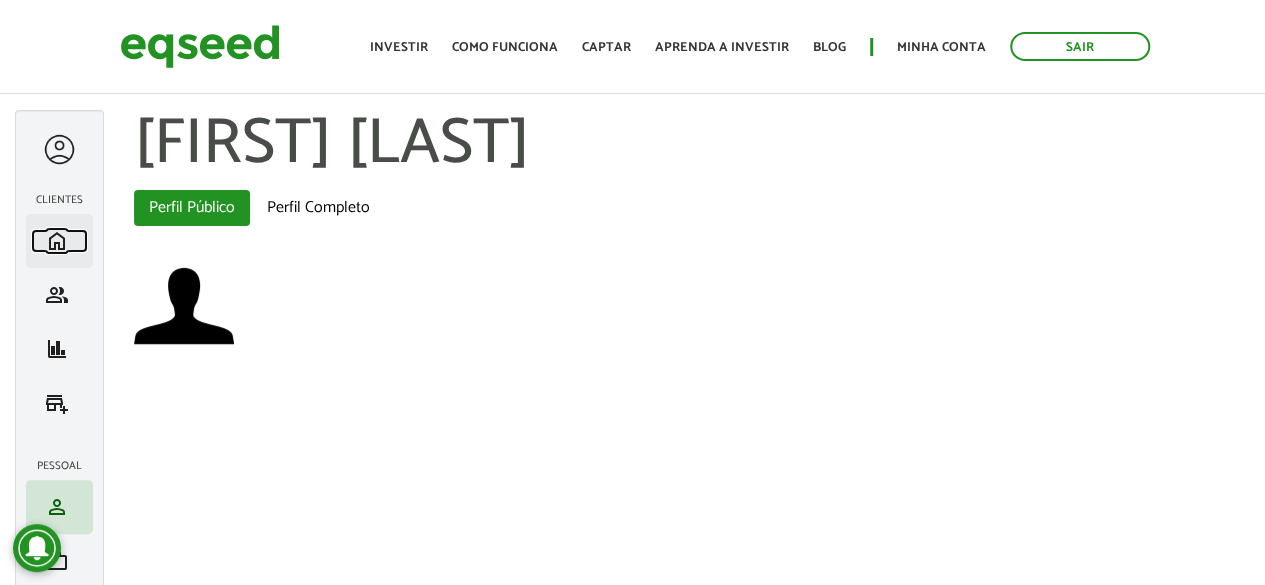 click on "home" at bounding box center [57, 241] 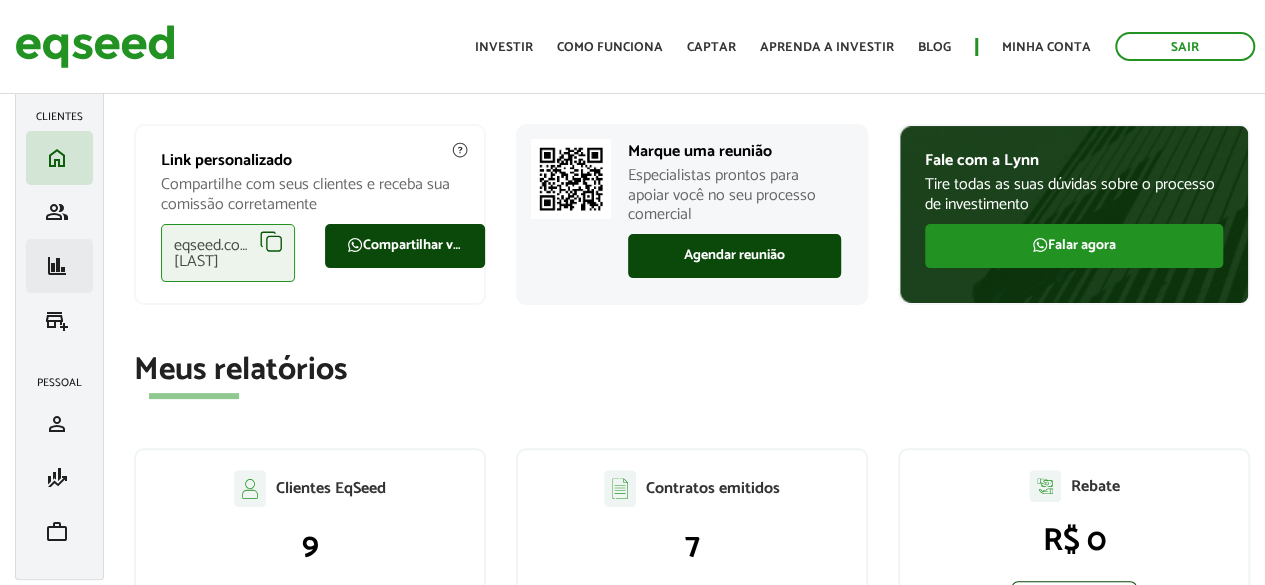 scroll, scrollTop: 200, scrollLeft: 0, axis: vertical 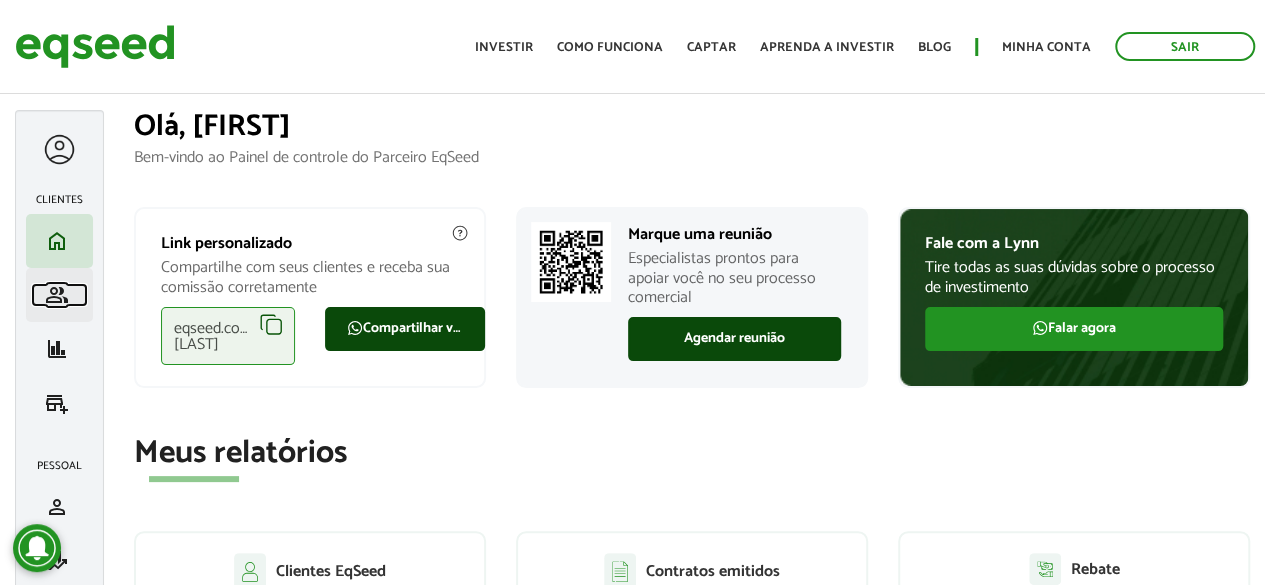 click on "group Investimento assistido" at bounding box center (59, 295) 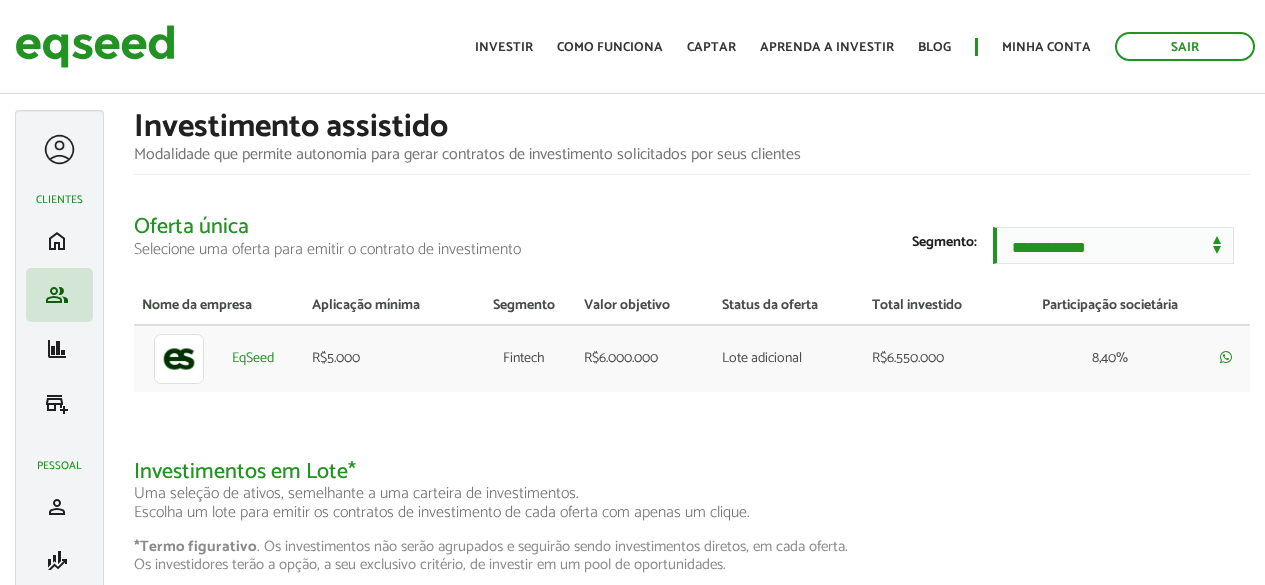 scroll, scrollTop: 0, scrollLeft: 0, axis: both 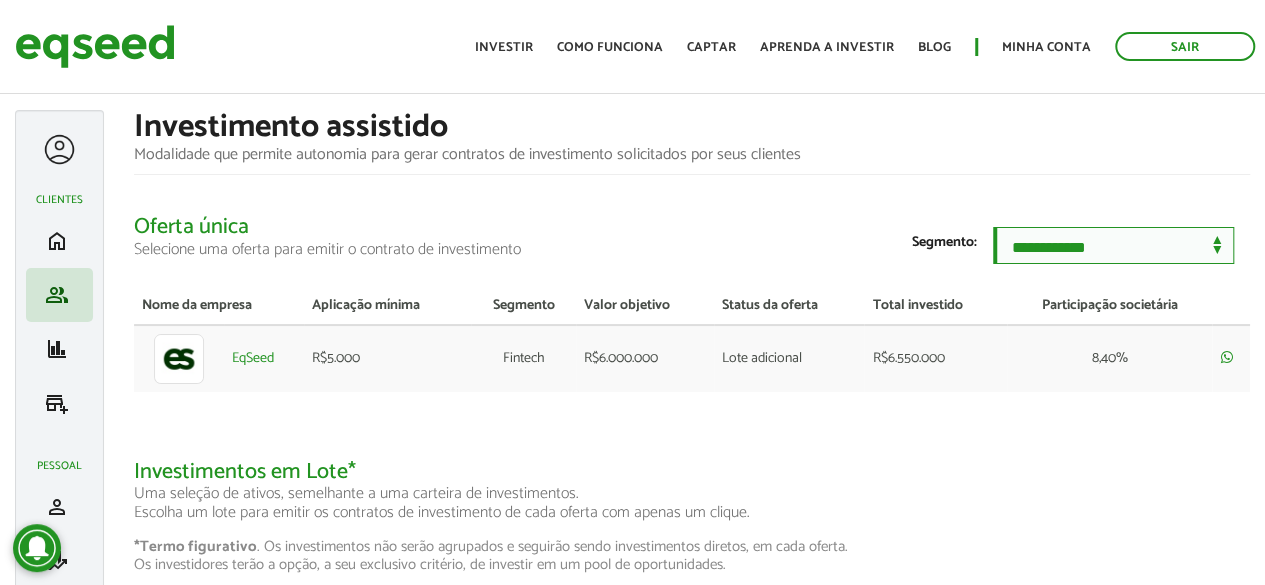 click on "**********" at bounding box center [1113, 245] 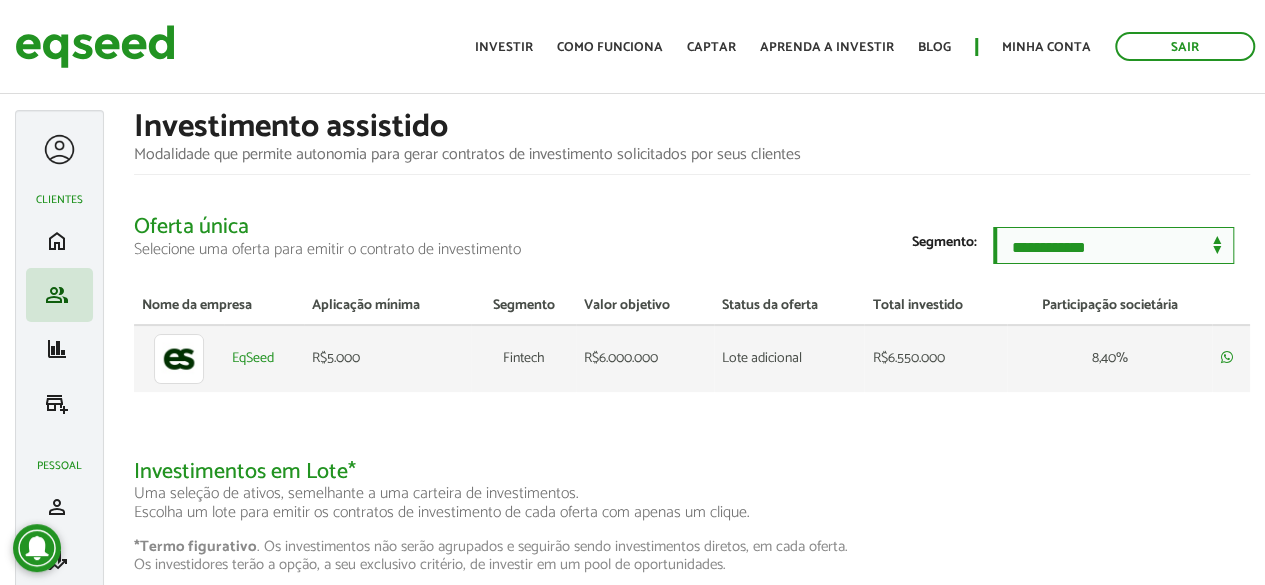 drag, startPoint x: 1080, startPoint y: 256, endPoint x: 457, endPoint y: 353, distance: 630.50616 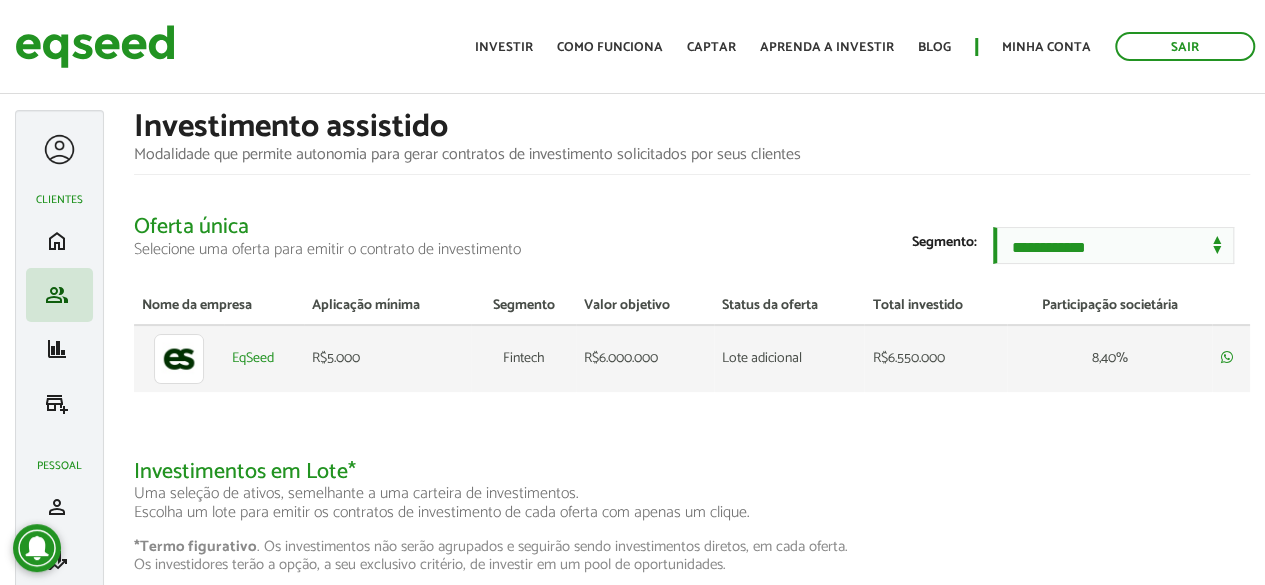 click at bounding box center (179, 359) 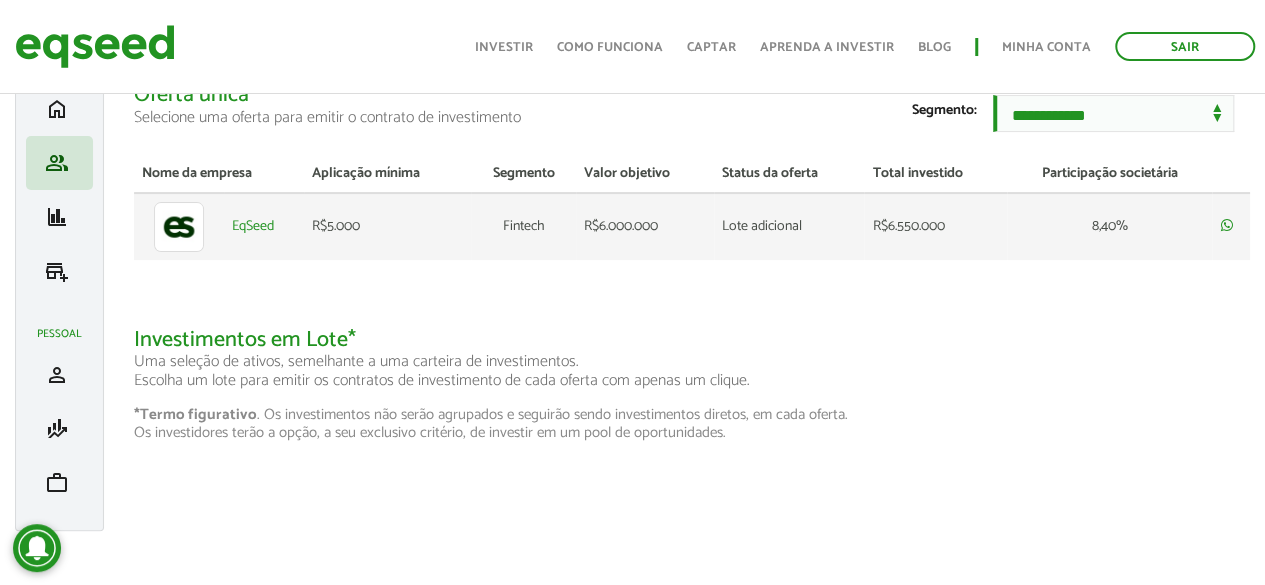 scroll, scrollTop: 137, scrollLeft: 0, axis: vertical 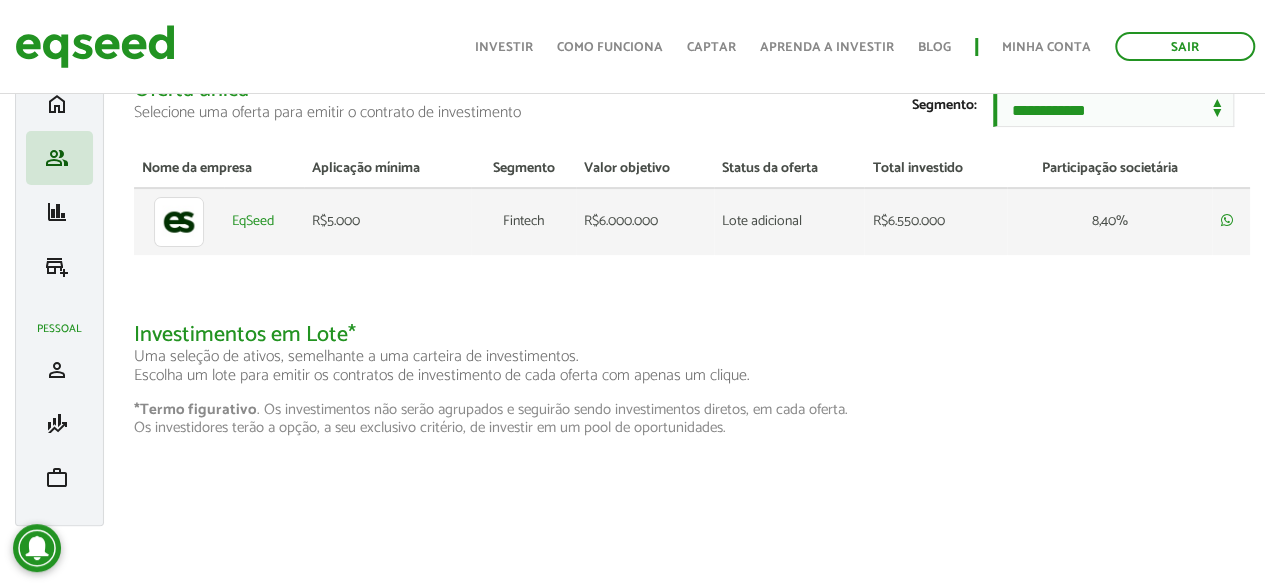 click on "R$6.550.000" at bounding box center (935, 221) 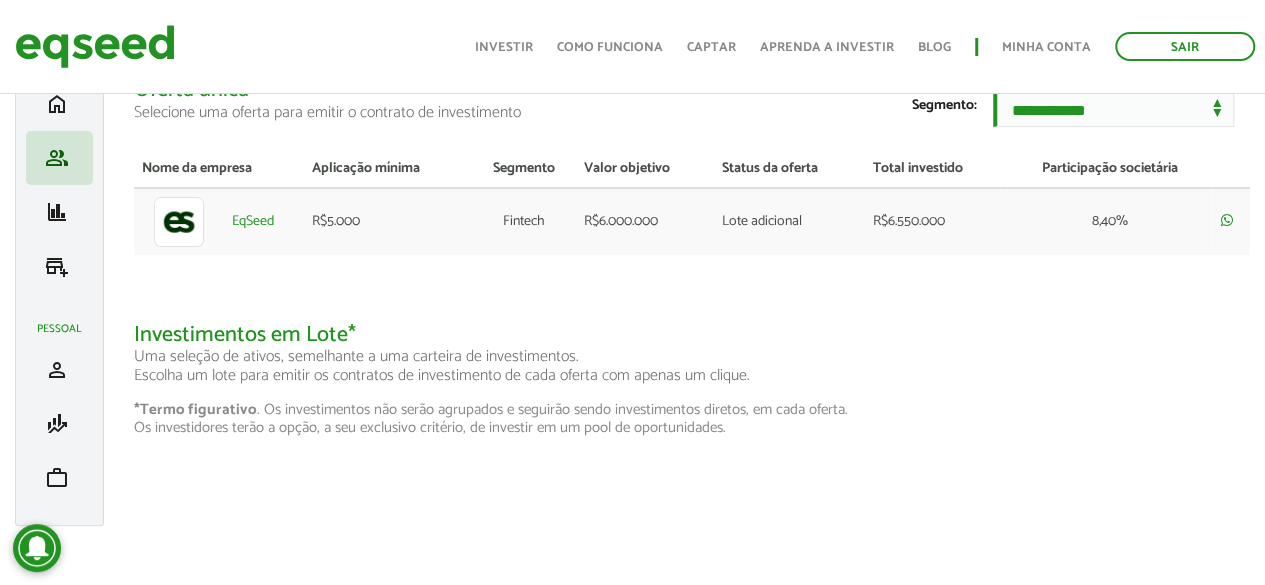 click on "Nome da empresa
Aplicação mínima
Segmento
Valor objetivo
Status da oferta
Total investido
Participação societária
EqSeed
R$5.000
Fintech
R$6.000.000
Lote adicional
R$6.550.000
8,40%" at bounding box center [692, 213] 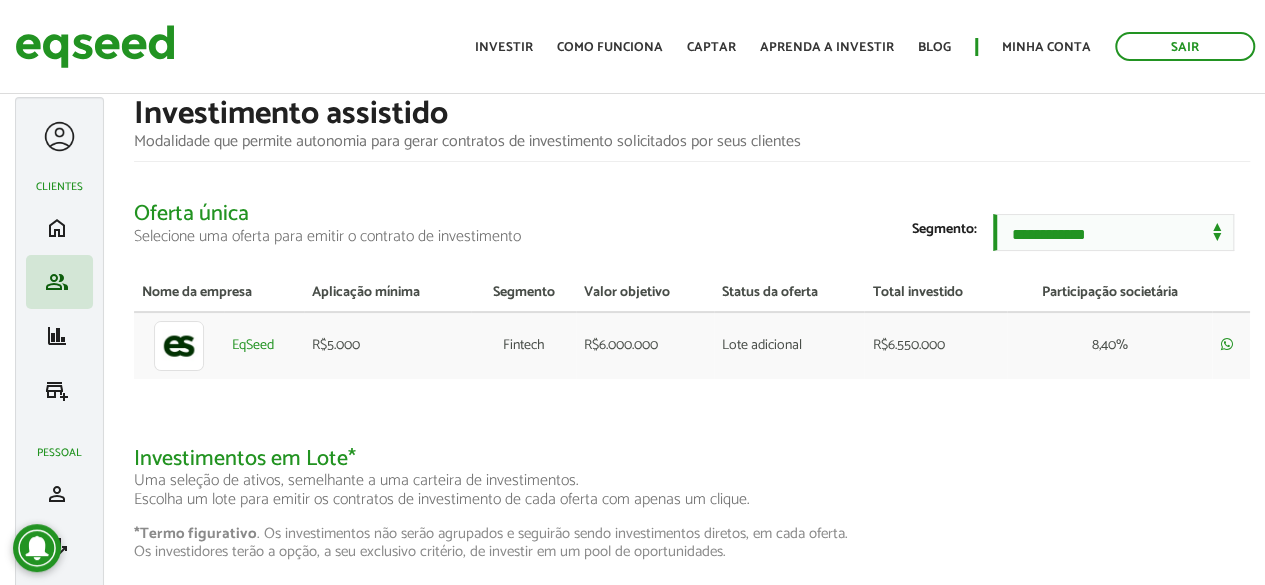 scroll, scrollTop: 0, scrollLeft: 0, axis: both 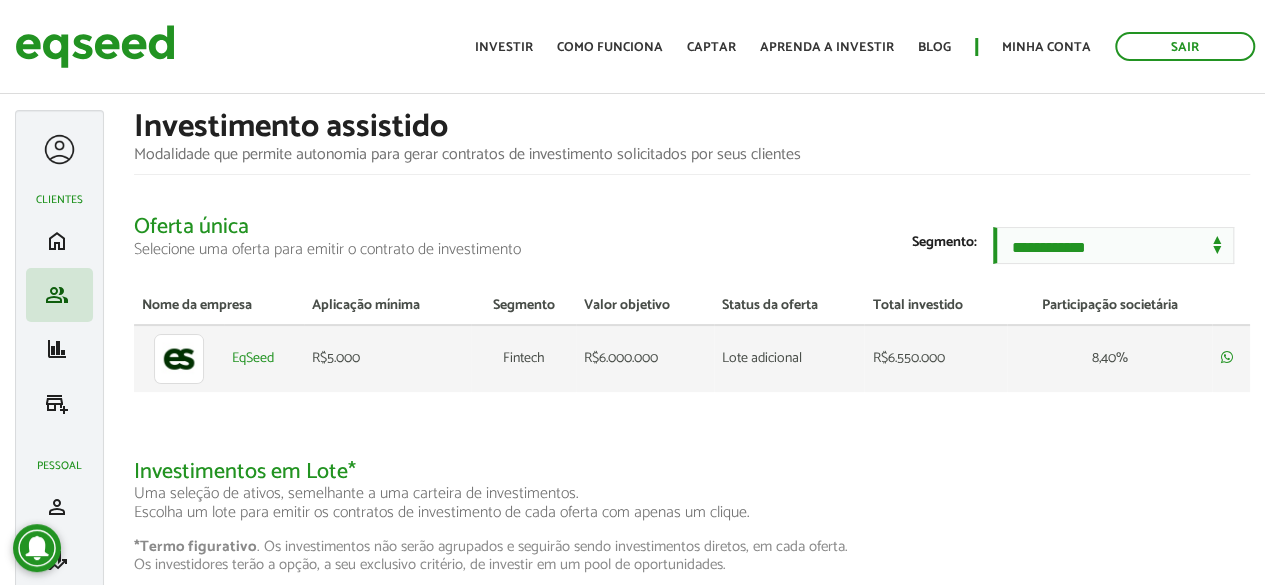 click at bounding box center [179, 359] 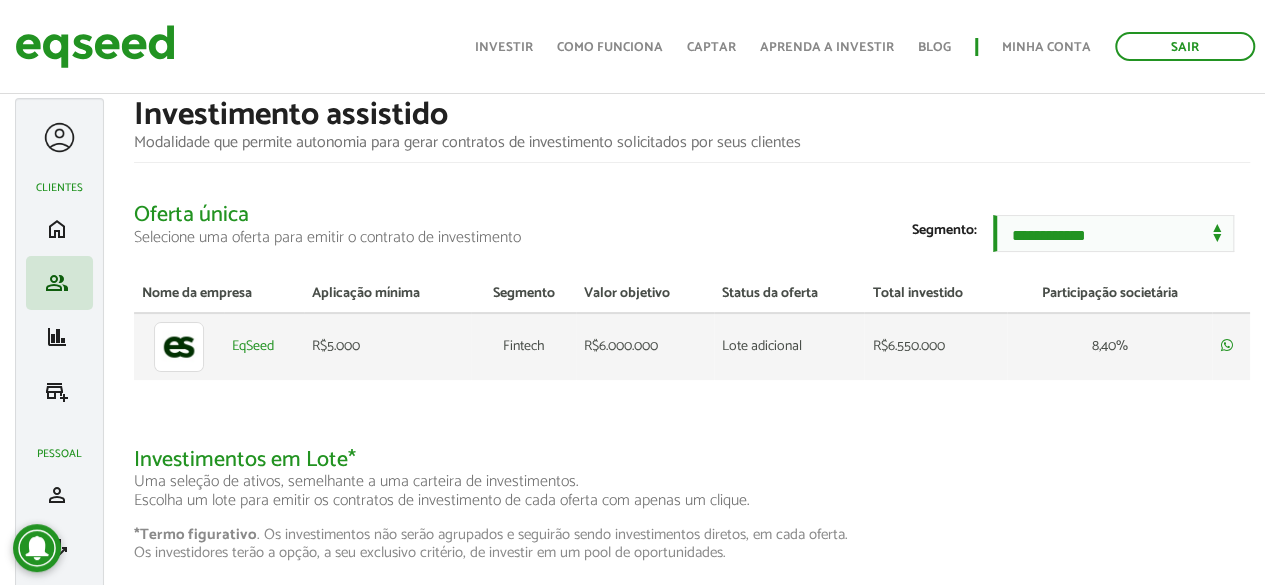 scroll, scrollTop: 0, scrollLeft: 0, axis: both 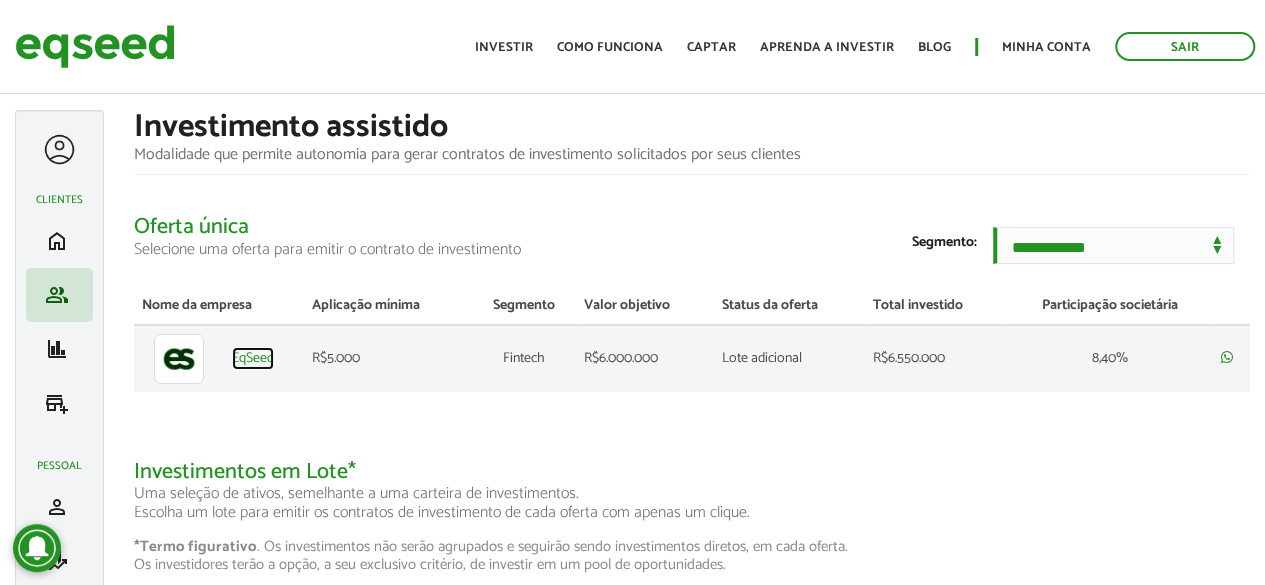 click on "EqSeed" at bounding box center (253, 359) 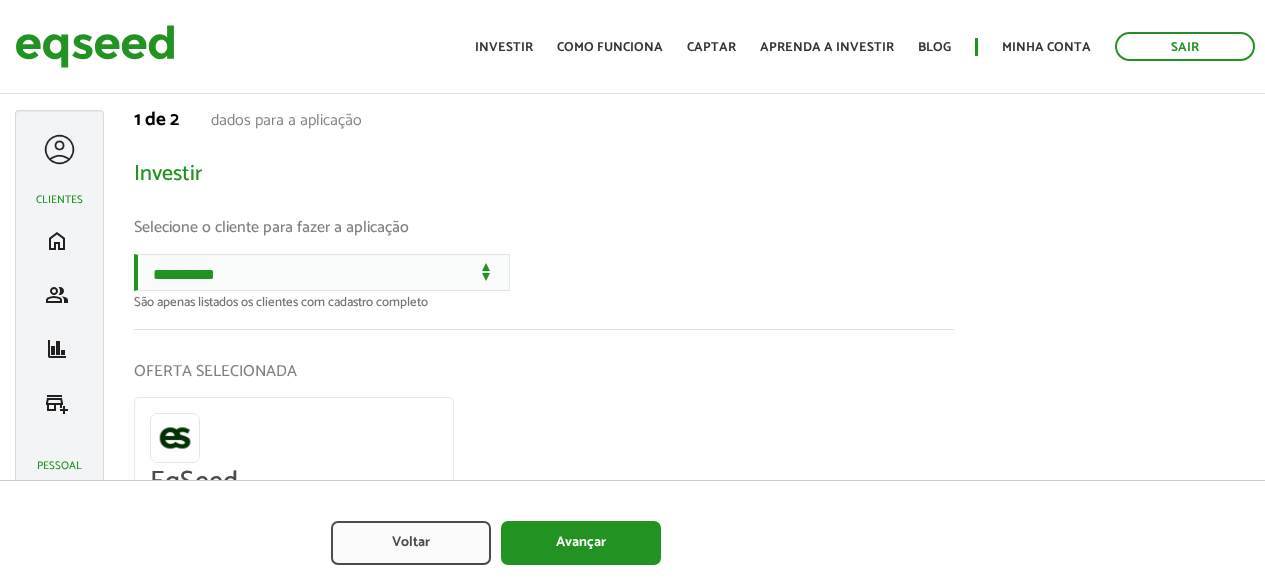 scroll, scrollTop: 0, scrollLeft: 0, axis: both 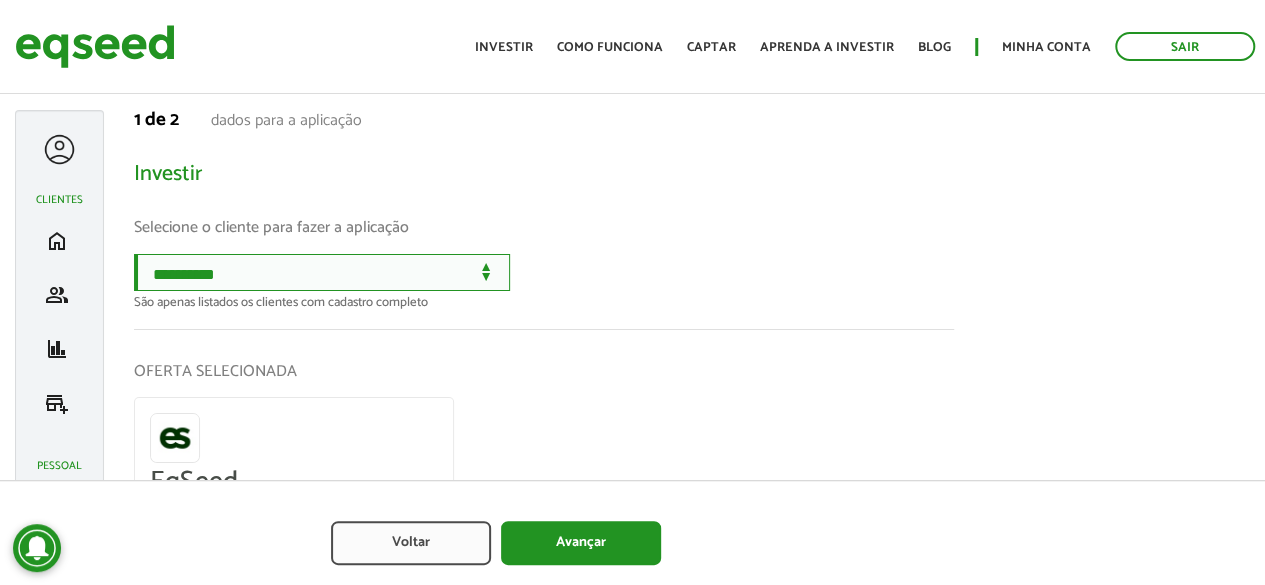 click on "**********" at bounding box center [322, 272] 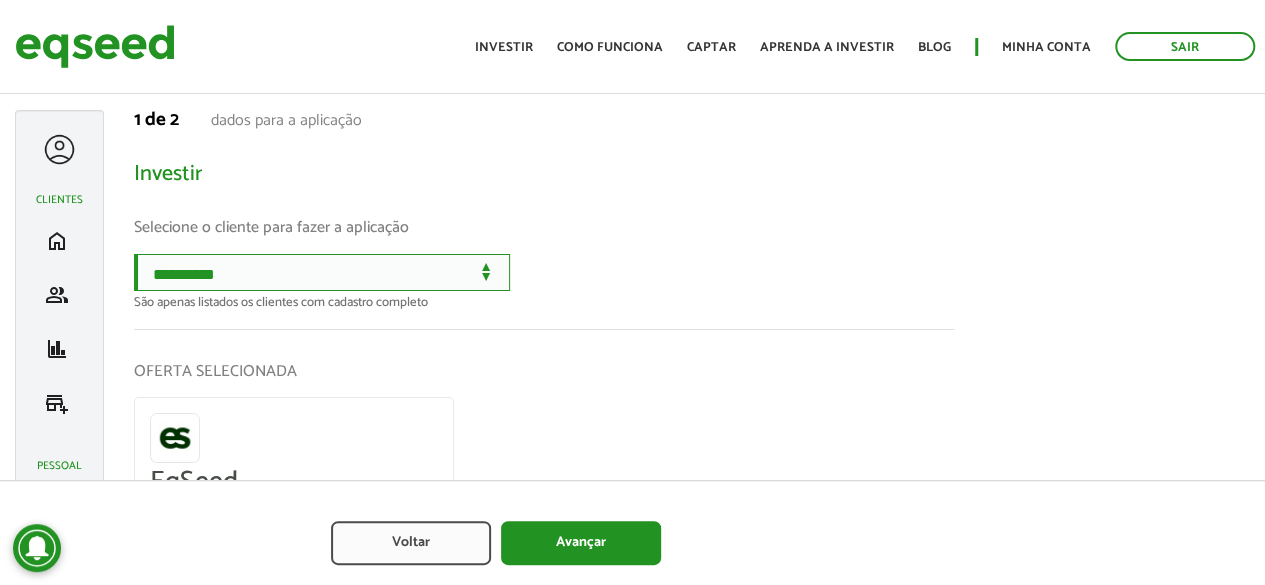 click on "**********" at bounding box center (322, 272) 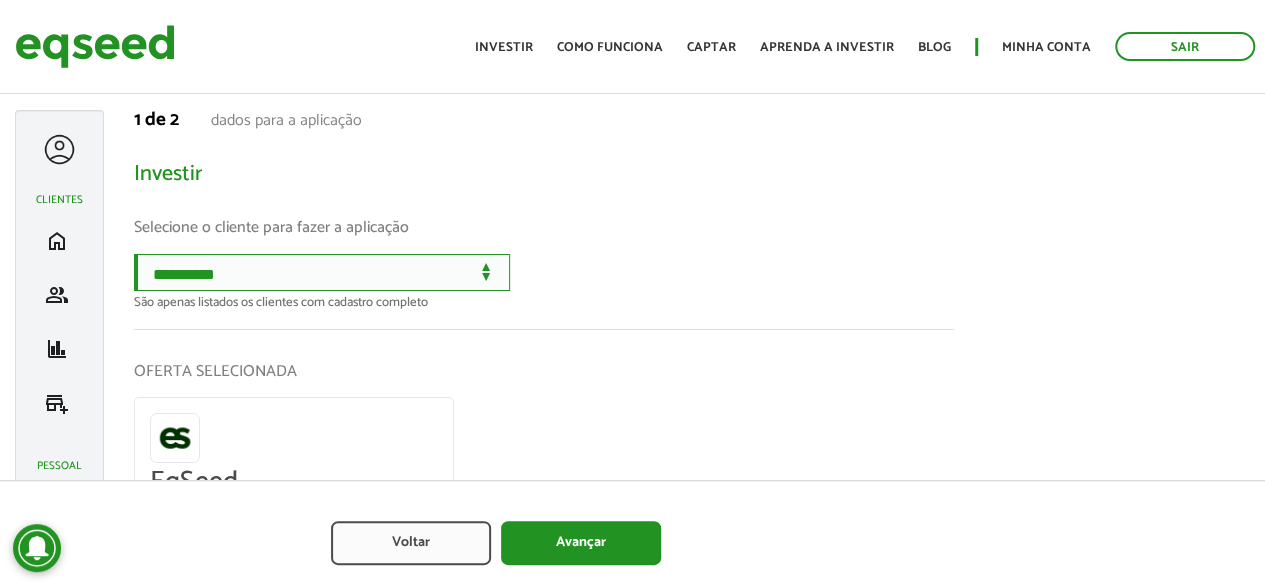 select on "******" 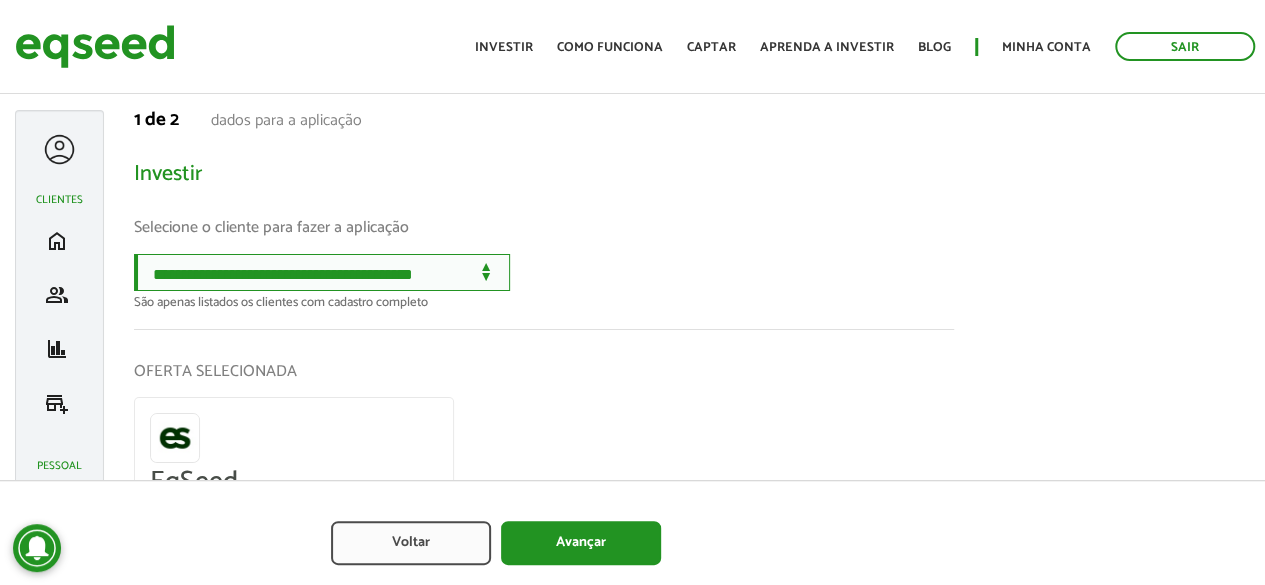click on "**********" at bounding box center (322, 272) 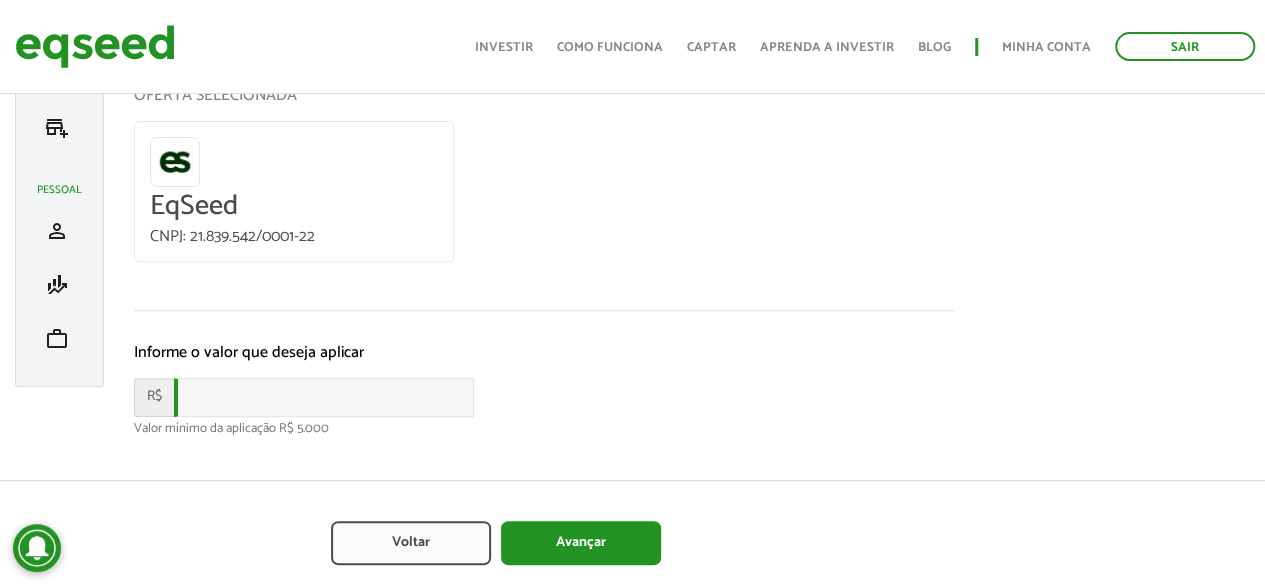 scroll, scrollTop: 293, scrollLeft: 0, axis: vertical 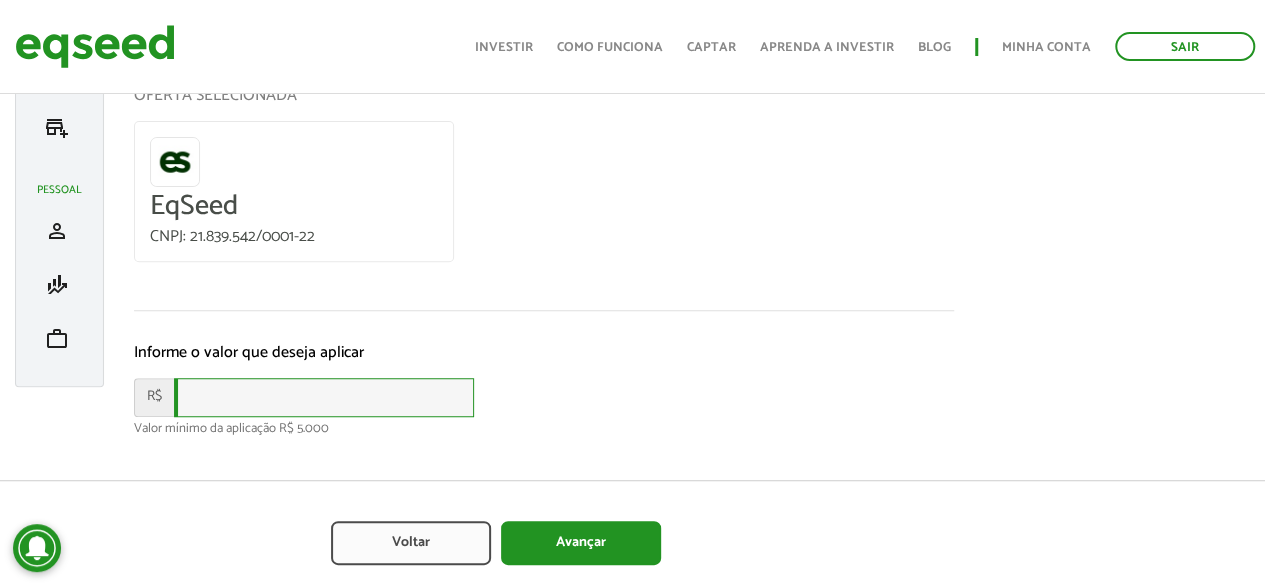 click at bounding box center (324, 397) 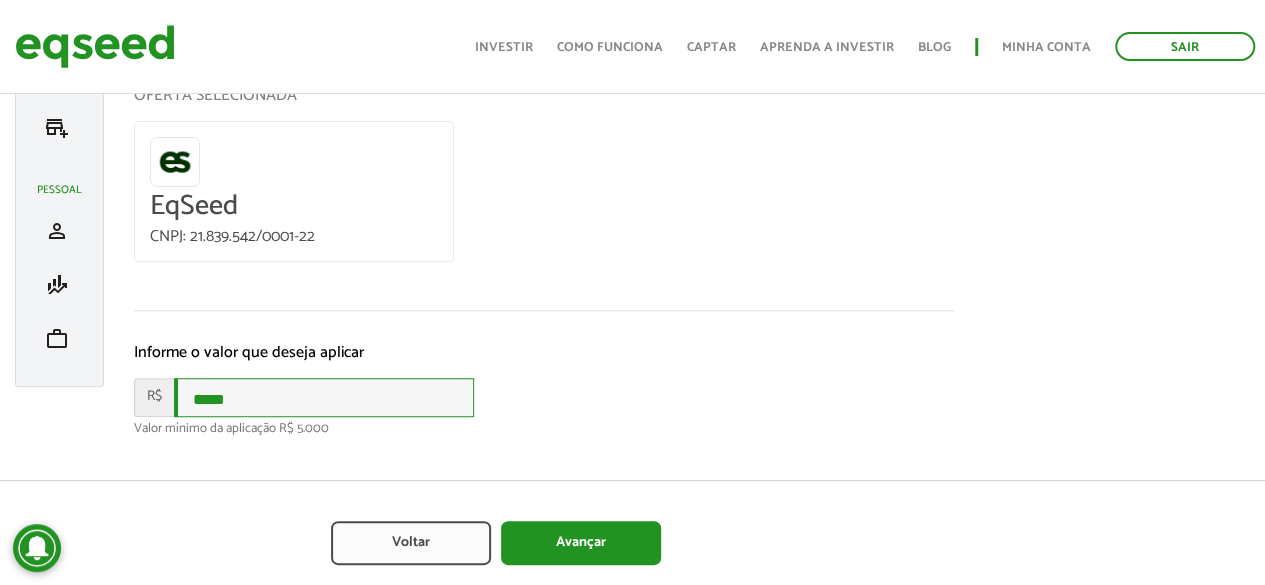 type on "*****" 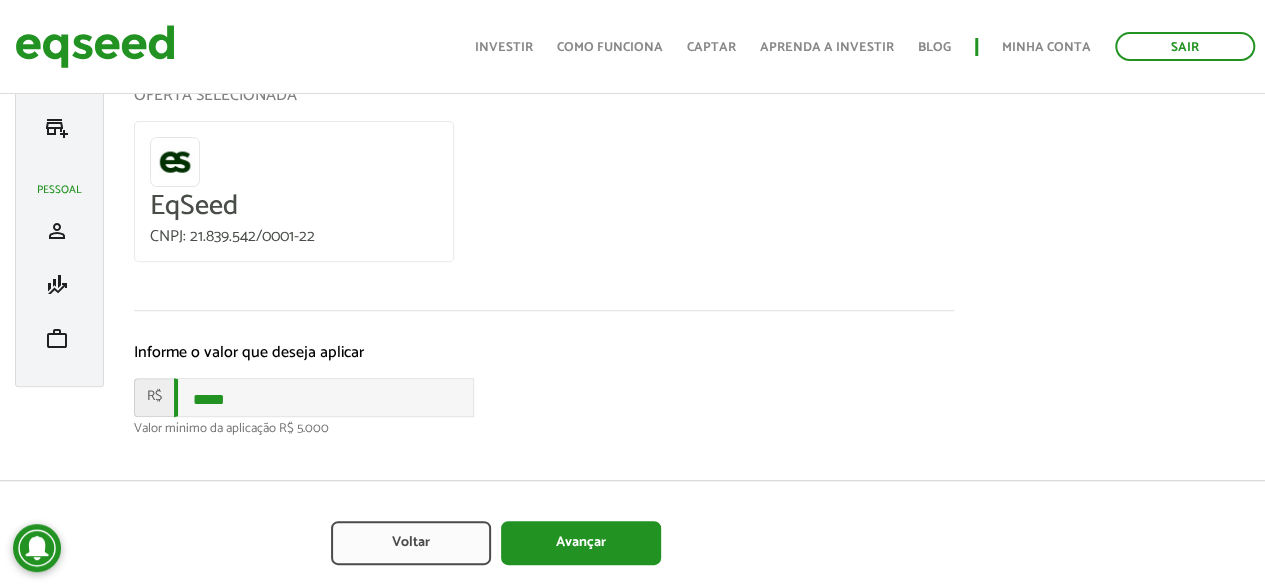 click on "R$ *****" at bounding box center (544, 397) 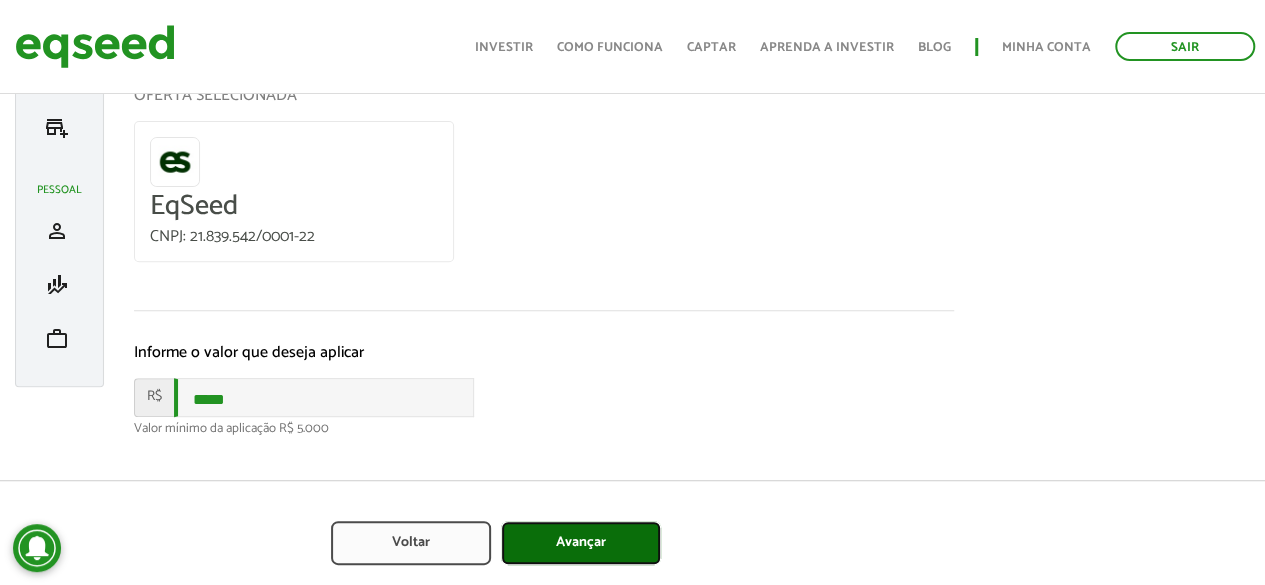 click on "Avançar" at bounding box center (581, 543) 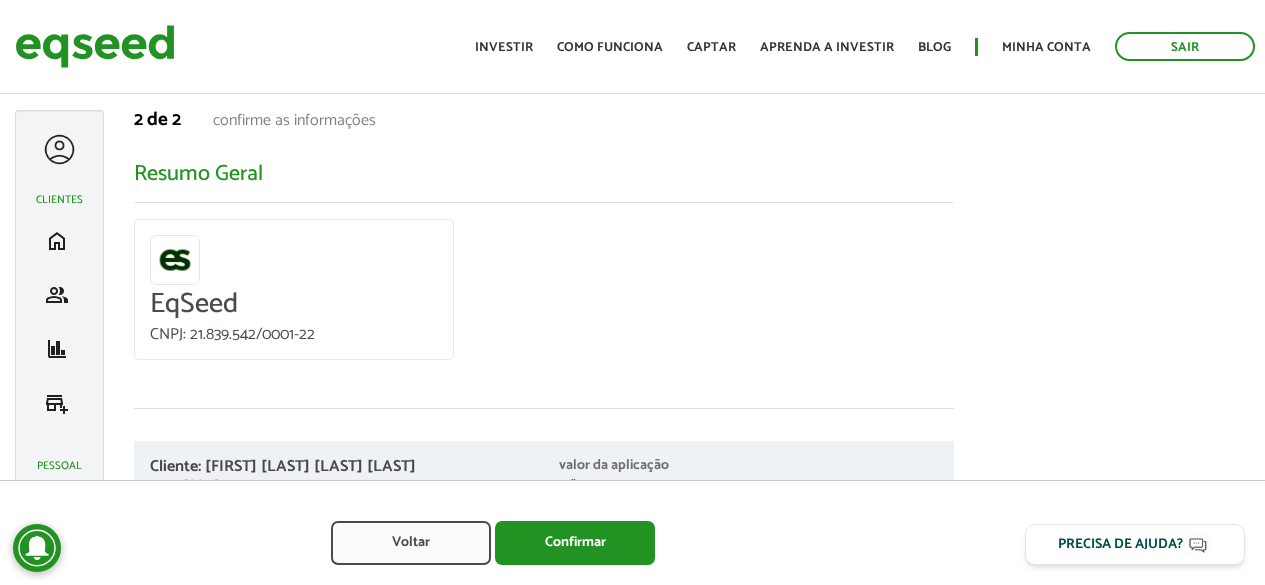 scroll, scrollTop: 91, scrollLeft: 0, axis: vertical 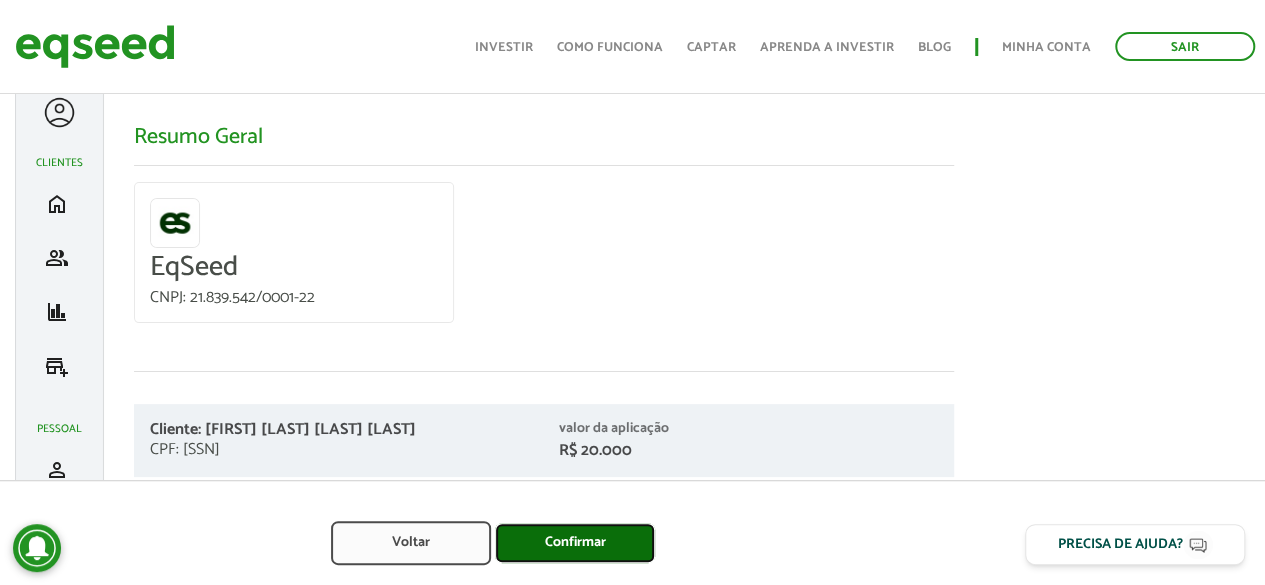 click on "Confirmar" at bounding box center (575, 543) 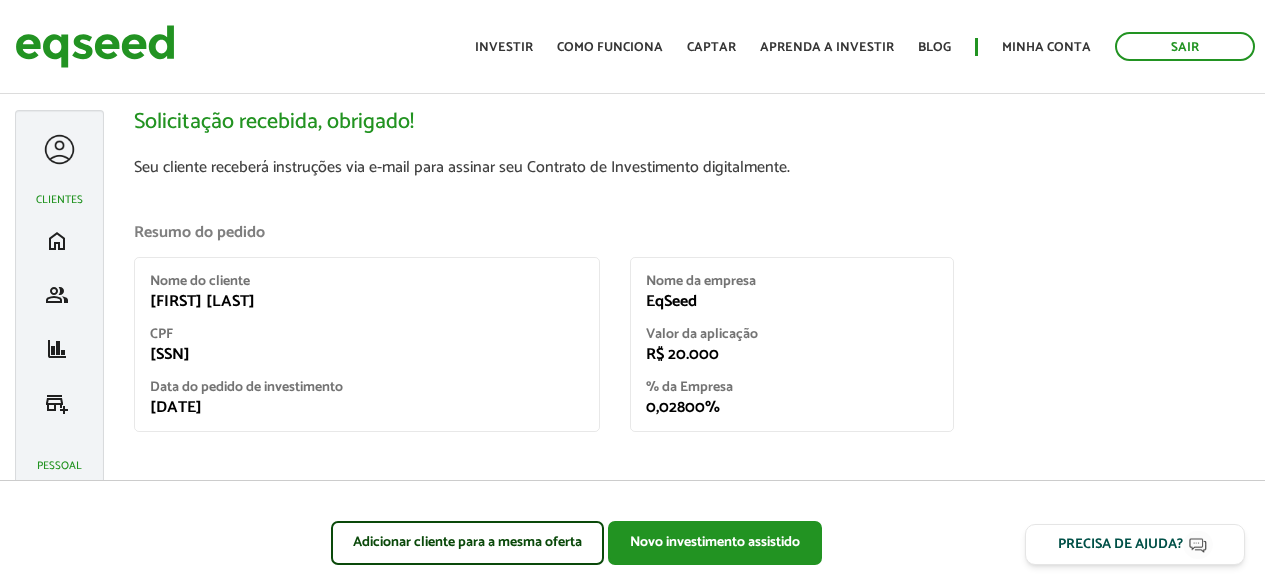 scroll, scrollTop: 0, scrollLeft: 0, axis: both 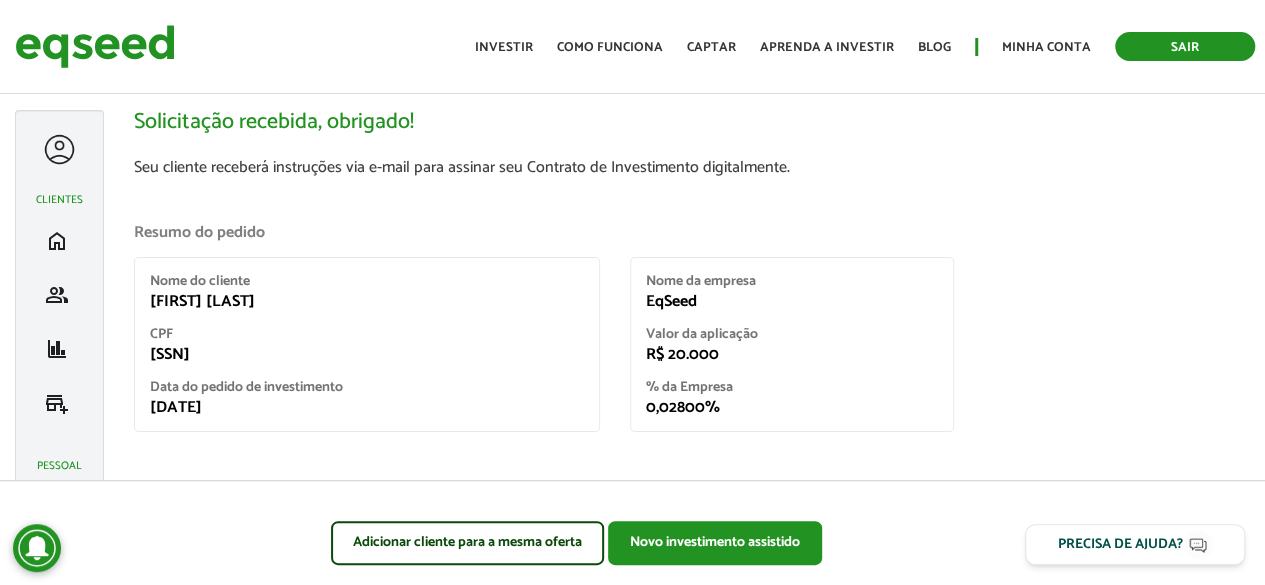 click on "Sair" at bounding box center [1185, 46] 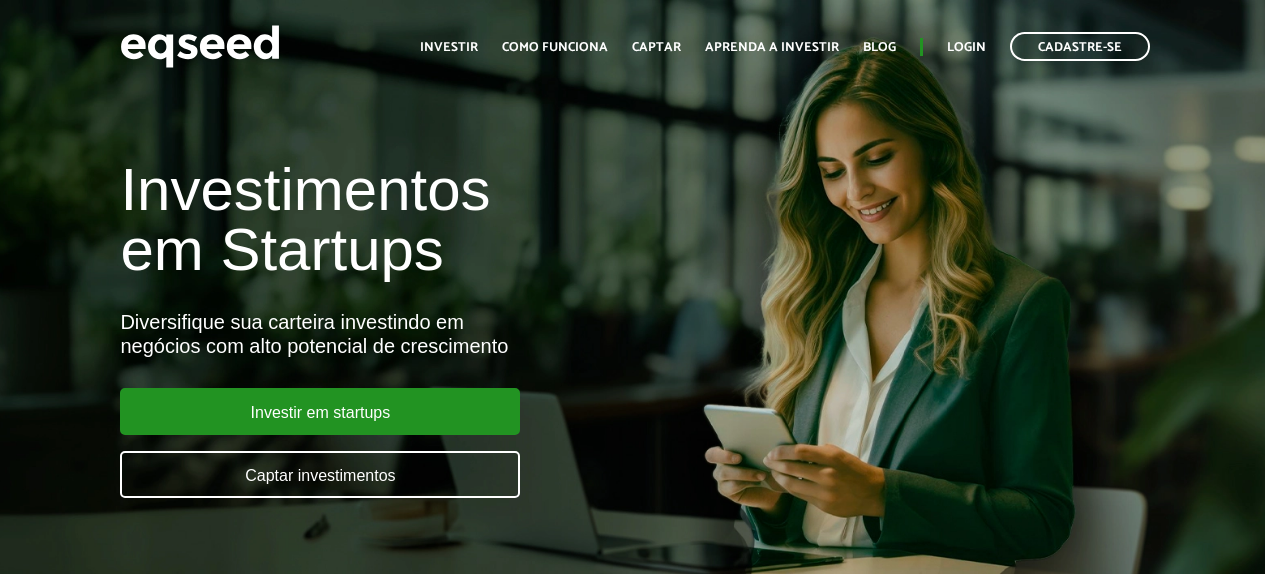 scroll, scrollTop: 0, scrollLeft: 0, axis: both 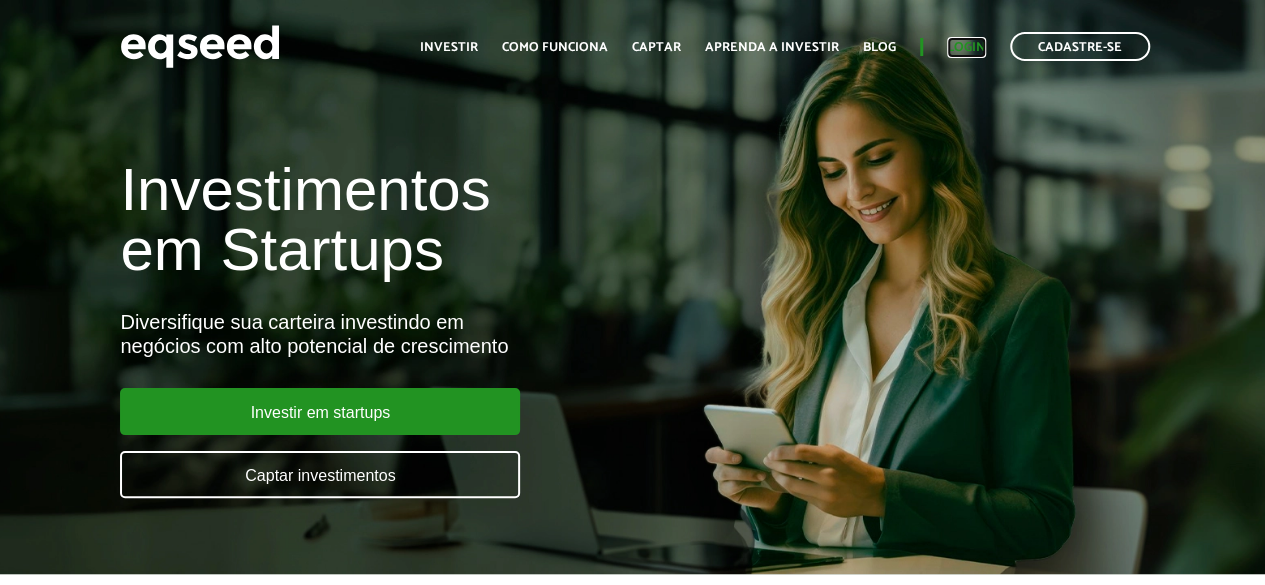 click on "Login" at bounding box center (966, 47) 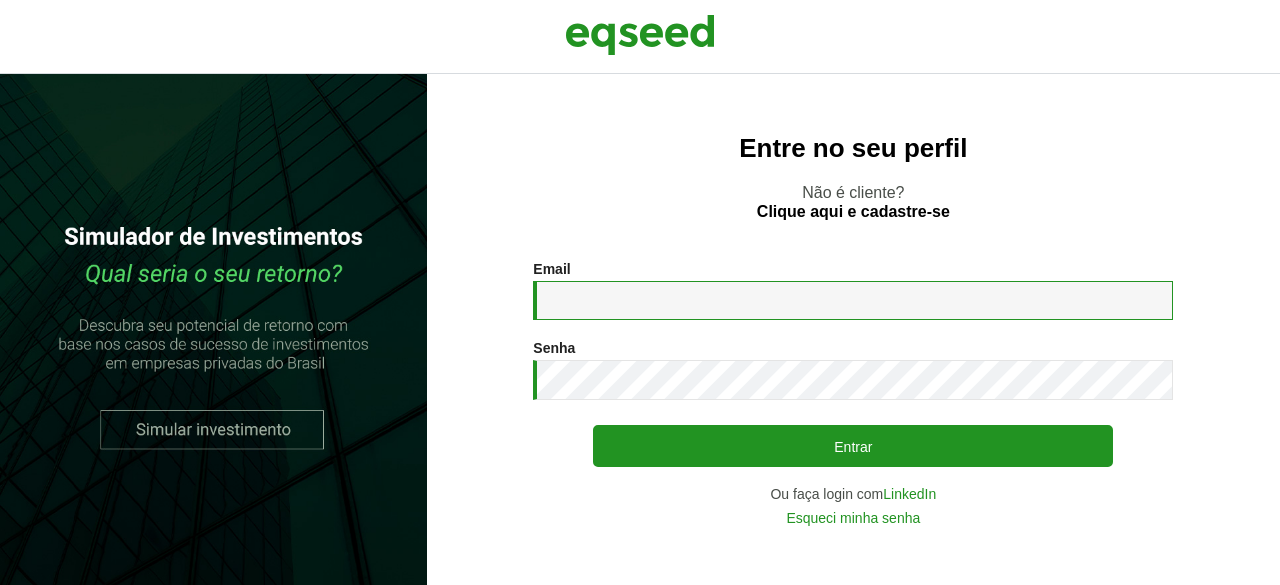 click on "Email  *" at bounding box center [853, 300] 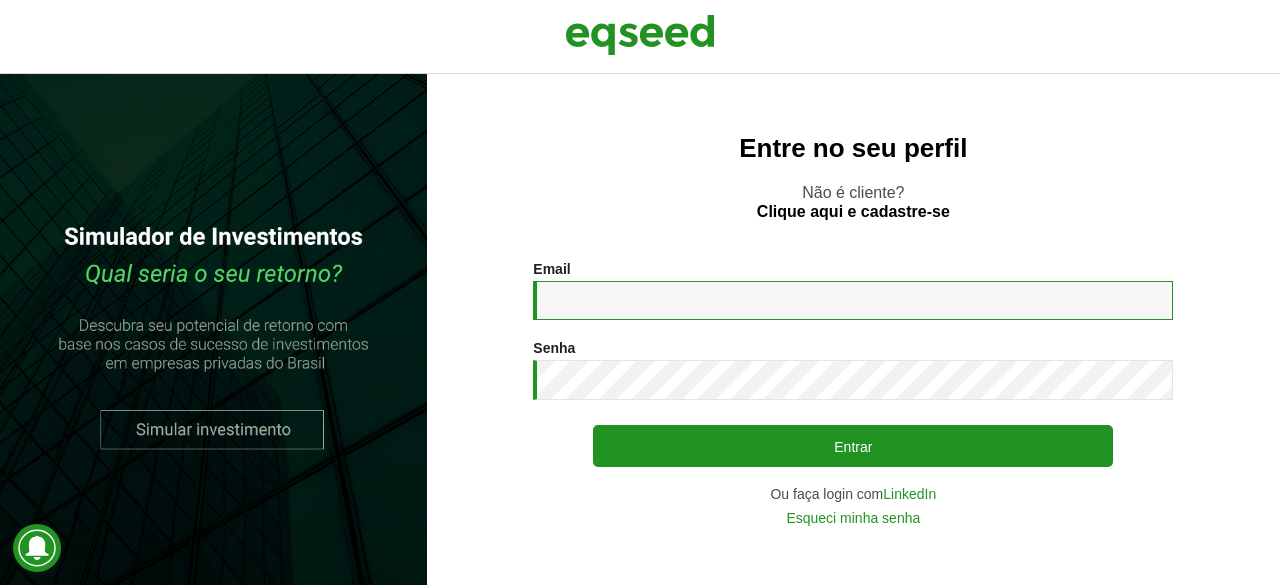 type on "**********" 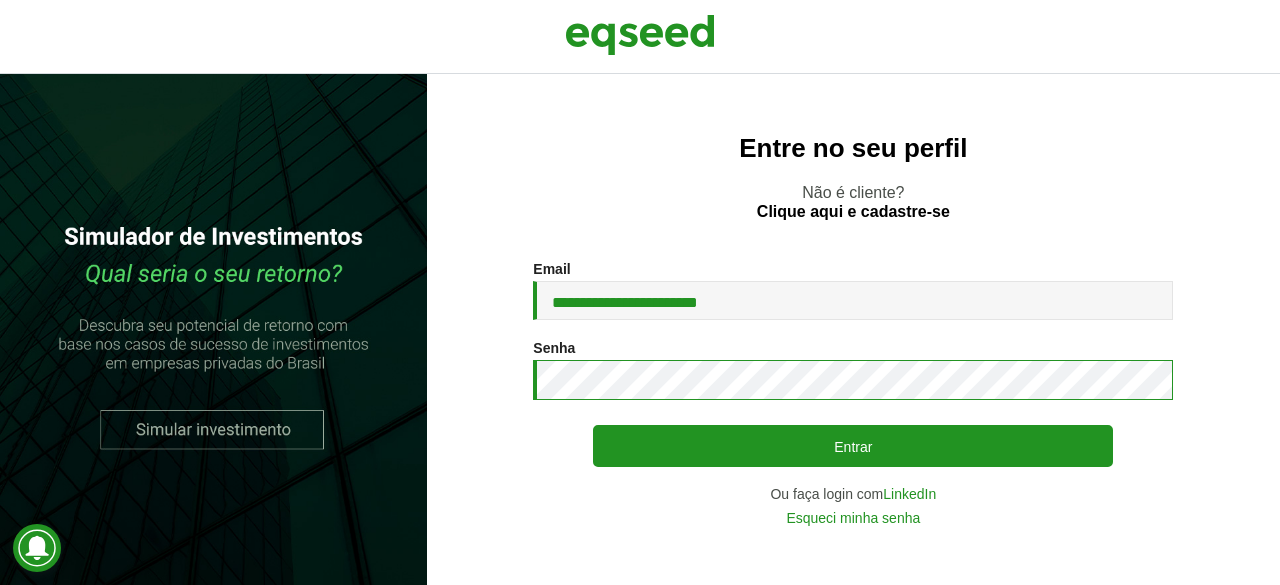 click on "Entrar" at bounding box center (853, 446) 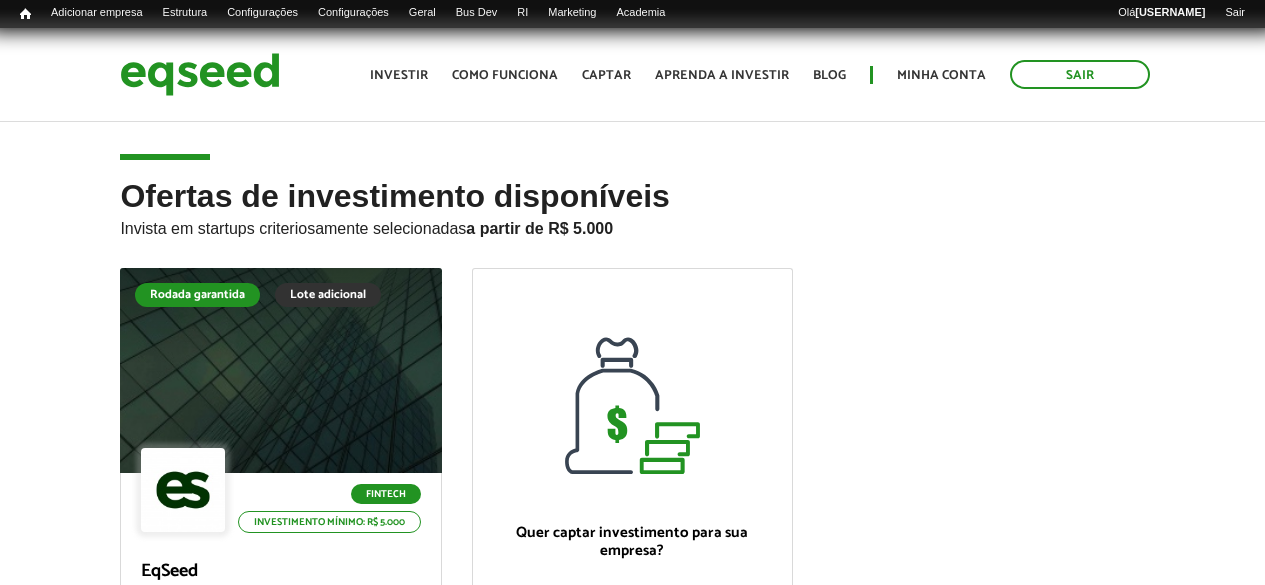 scroll, scrollTop: 0, scrollLeft: 0, axis: both 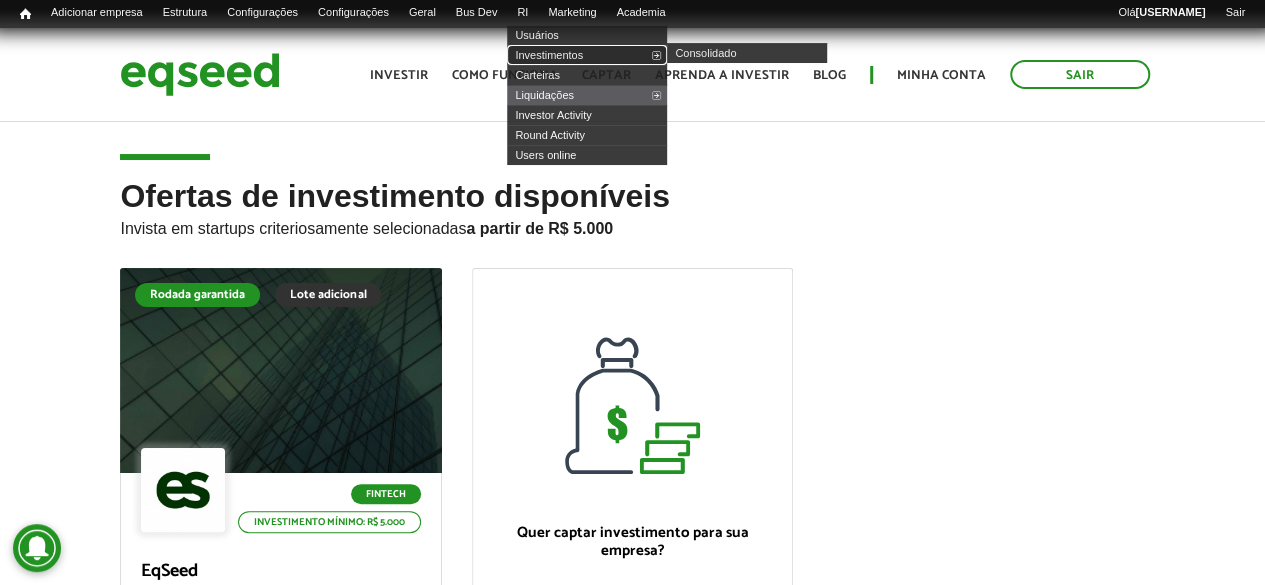 click on "Investimentos" at bounding box center [587, 55] 